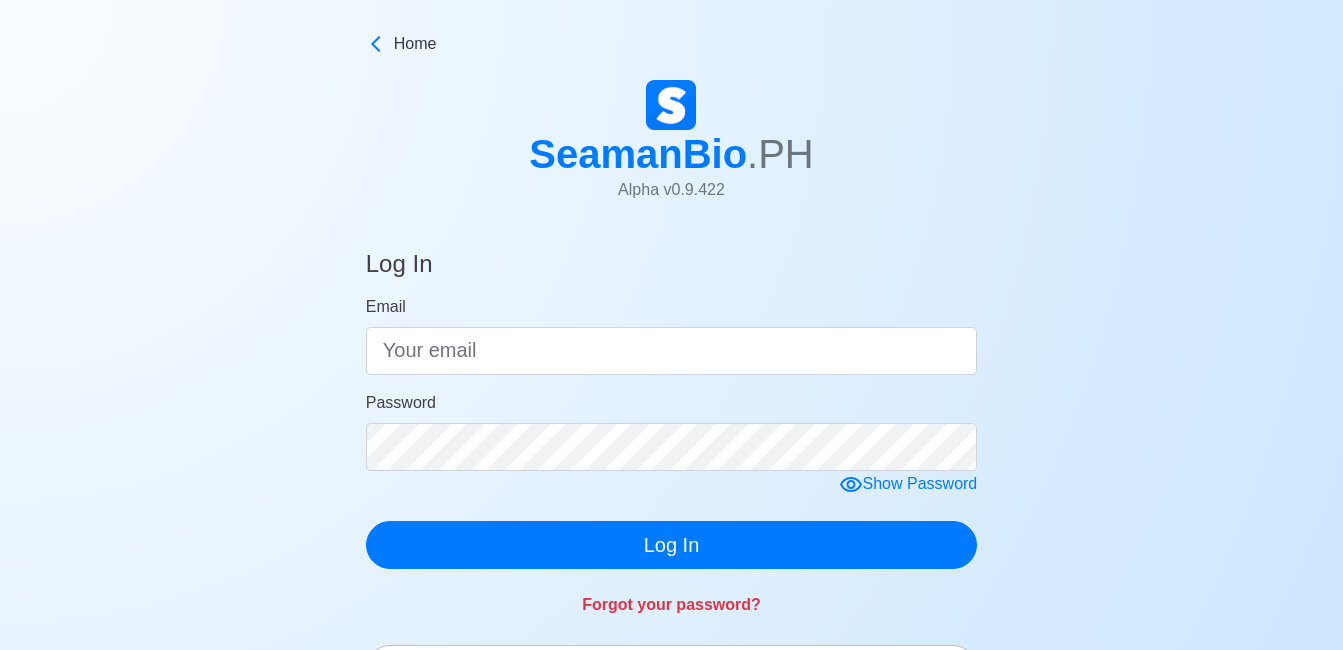 scroll, scrollTop: 0, scrollLeft: 0, axis: both 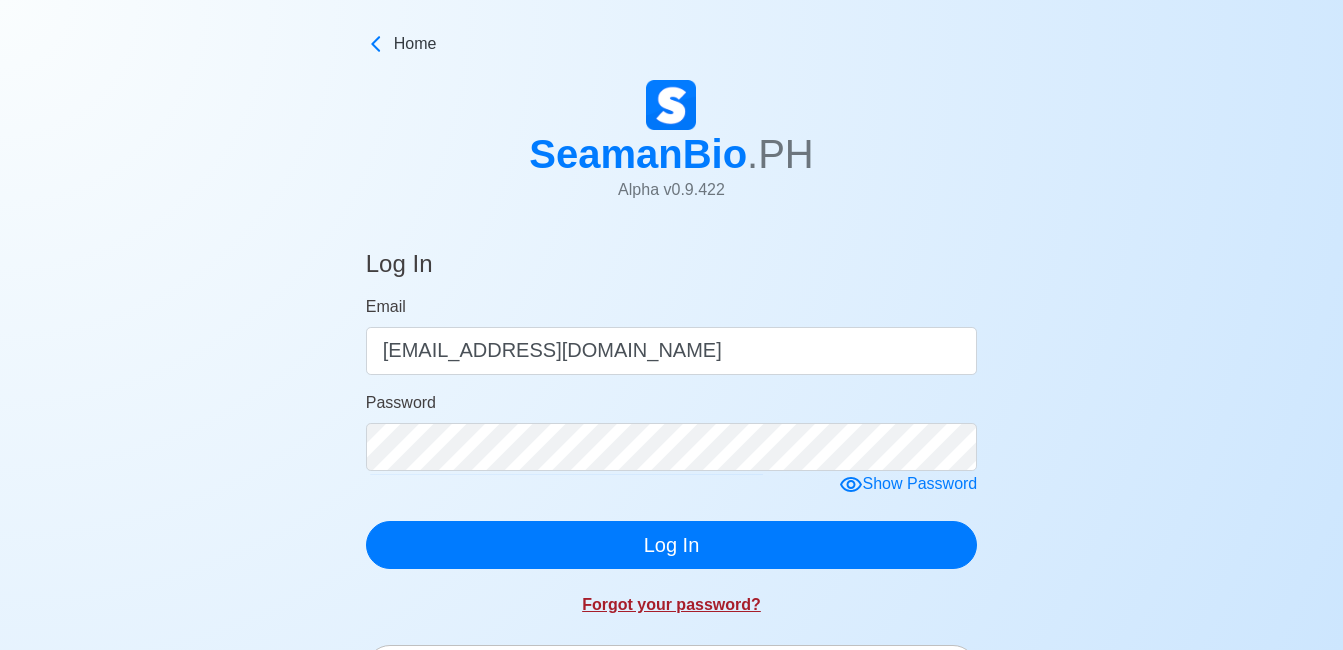 click on "Forgot your password?" at bounding box center [671, 604] 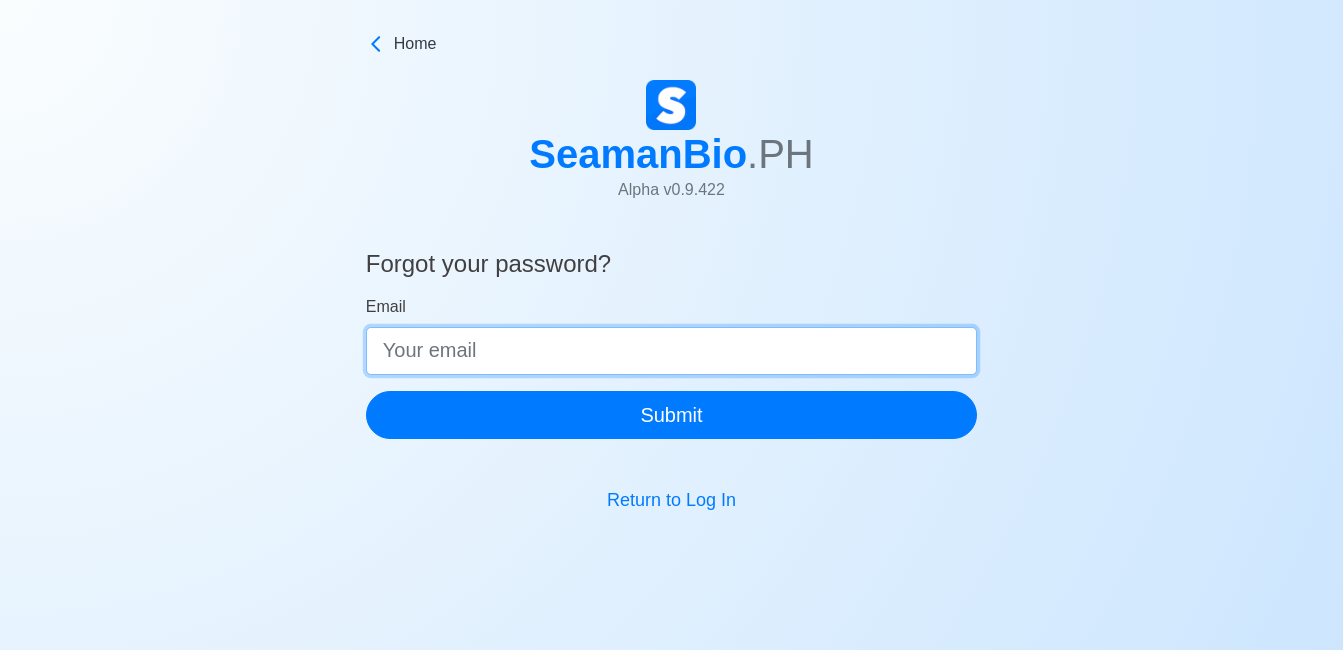 click on "Email" at bounding box center [672, 351] 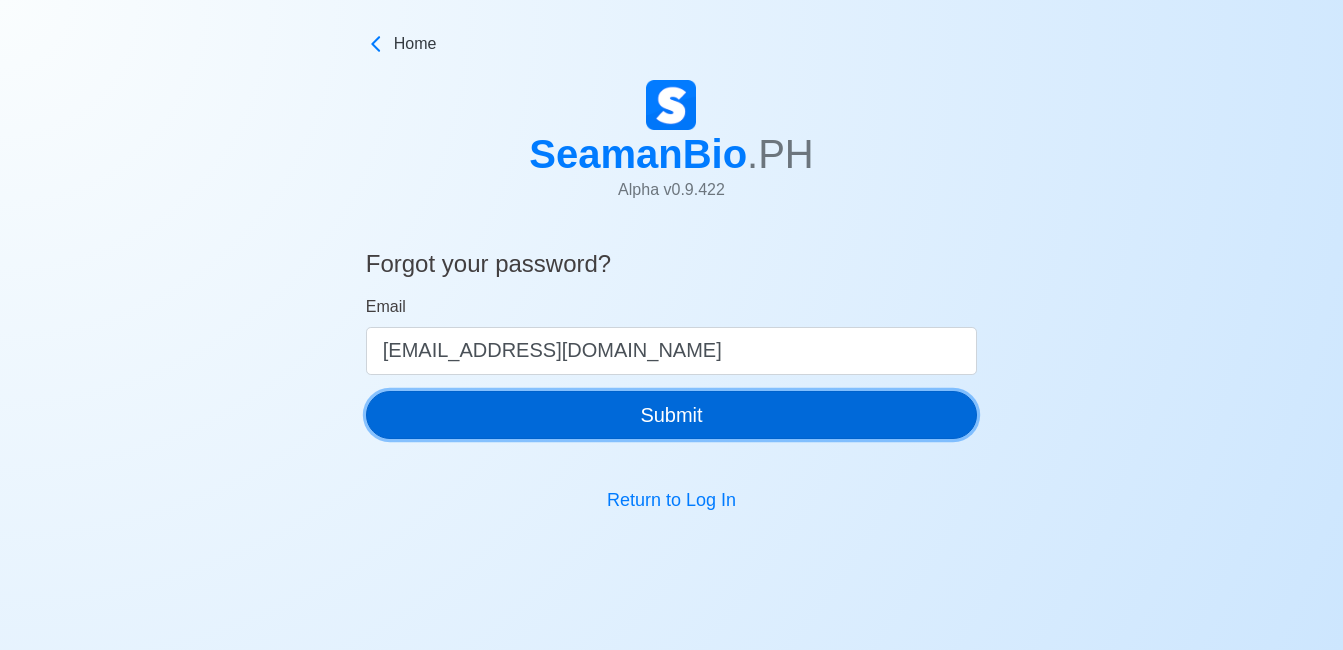click on "Submit" at bounding box center (672, 415) 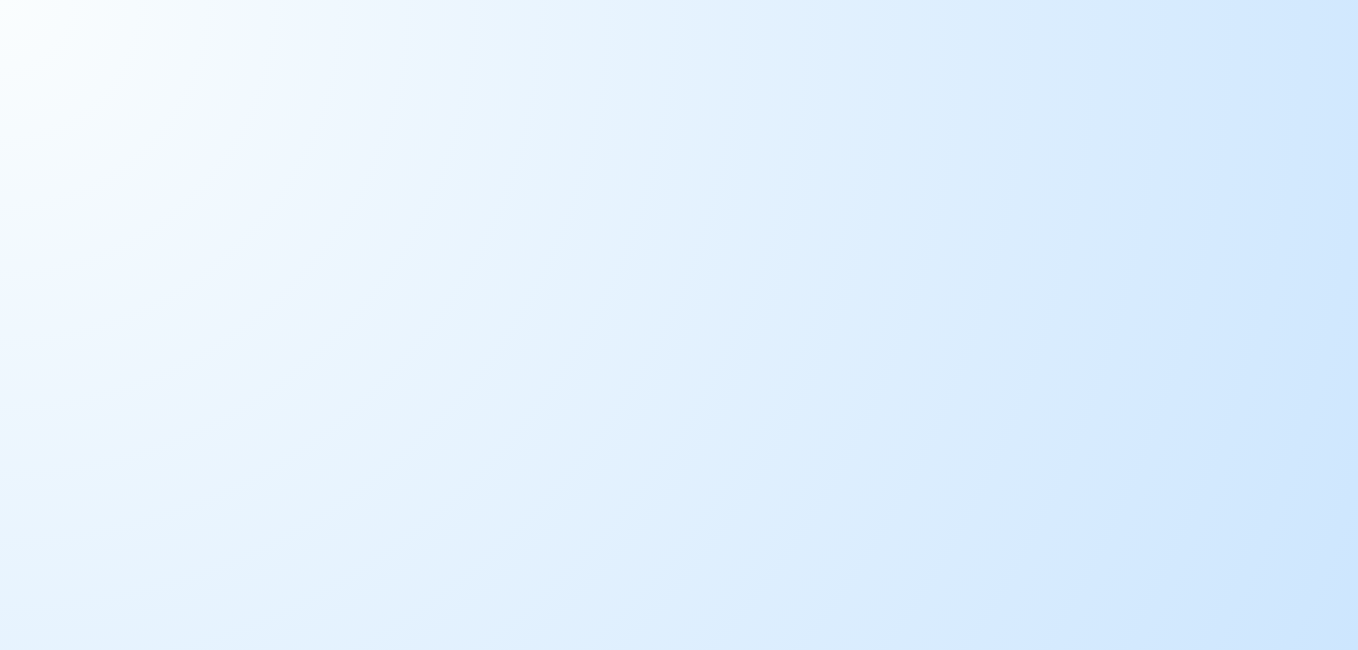 scroll, scrollTop: 0, scrollLeft: 0, axis: both 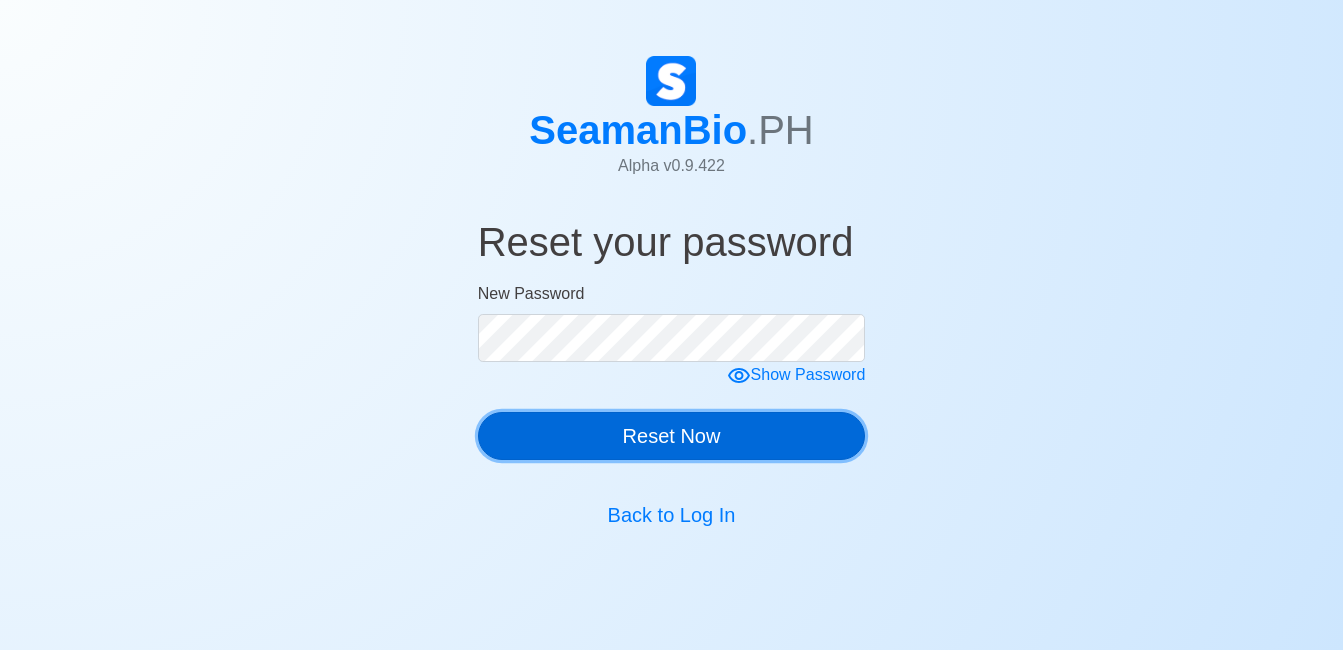 click on "Reset Now" at bounding box center [672, 436] 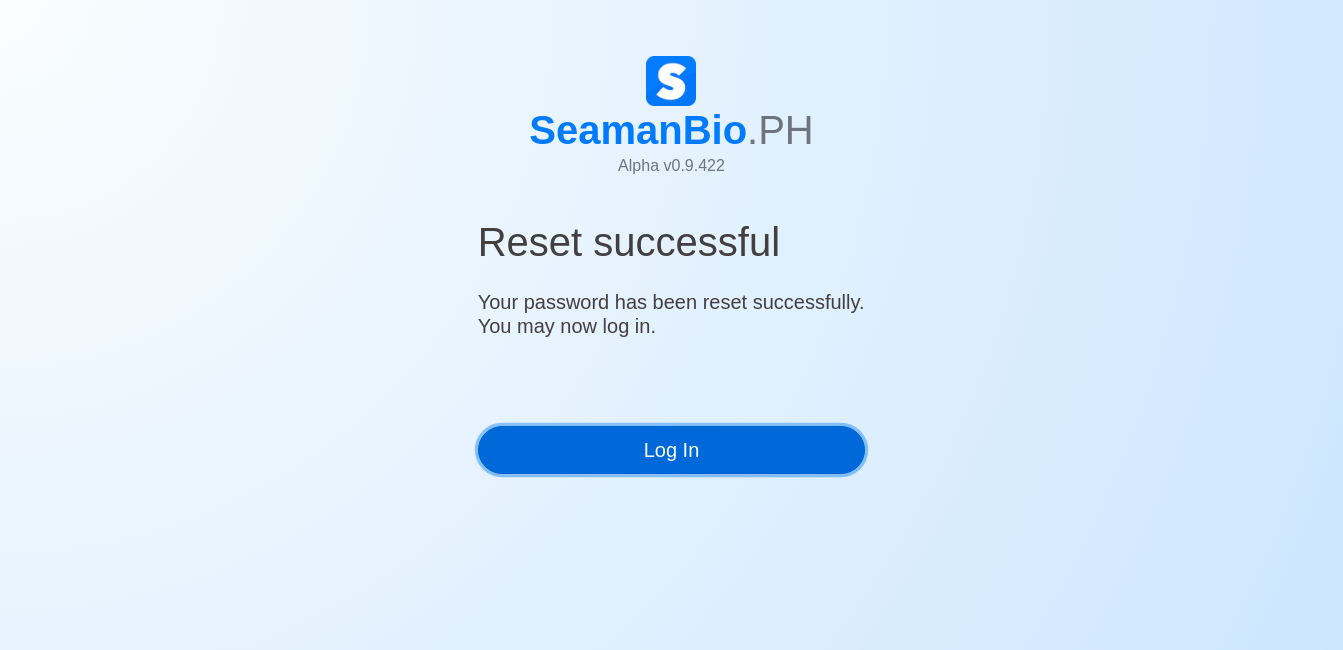 click on "Log In" at bounding box center (672, 450) 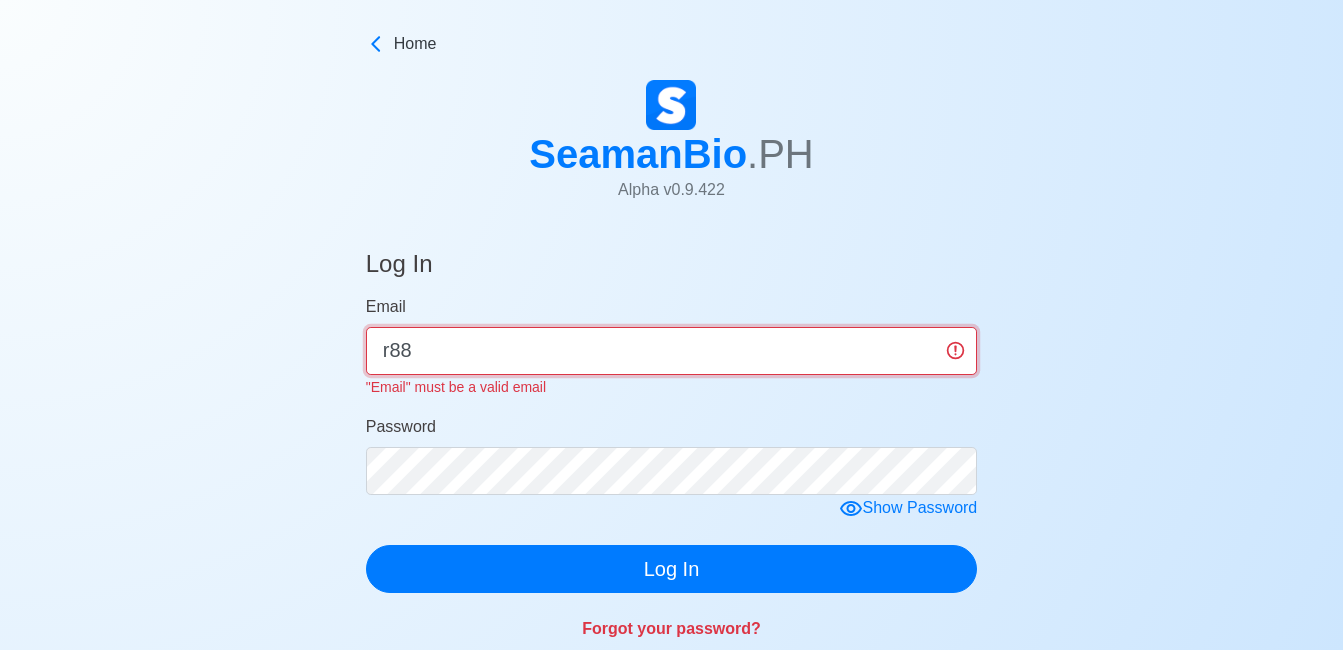 click on "r88" at bounding box center [672, 351] 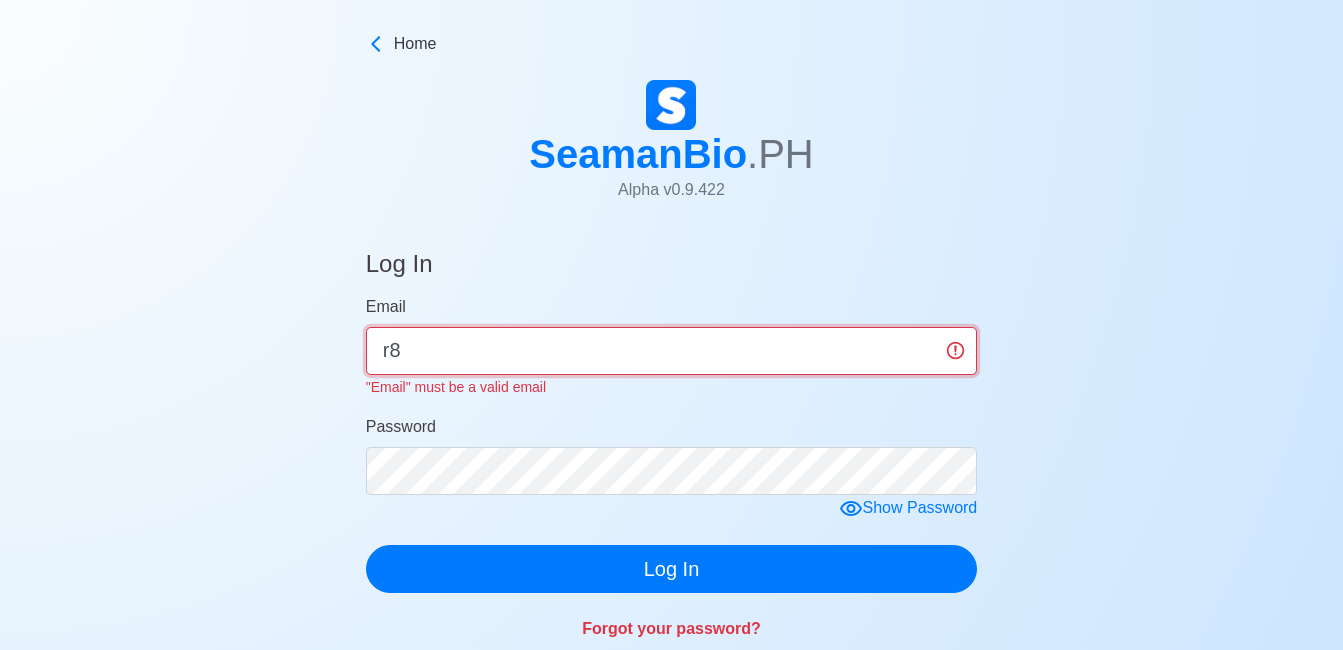 type on "r" 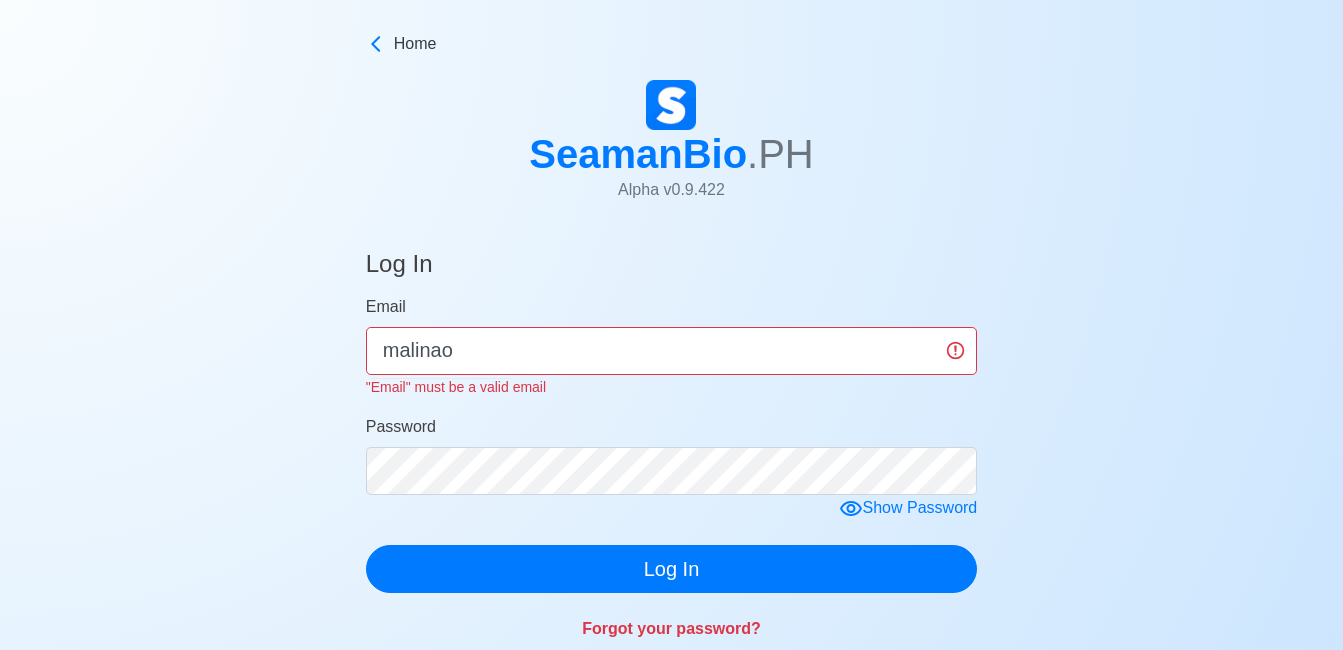 click on "Password" at bounding box center (672, 455) 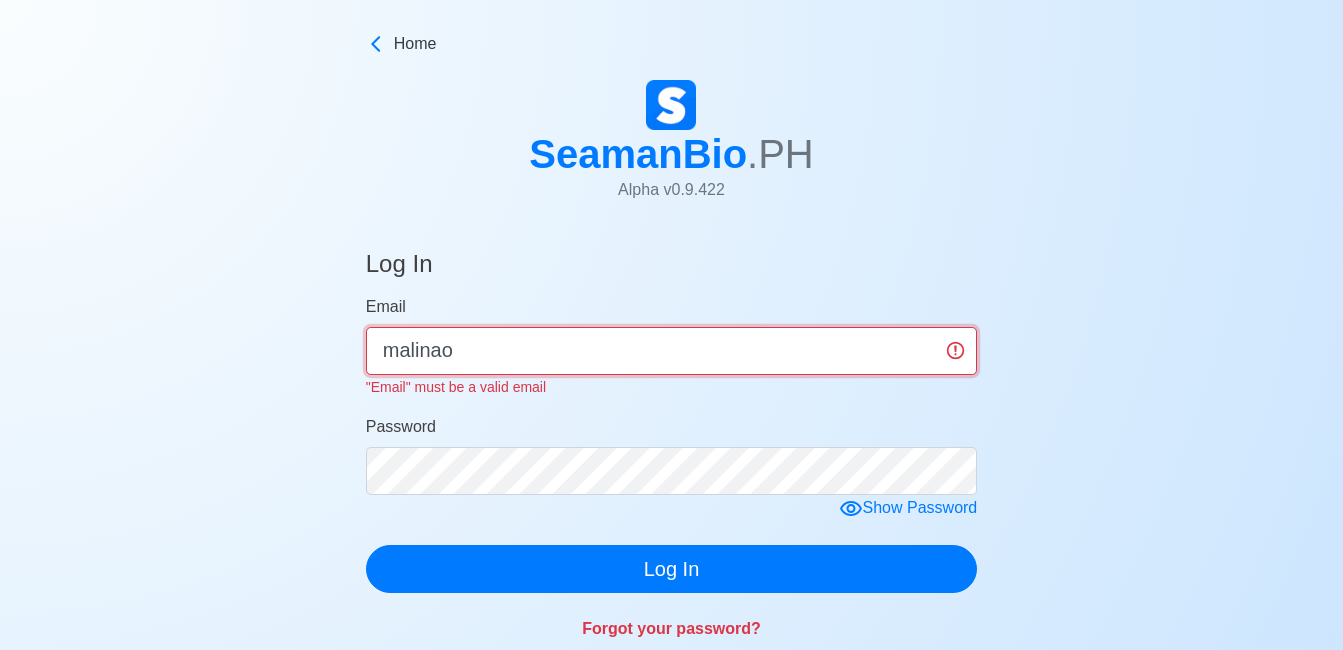 click on "malinao" at bounding box center [672, 351] 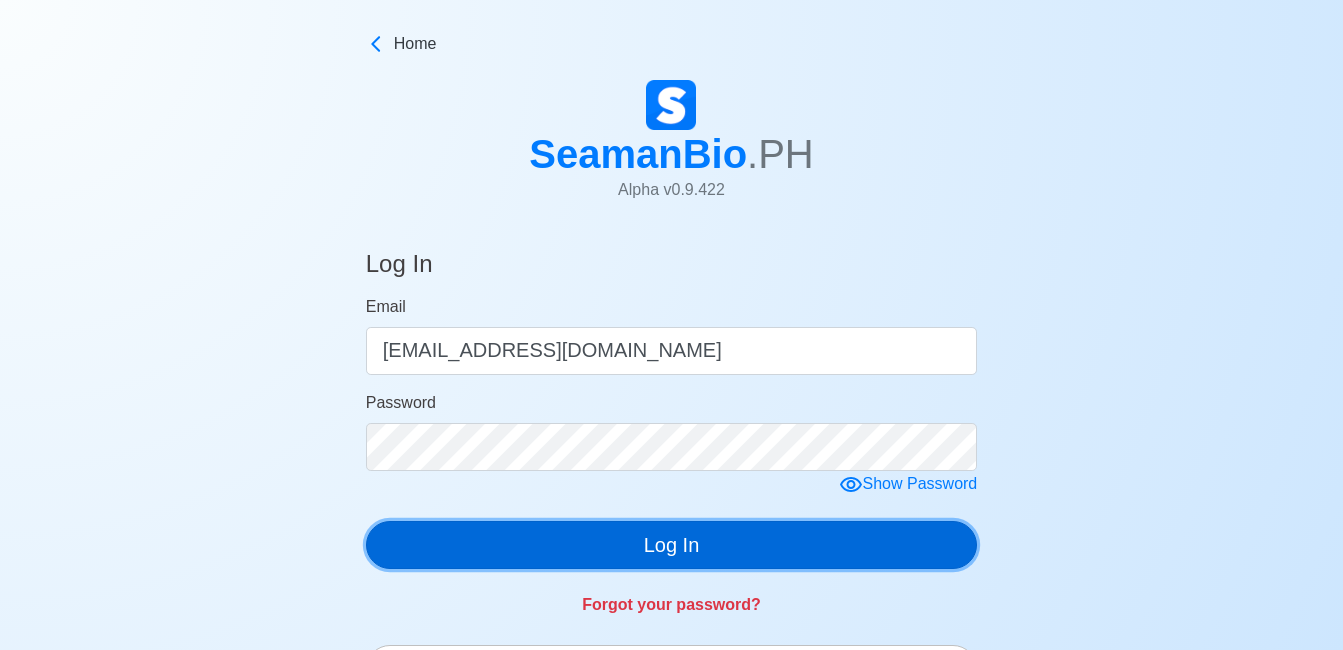 click on "Log In Email [EMAIL_ADDRESS][DOMAIN_NAME] Password  Show Password Log In Forgot your password?" at bounding box center [672, 429] 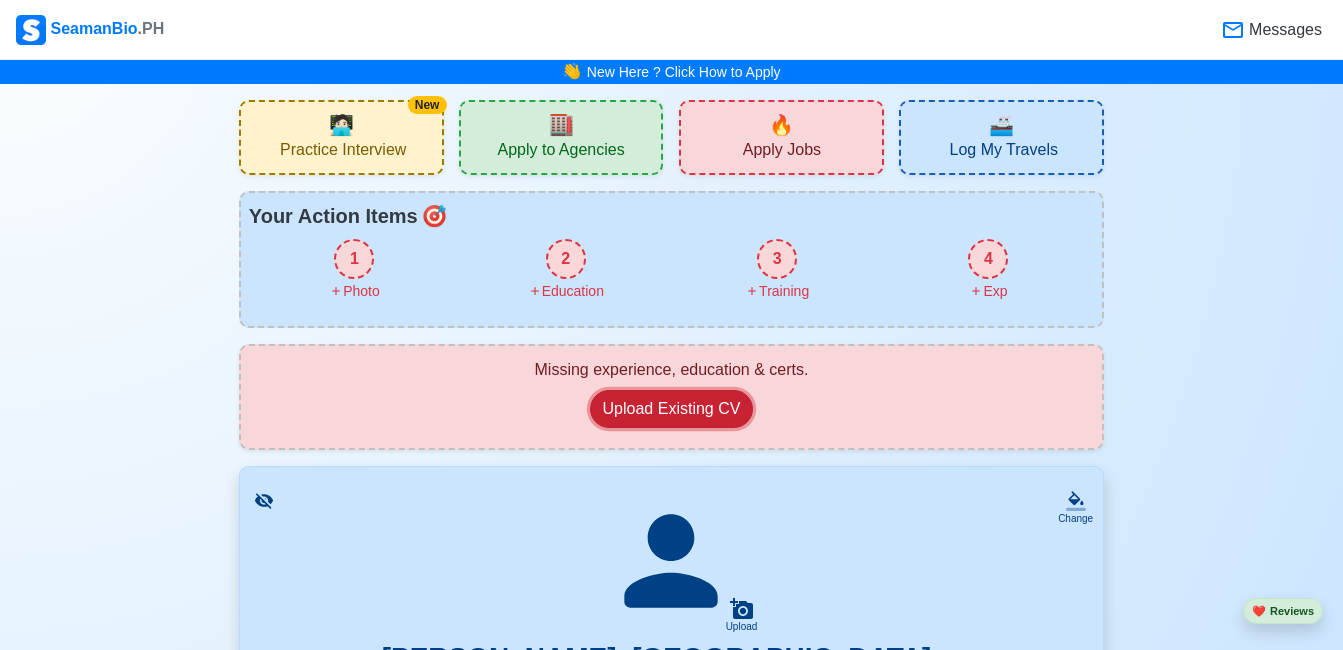click on "Upload Existing CV" at bounding box center (672, 409) 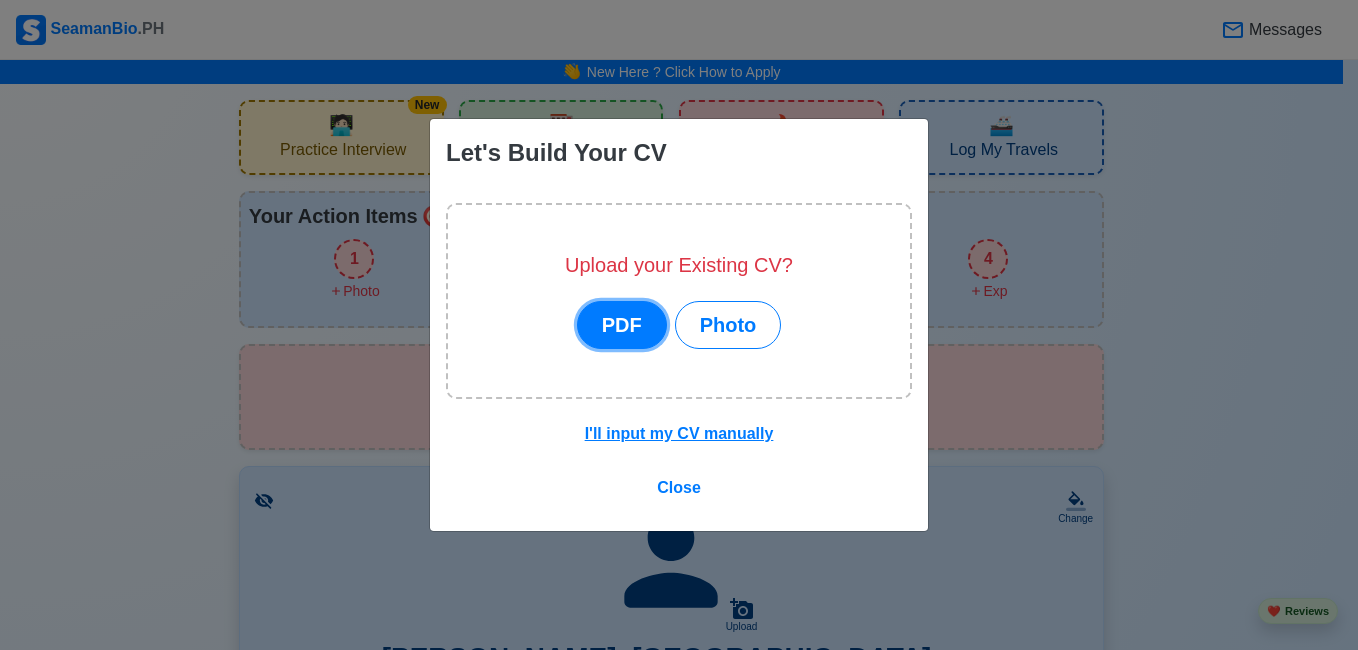 click on "PDF" at bounding box center (622, 325) 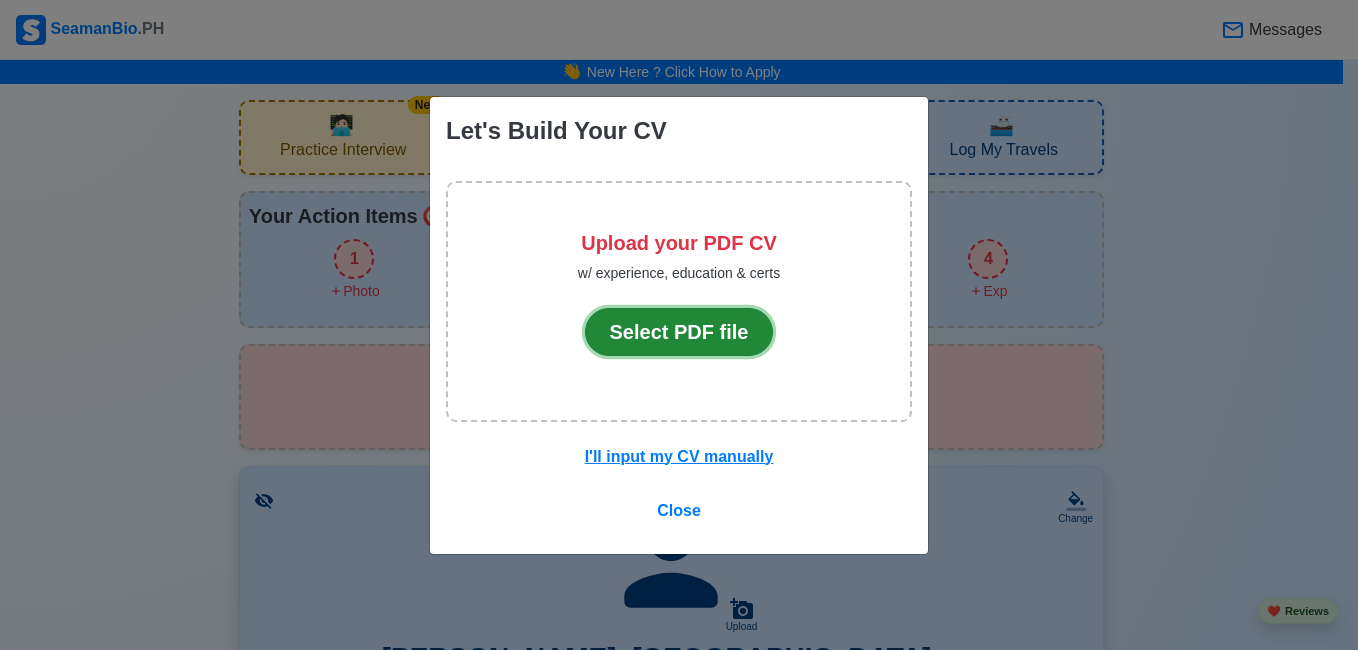 click on "Select PDF file" at bounding box center [679, 332] 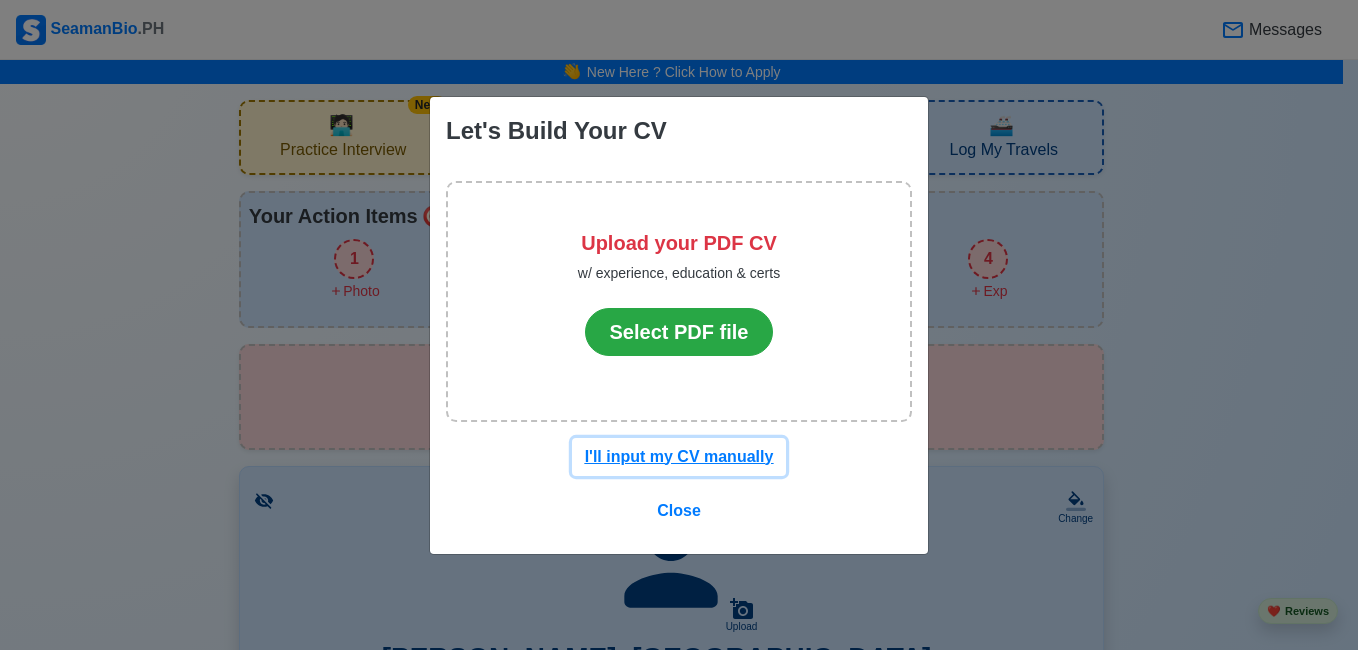 click on "I'll input my CV manually" at bounding box center [679, 456] 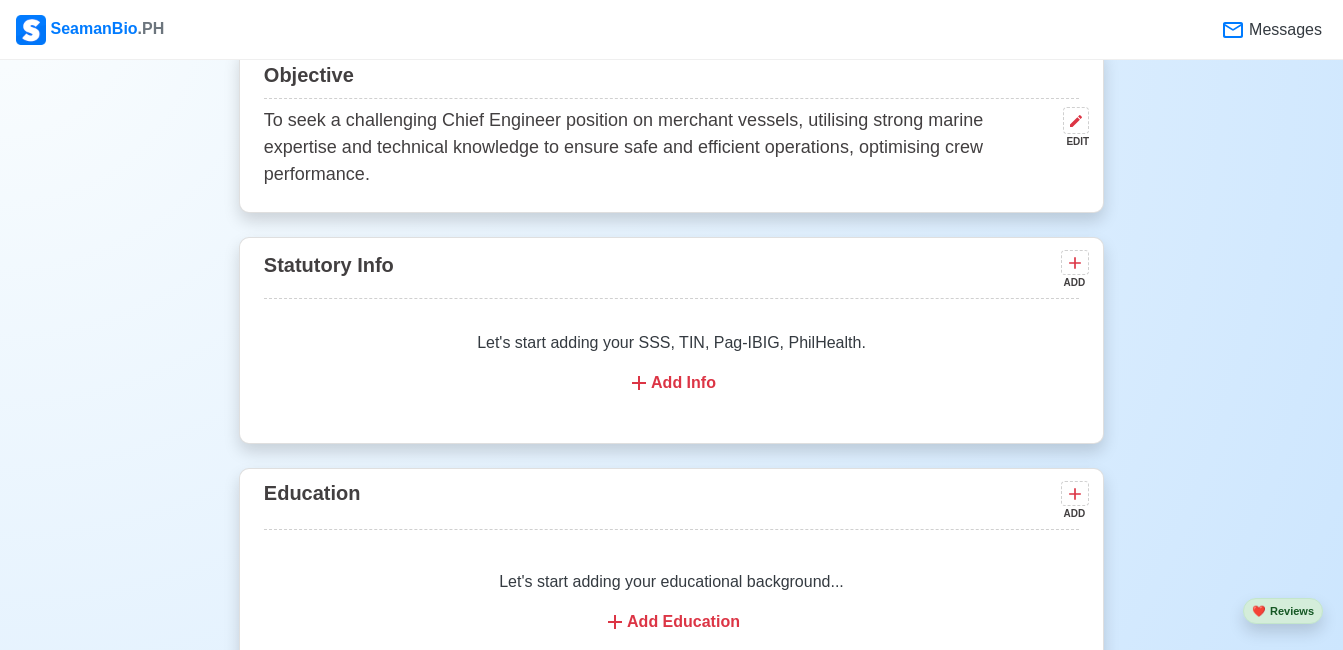scroll, scrollTop: 1119, scrollLeft: 0, axis: vertical 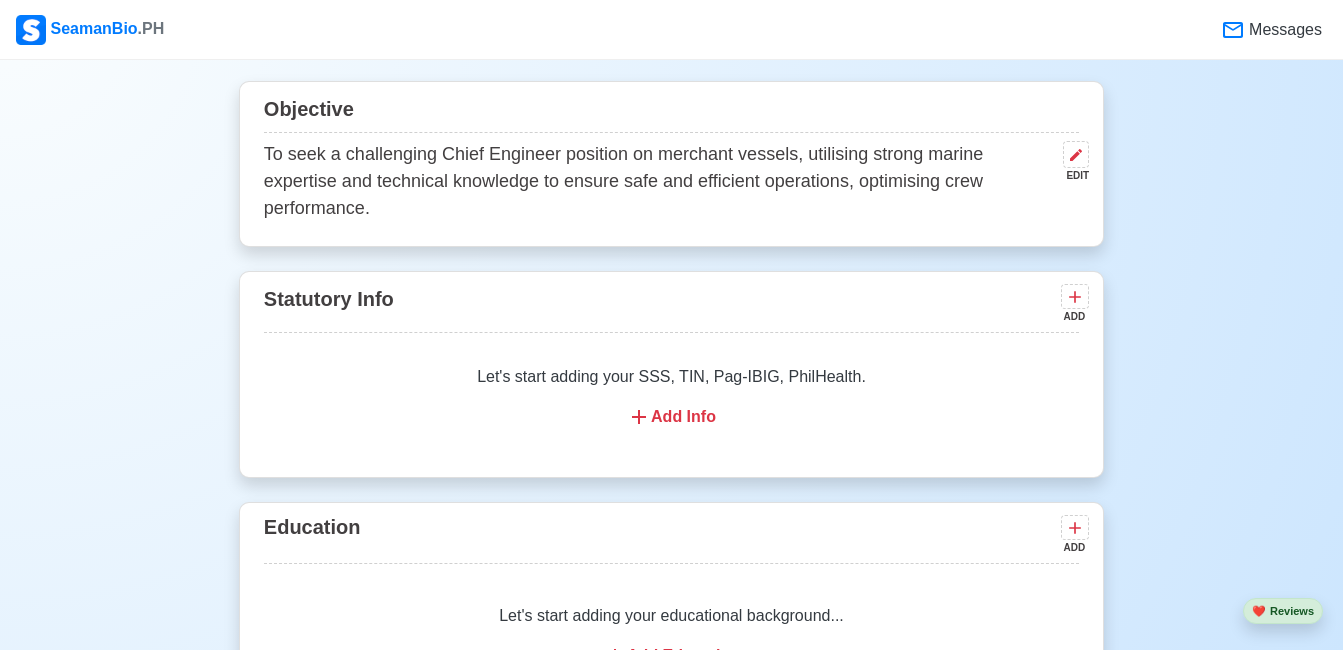 click on "Add Info" at bounding box center [671, 417] 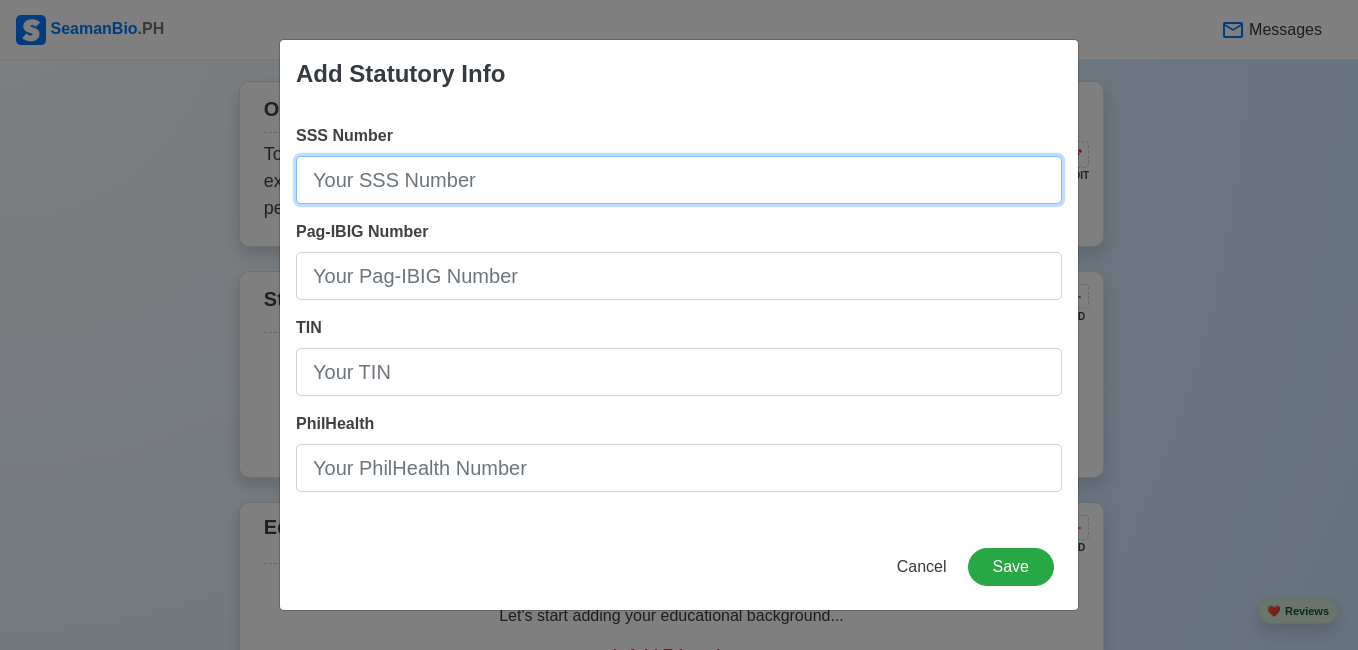 click on "SSS Number" at bounding box center [679, 180] 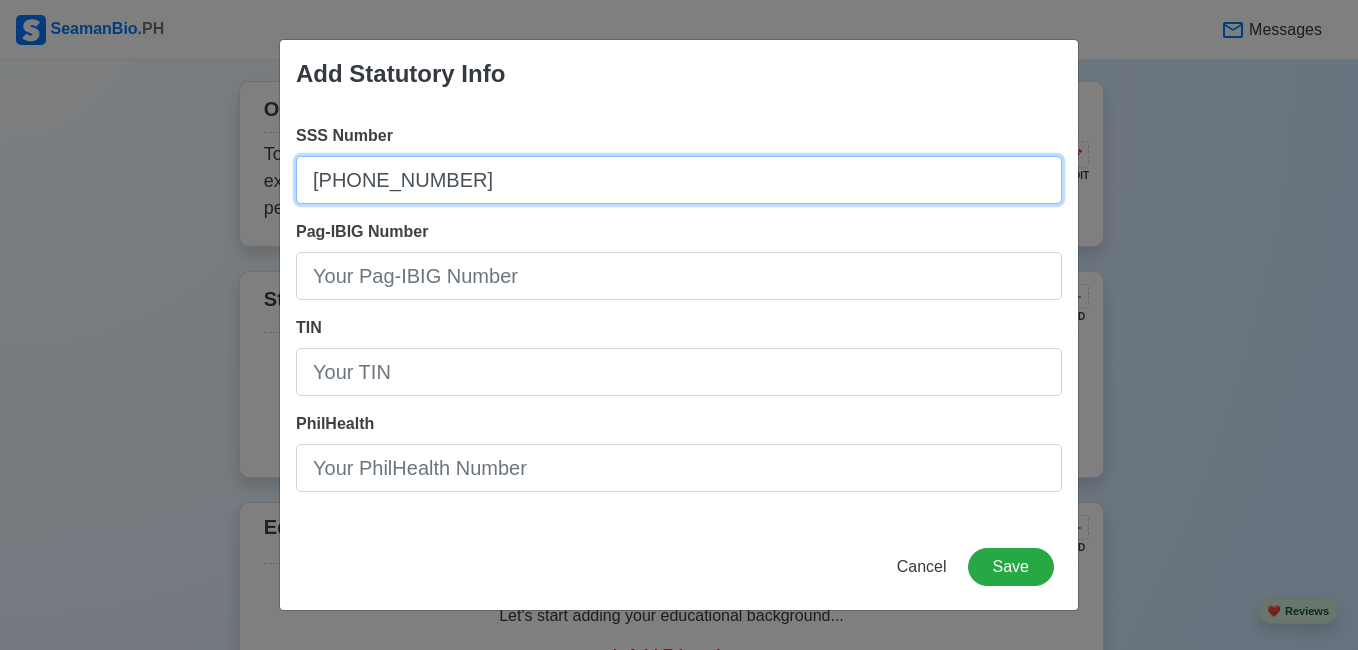 type on "[PHONE_NUMBER]" 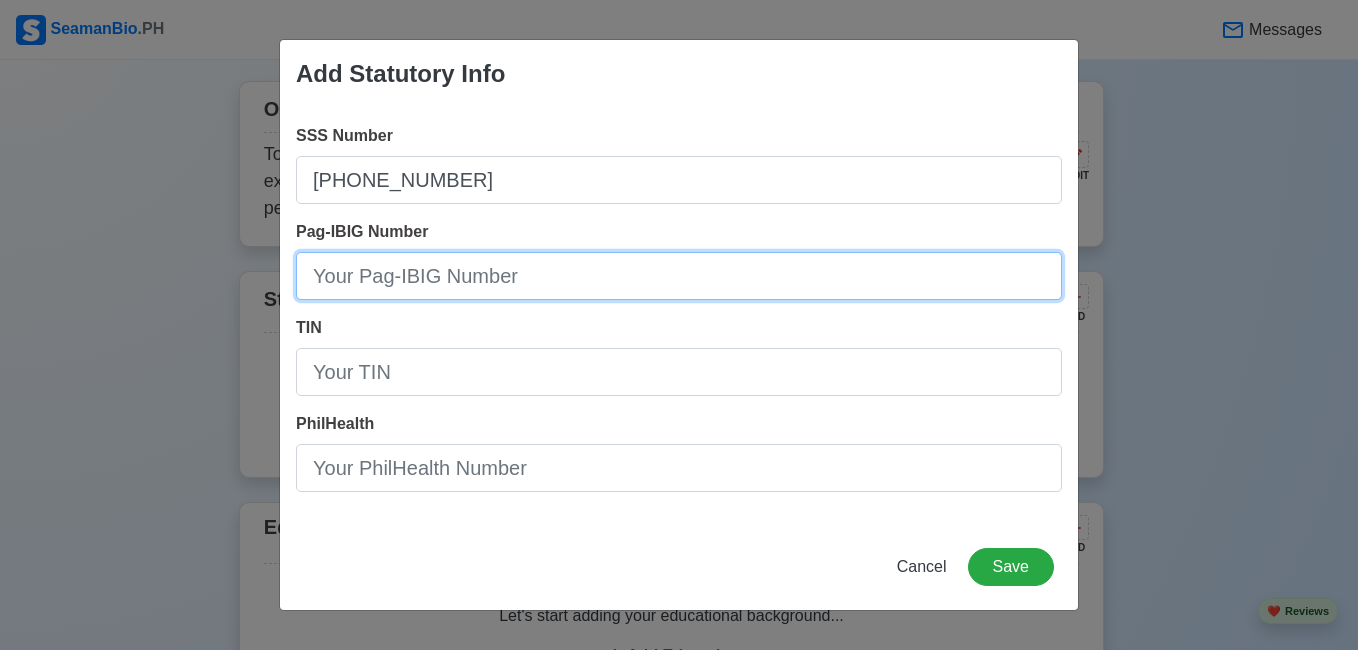 click on "Pag-IBIG Number" at bounding box center (679, 276) 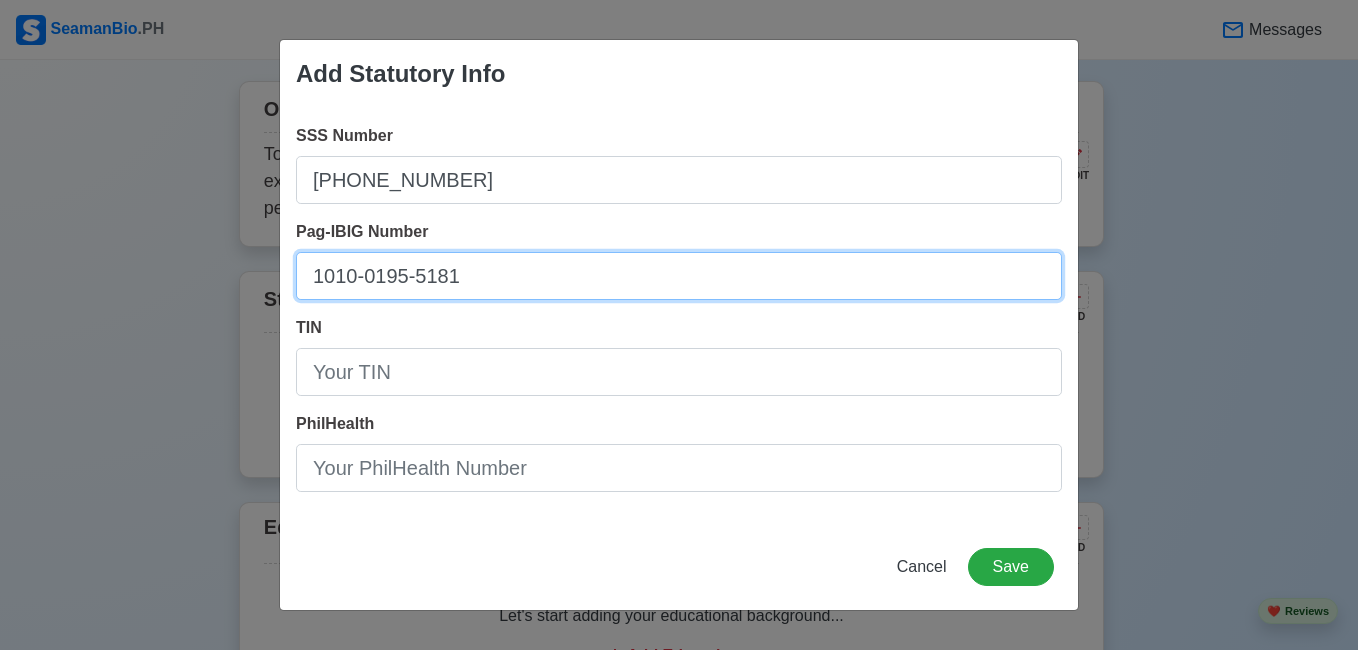 type on "1010-0195-5181" 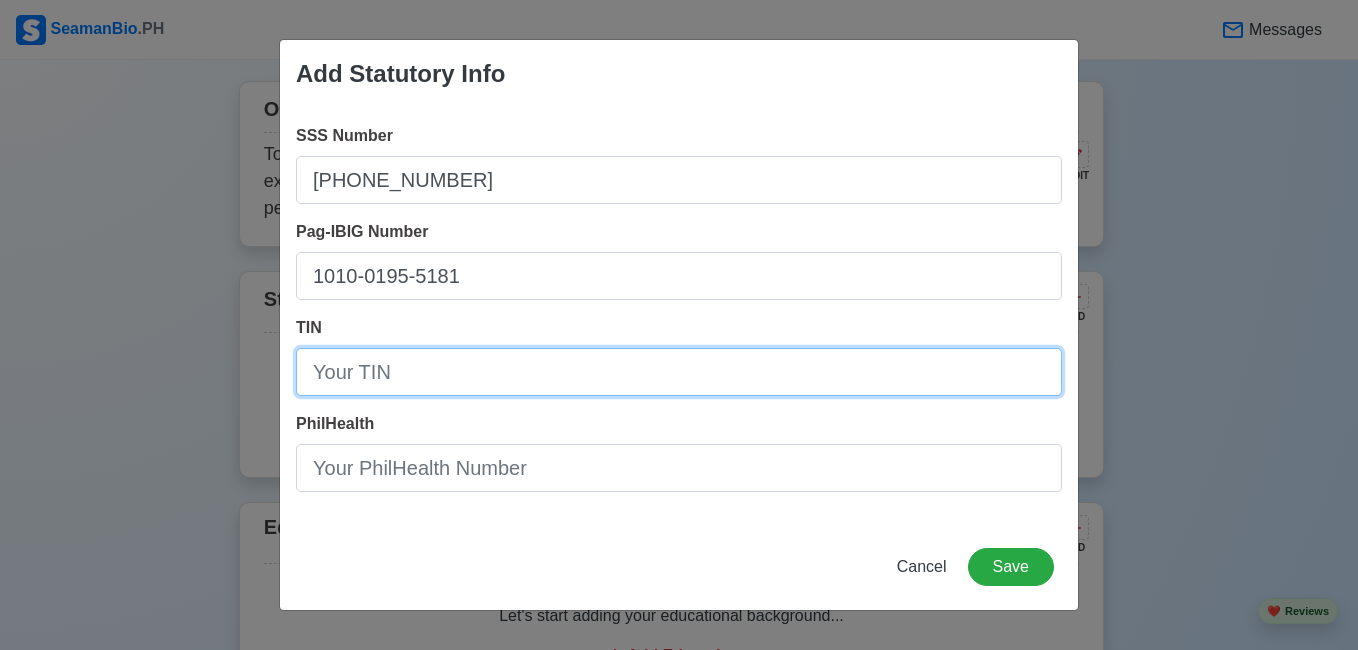 click on "TIN" at bounding box center (679, 372) 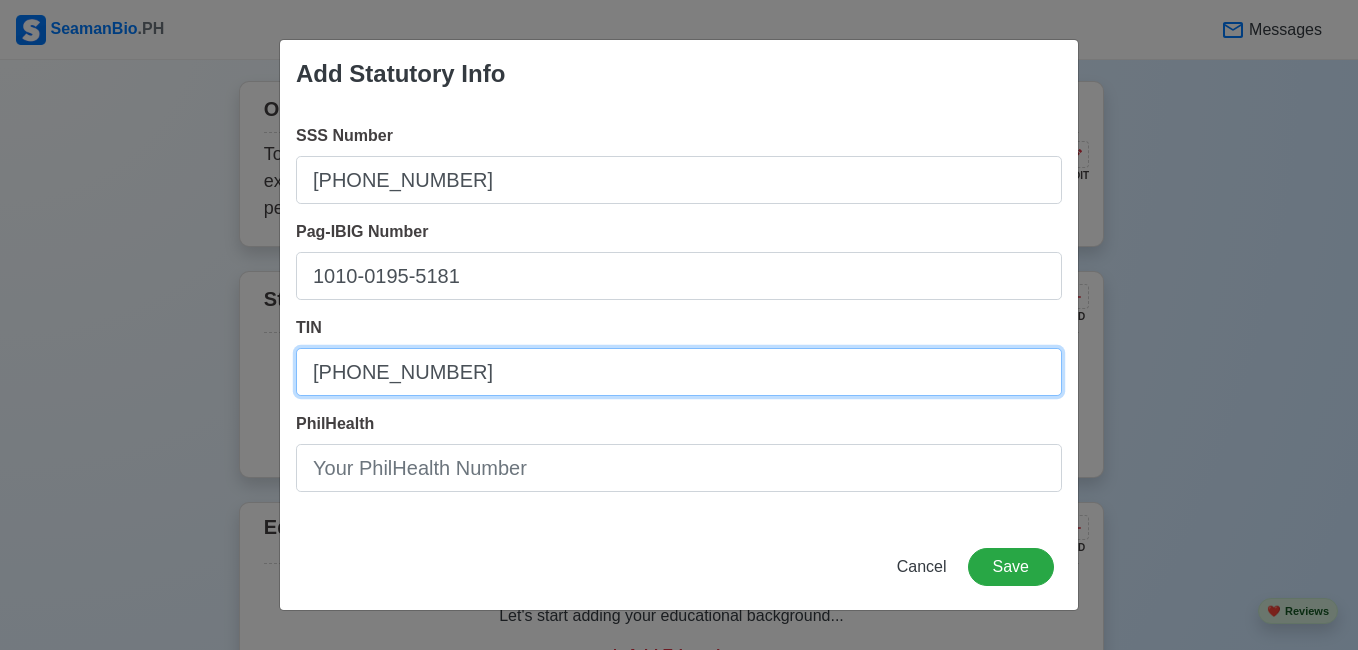 type on "[PHONE_NUMBER]" 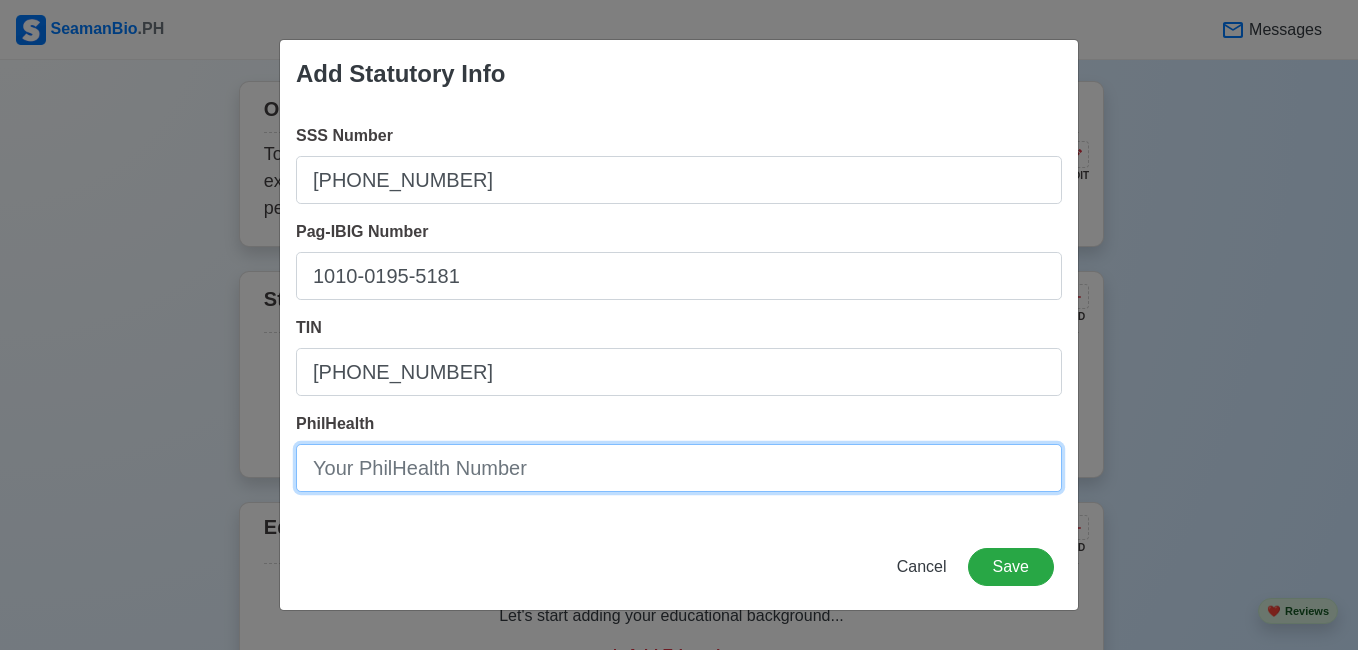 click on "PhilHealth" at bounding box center [679, 468] 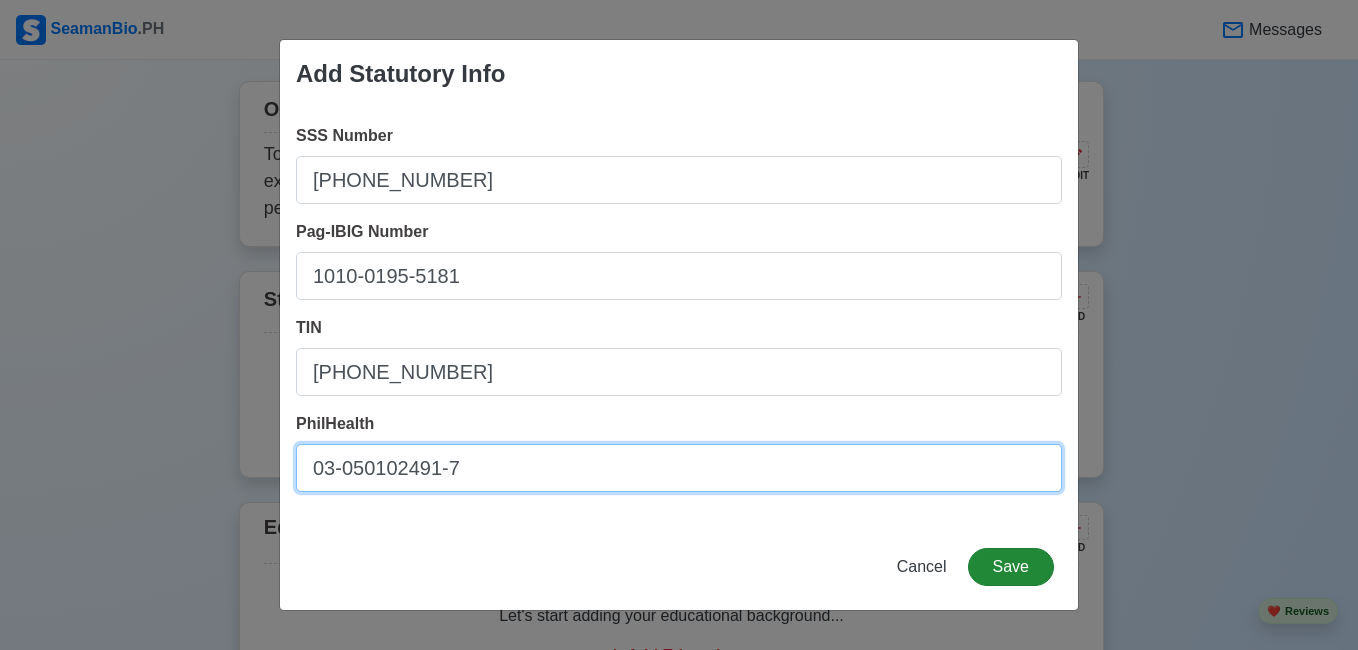 type on "03-050102491-7" 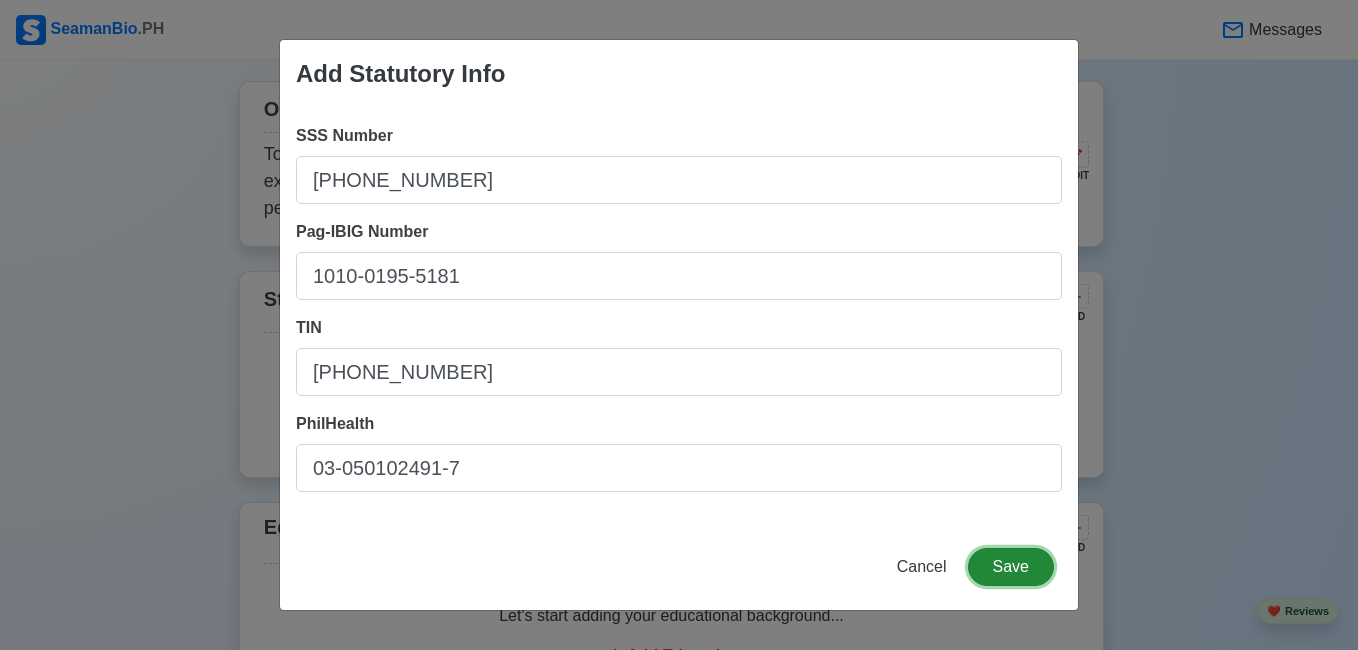 click on "Save" at bounding box center (1011, 567) 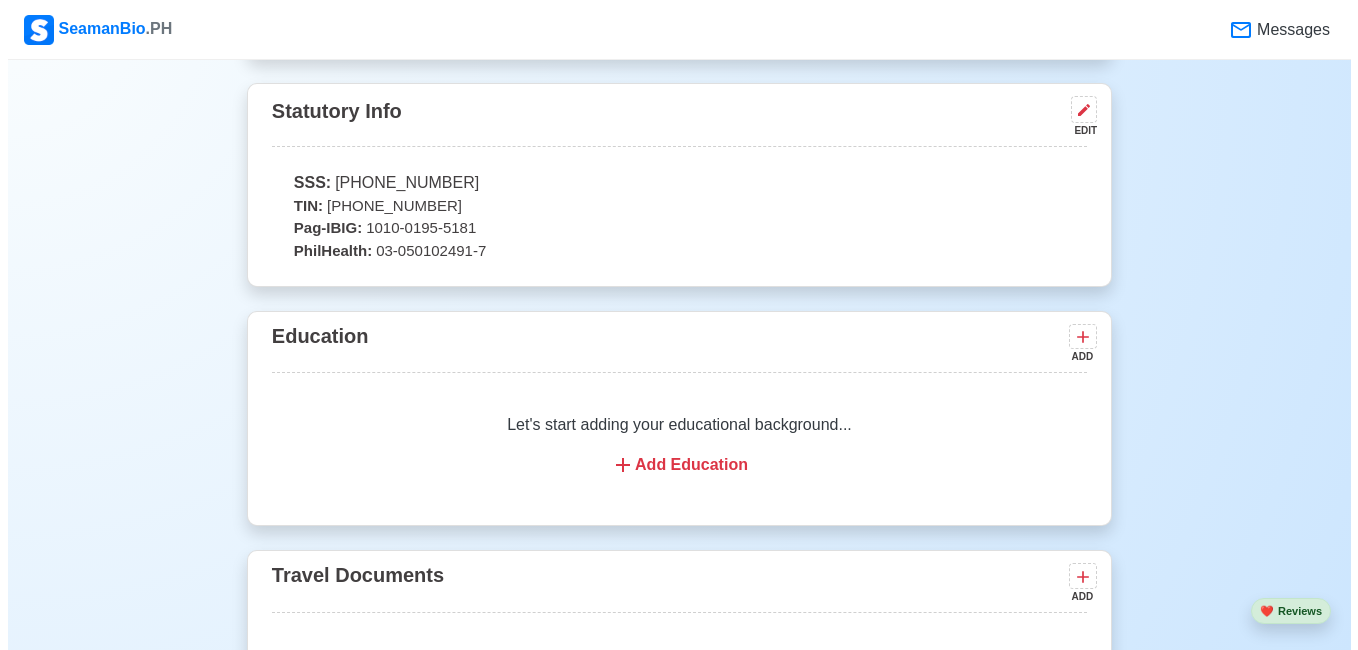 scroll, scrollTop: 1319, scrollLeft: 0, axis: vertical 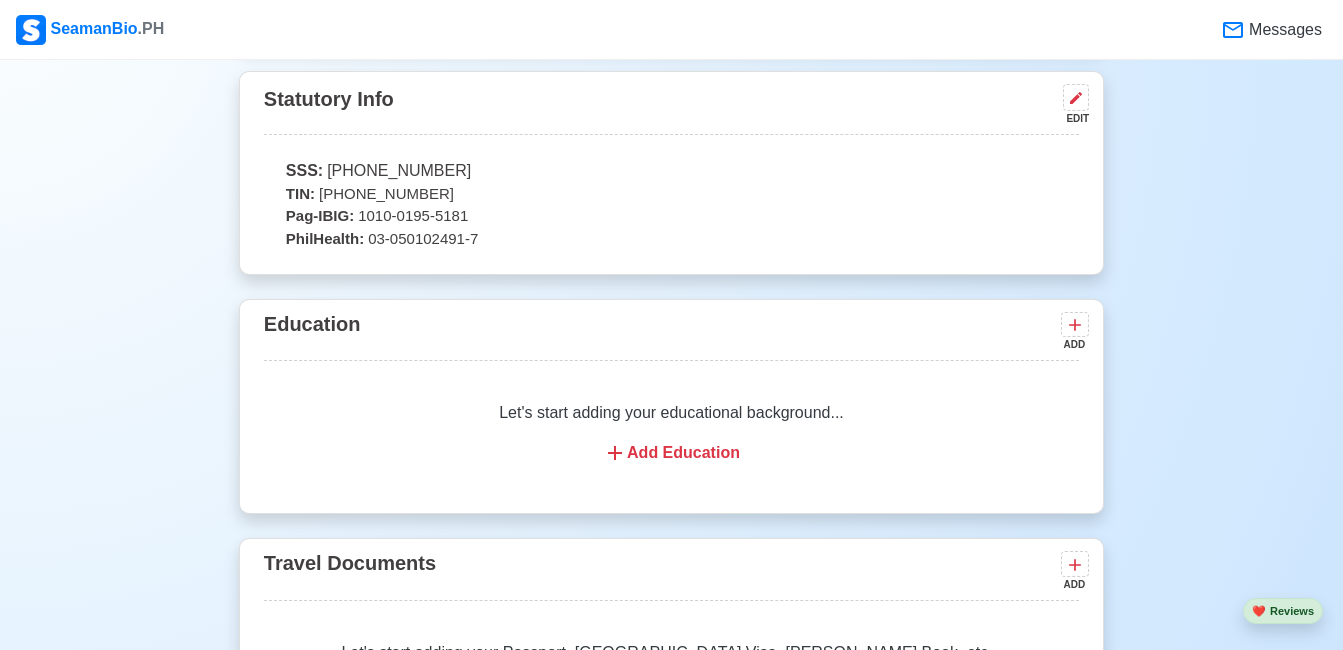click 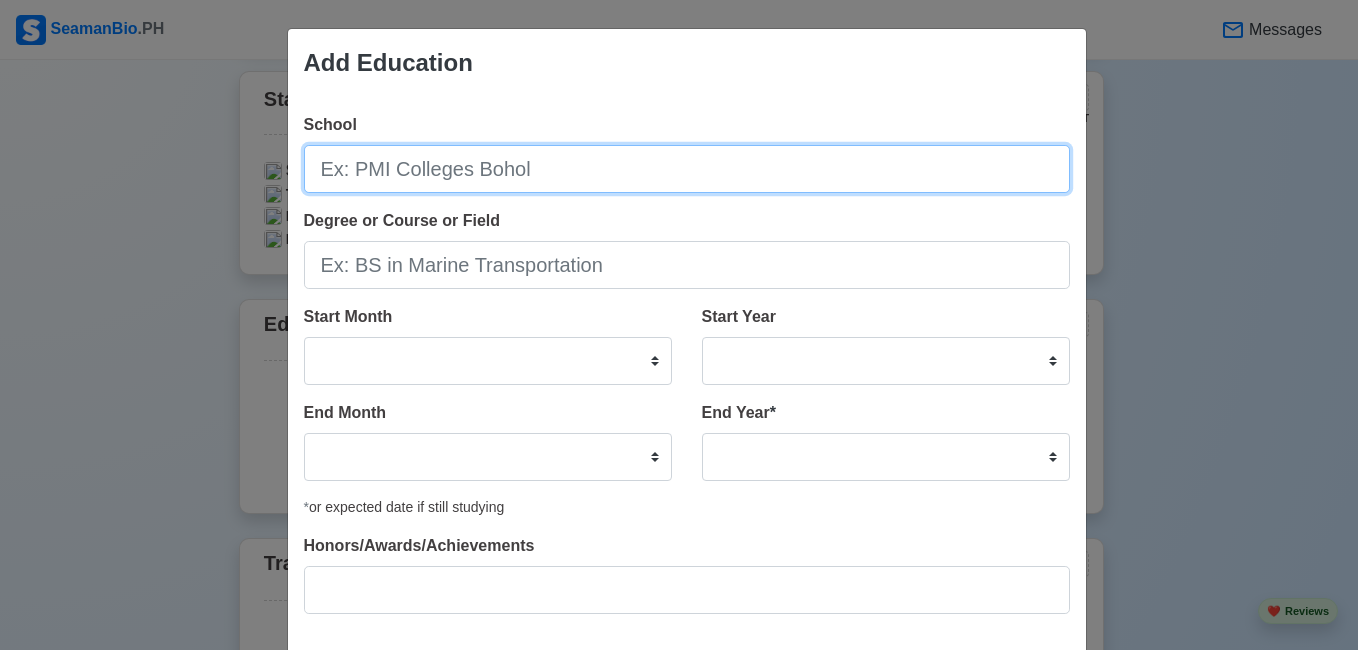 click on "School" at bounding box center [687, 169] 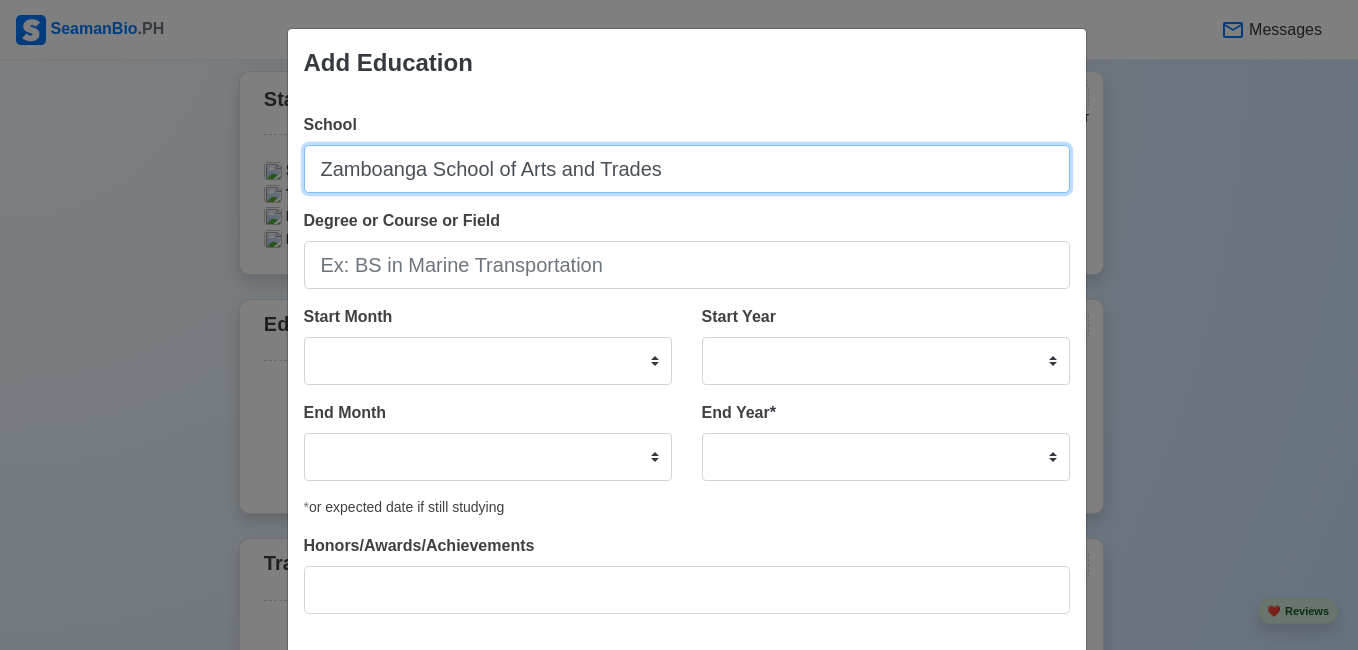 type on "Zamboanga School of Arts and Trades" 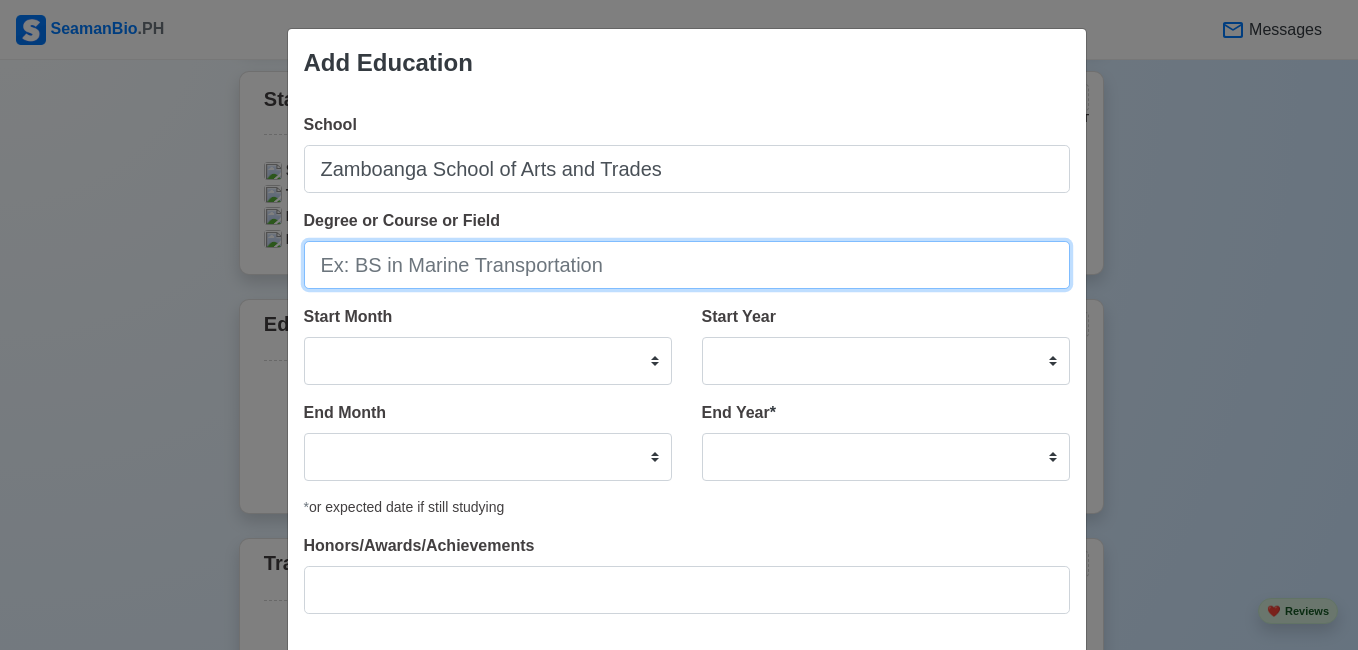 click on "Degree or Course or Field" at bounding box center (687, 265) 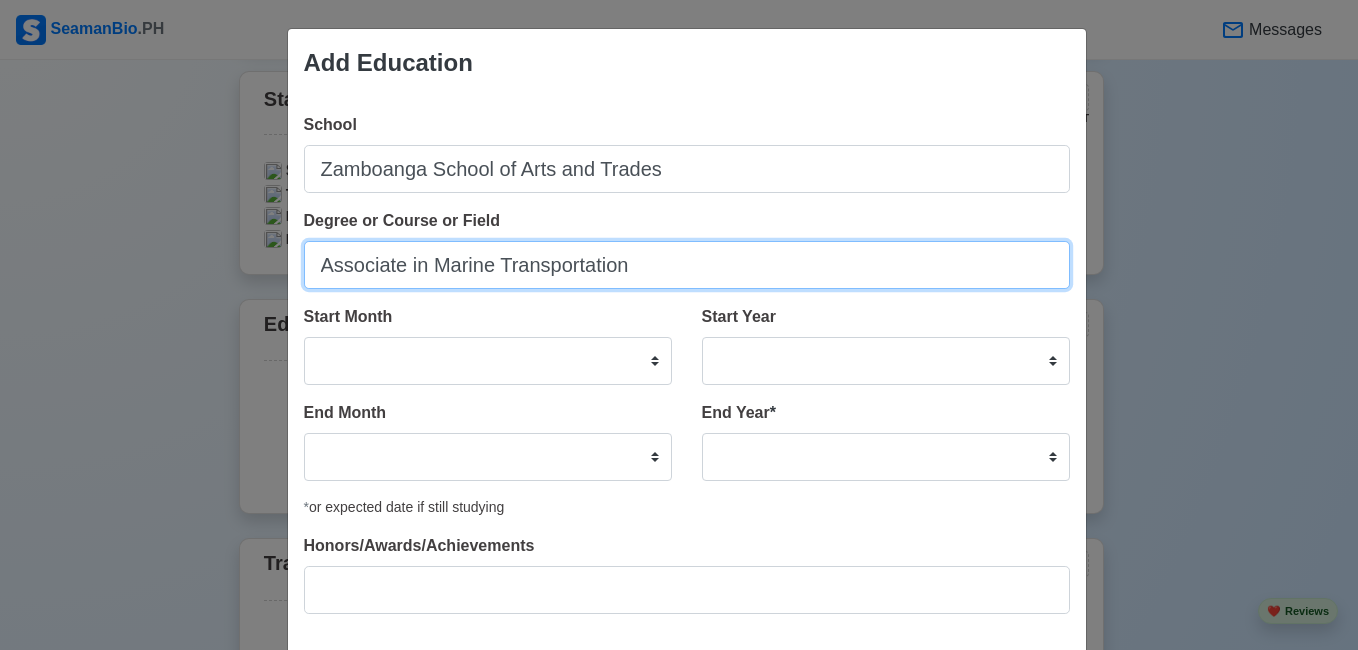 type on "Associate in Marine Transportation" 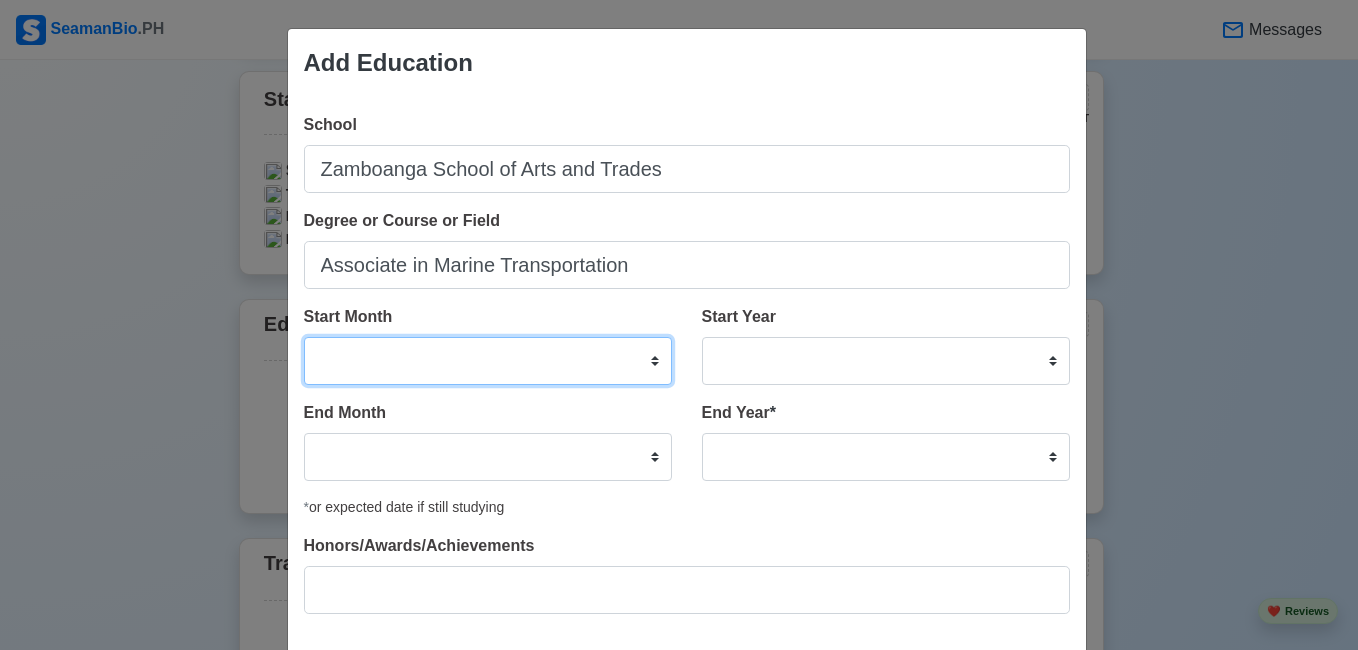 click on "January February March April May June July August September October November December" at bounding box center [488, 361] 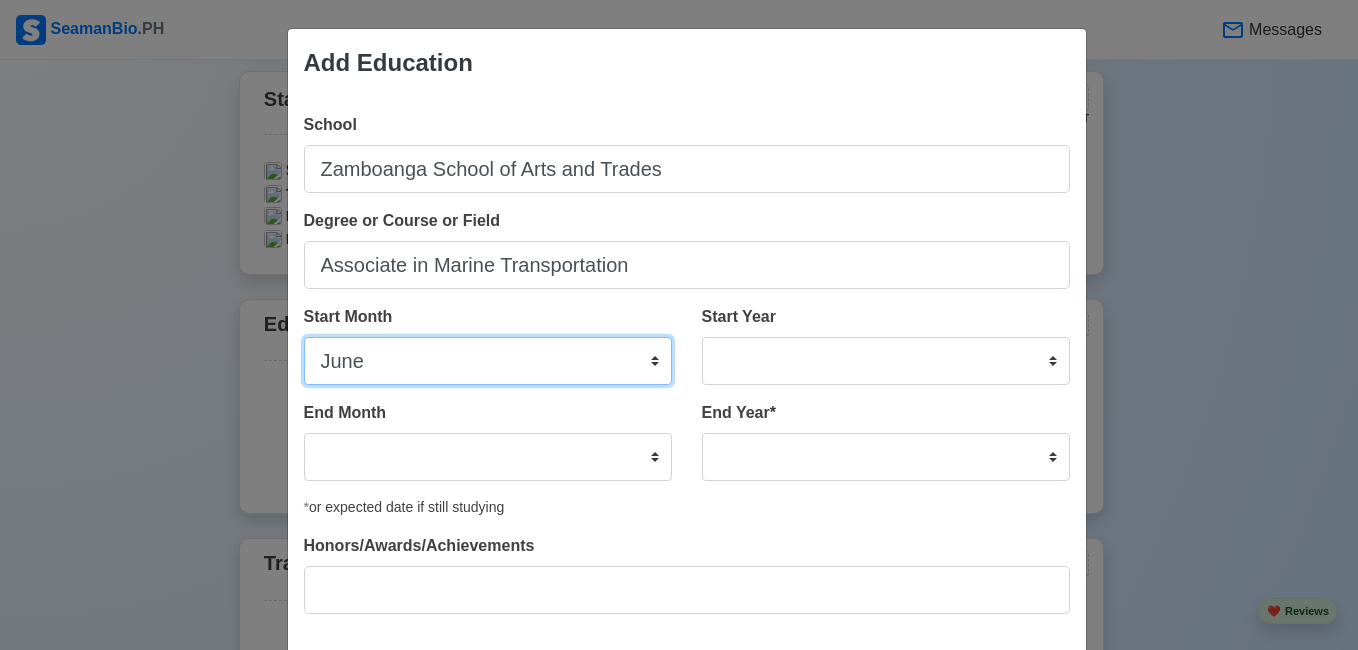 click on "January February March April May June July August September October November December" at bounding box center [488, 361] 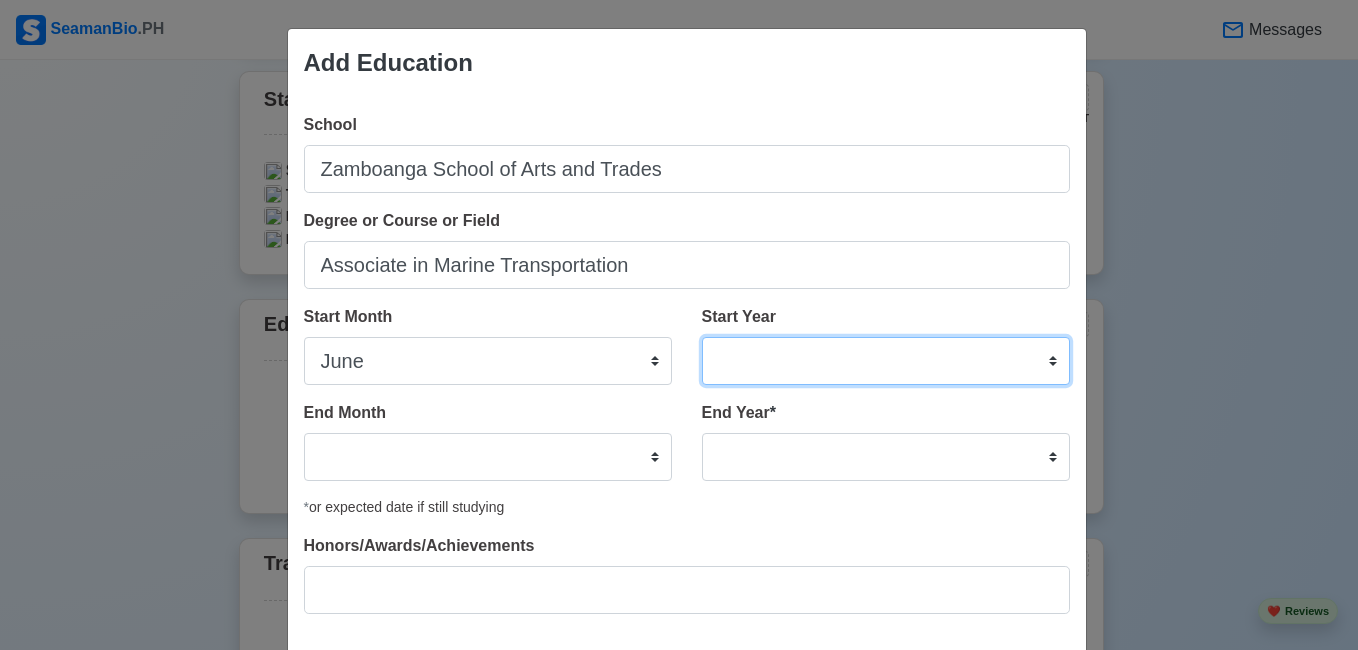 click on "2025 2024 2023 2022 2021 2020 2019 2018 2017 2016 2015 2014 2013 2012 2011 2010 2009 2008 2007 2006 2005 2004 2003 2002 2001 2000 1999 1998 1997 1996 1995 1994 1993 1992 1991 1990 1989 1988 1987 1986 1985 1984 1983 1982 1981 1980 1979 1978 1977 1976 1975 1974 1973 1972 1971 1970 1969 1968 1967 1966 1965 1964 1963 1962 1961 1960 1959 1958 1957 1956 1955 1954 1953 1952 1951 1950 1949 1948 1947 1946 1945 1944 1943 1942 1941 1940 1939 1938 1937 1936 1935 1934 1933 1932 1931 1930 1929 1928 1927 1926 1925" at bounding box center (886, 361) 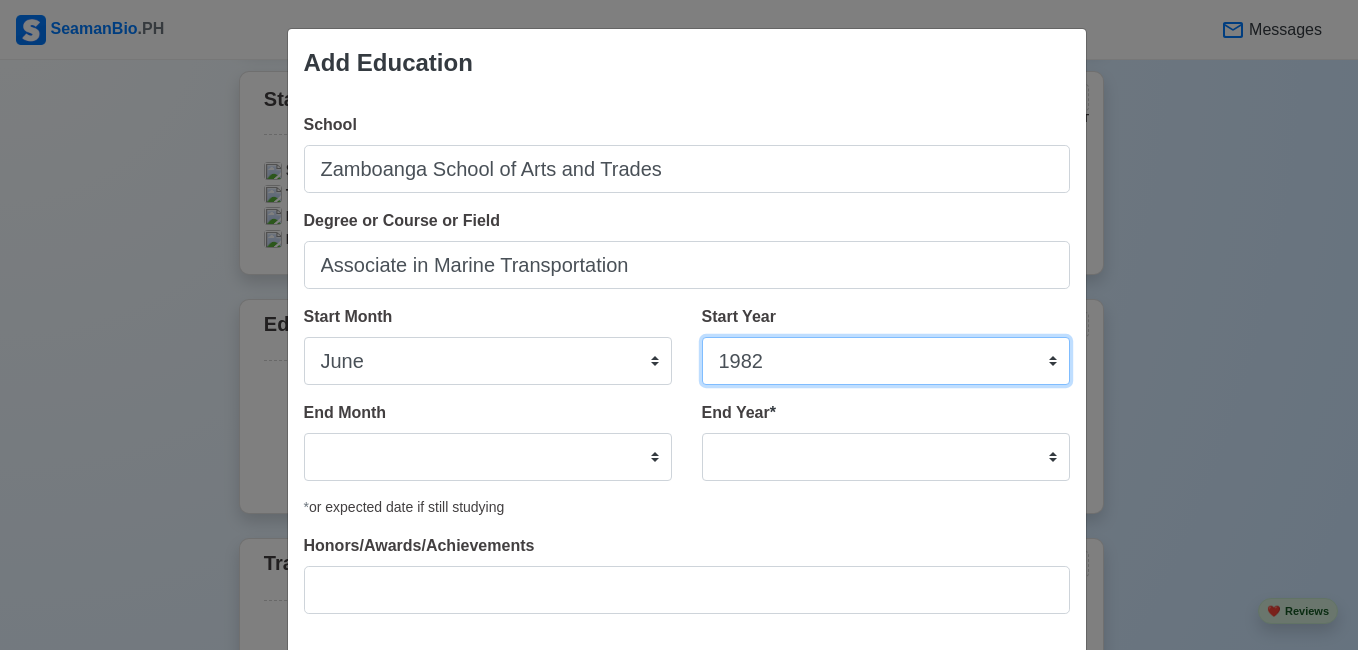 click on "2025 2024 2023 2022 2021 2020 2019 2018 2017 2016 2015 2014 2013 2012 2011 2010 2009 2008 2007 2006 2005 2004 2003 2002 2001 2000 1999 1998 1997 1996 1995 1994 1993 1992 1991 1990 1989 1988 1987 1986 1985 1984 1983 1982 1981 1980 1979 1978 1977 1976 1975 1974 1973 1972 1971 1970 1969 1968 1967 1966 1965 1964 1963 1962 1961 1960 1959 1958 1957 1956 1955 1954 1953 1952 1951 1950 1949 1948 1947 1946 1945 1944 1943 1942 1941 1940 1939 1938 1937 1936 1935 1934 1933 1932 1931 1930 1929 1928 1927 1926 1925" at bounding box center (886, 361) 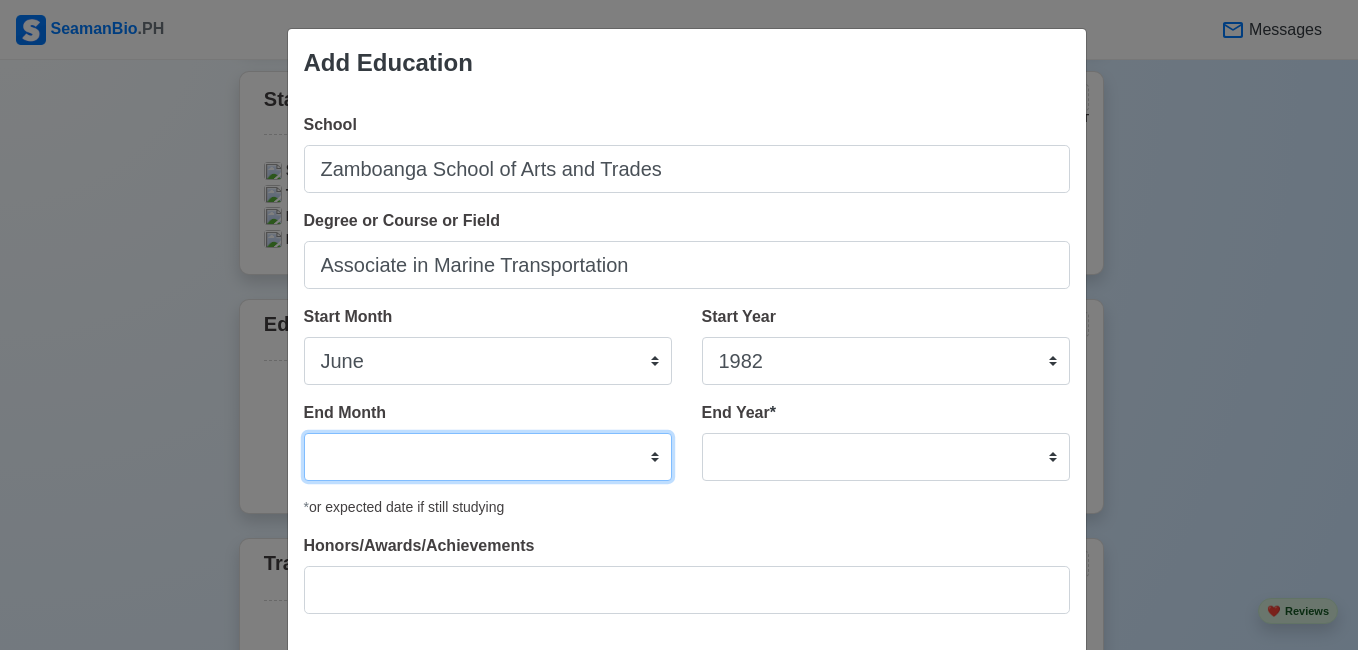 click on "January February March April May June July August September October November December" at bounding box center (488, 457) 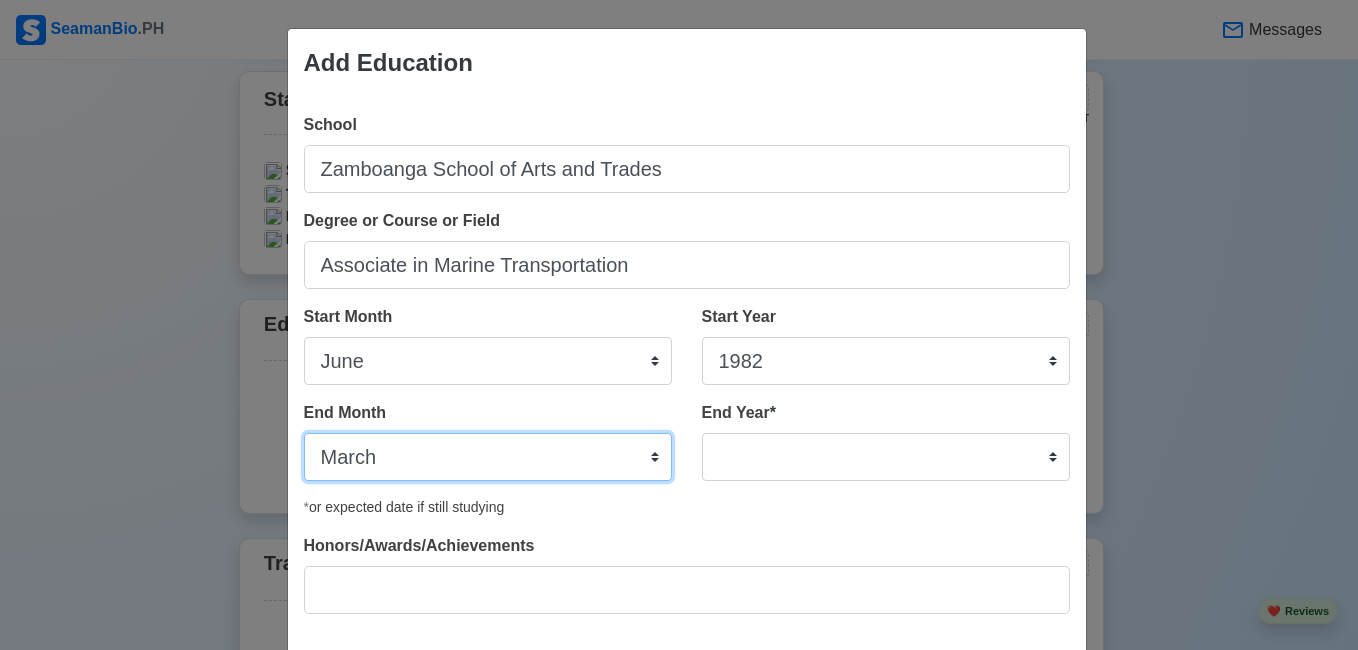 click on "January February March April May June July August September October November December" at bounding box center [488, 457] 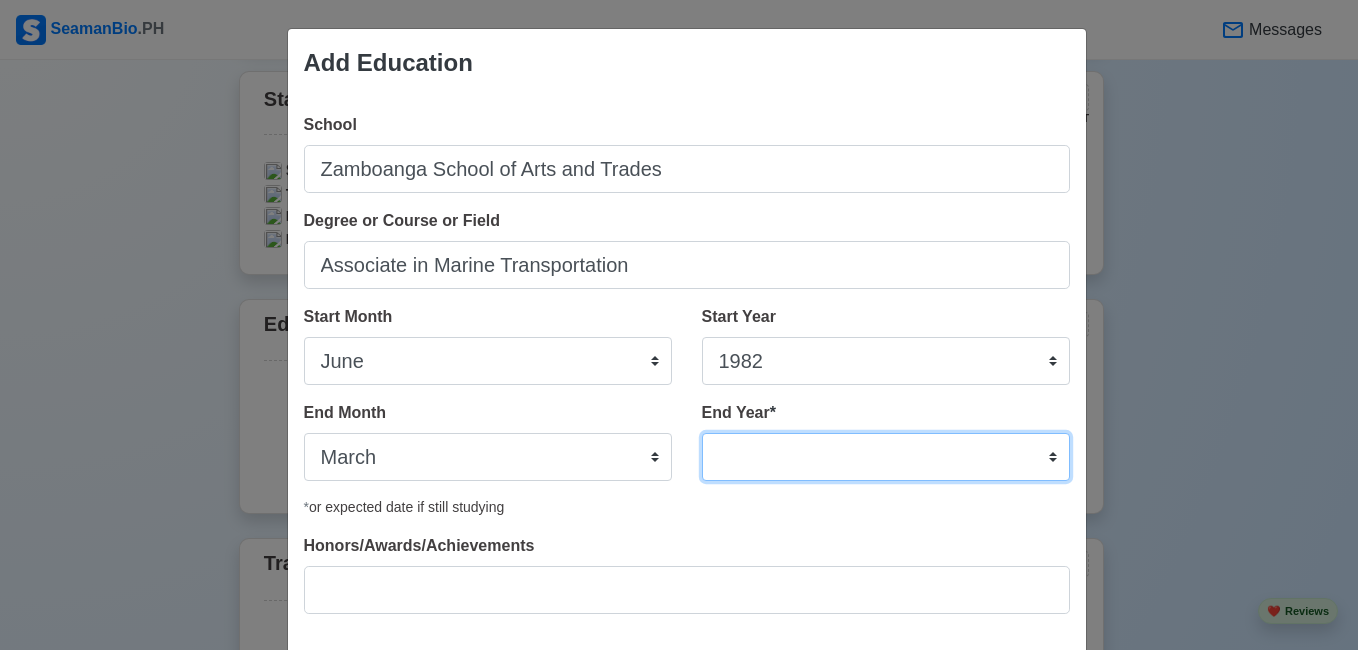 click on "2035 2034 2033 2032 2031 2030 2029 2028 2027 2026 2025 2024 2023 2022 2021 2020 2019 2018 2017 2016 2015 2014 2013 2012 2011 2010 2009 2008 2007 2006 2005 2004 2003 2002 2001 2000 1999 1998 1997 1996 1995 1994 1993 1992 1991 1990 1989 1988 1987 1986 1985 1984 1983 1982 1981 1980 1979 1978 1977 1976 1975 1974 1973 1972 1971 1970 1969 1968 1967 1966 1965 1964 1963 1962 1961 1960 1959 1958 1957 1956 1955 1954 1953 1952 1951 1950 1949 1948 1947 1946 1945 1944 1943 1942 1941 1940 1939 1938 1937 1936 1935" at bounding box center (886, 457) 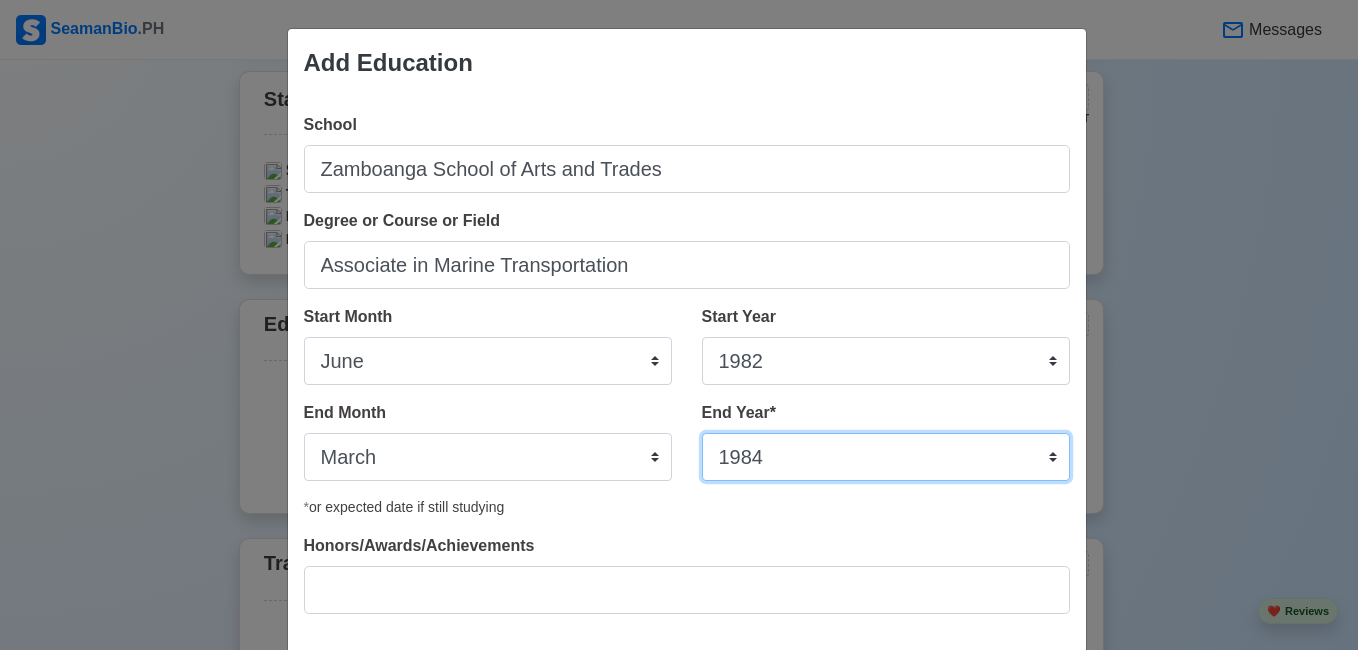 click on "2035 2034 2033 2032 2031 2030 2029 2028 2027 2026 2025 2024 2023 2022 2021 2020 2019 2018 2017 2016 2015 2014 2013 2012 2011 2010 2009 2008 2007 2006 2005 2004 2003 2002 2001 2000 1999 1998 1997 1996 1995 1994 1993 1992 1991 1990 1989 1988 1987 1986 1985 1984 1983 1982 1981 1980 1979 1978 1977 1976 1975 1974 1973 1972 1971 1970 1969 1968 1967 1966 1965 1964 1963 1962 1961 1960 1959 1958 1957 1956 1955 1954 1953 1952 1951 1950 1949 1948 1947 1946 1945 1944 1943 1942 1941 1940 1939 1938 1937 1936 1935" at bounding box center (886, 457) 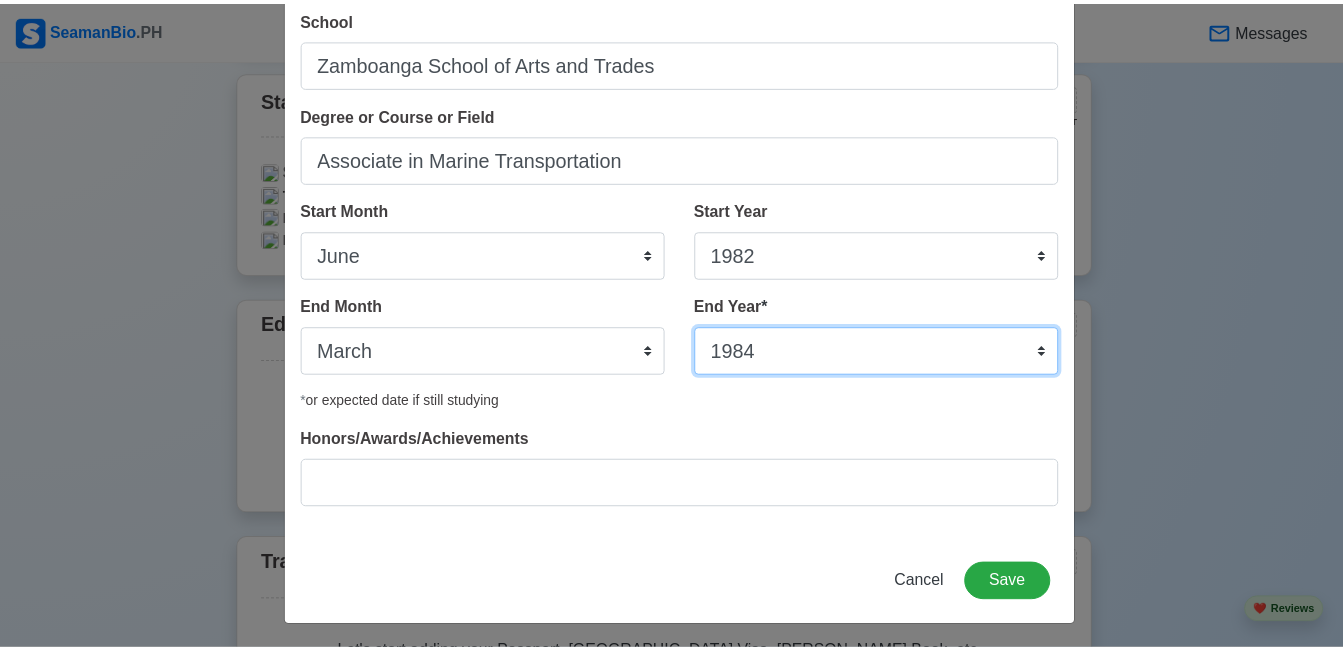 scroll, scrollTop: 111, scrollLeft: 0, axis: vertical 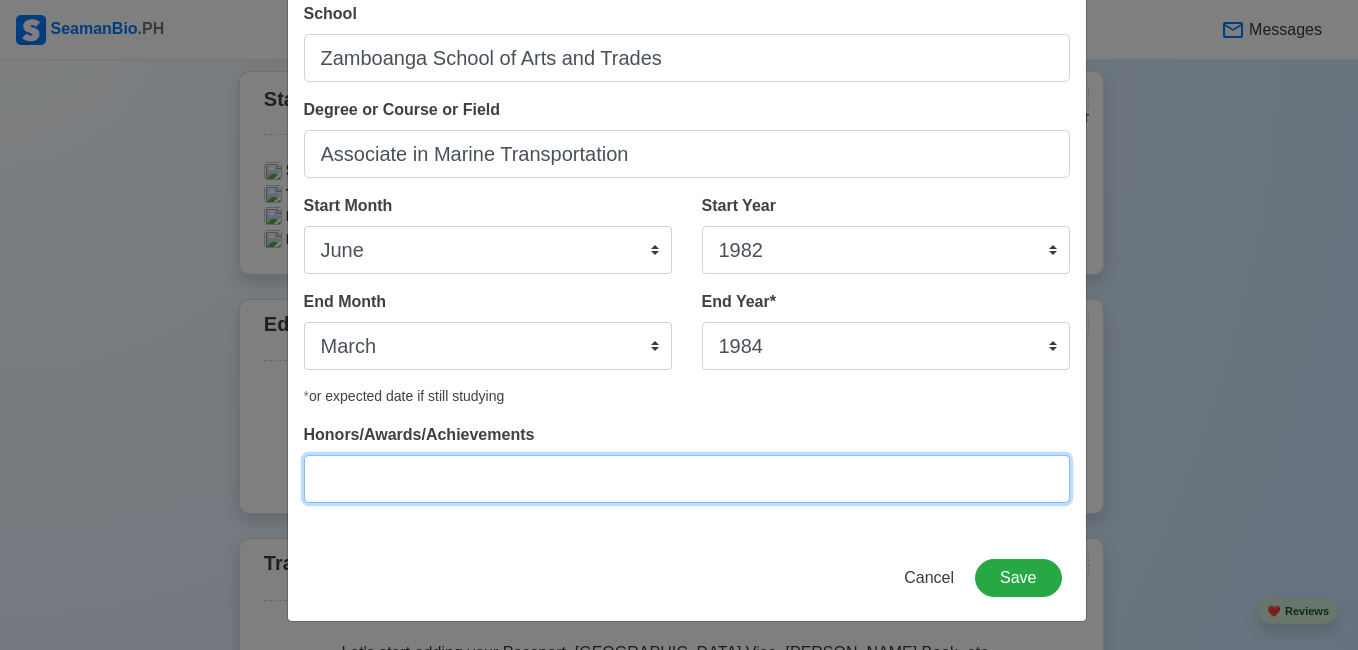 click on "Honors/Awards/Achievements" at bounding box center (687, 479) 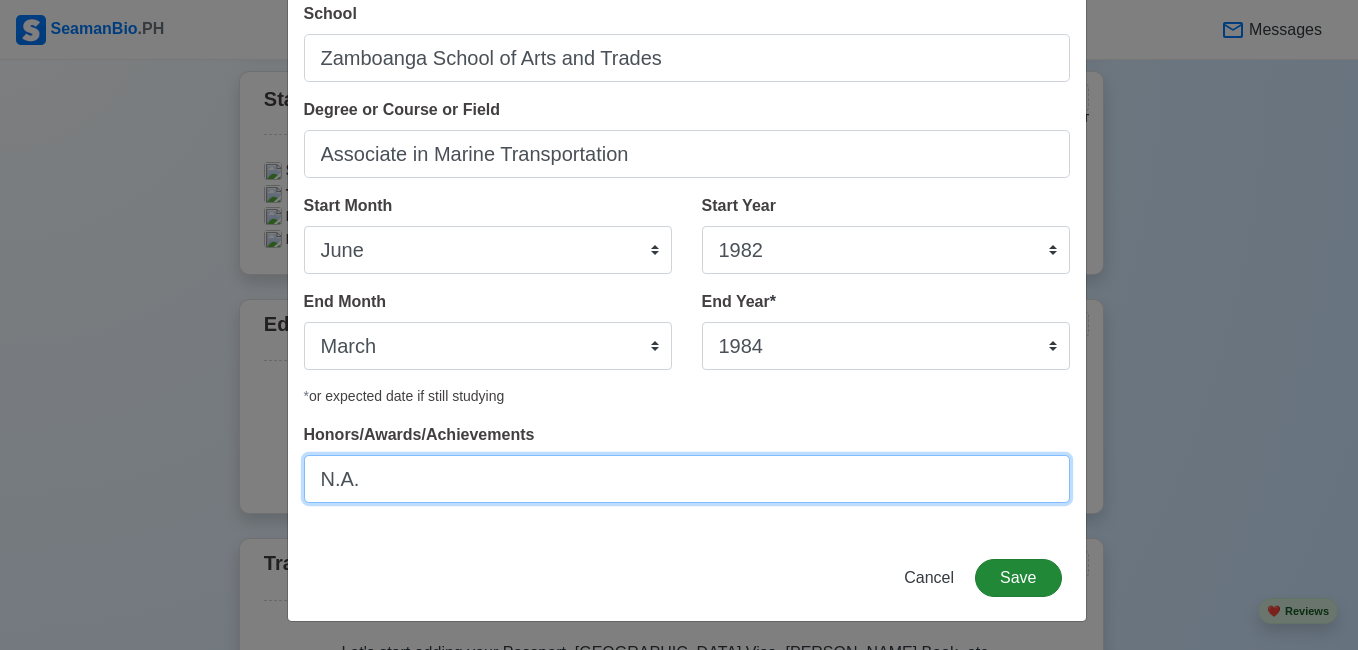type on "N.A." 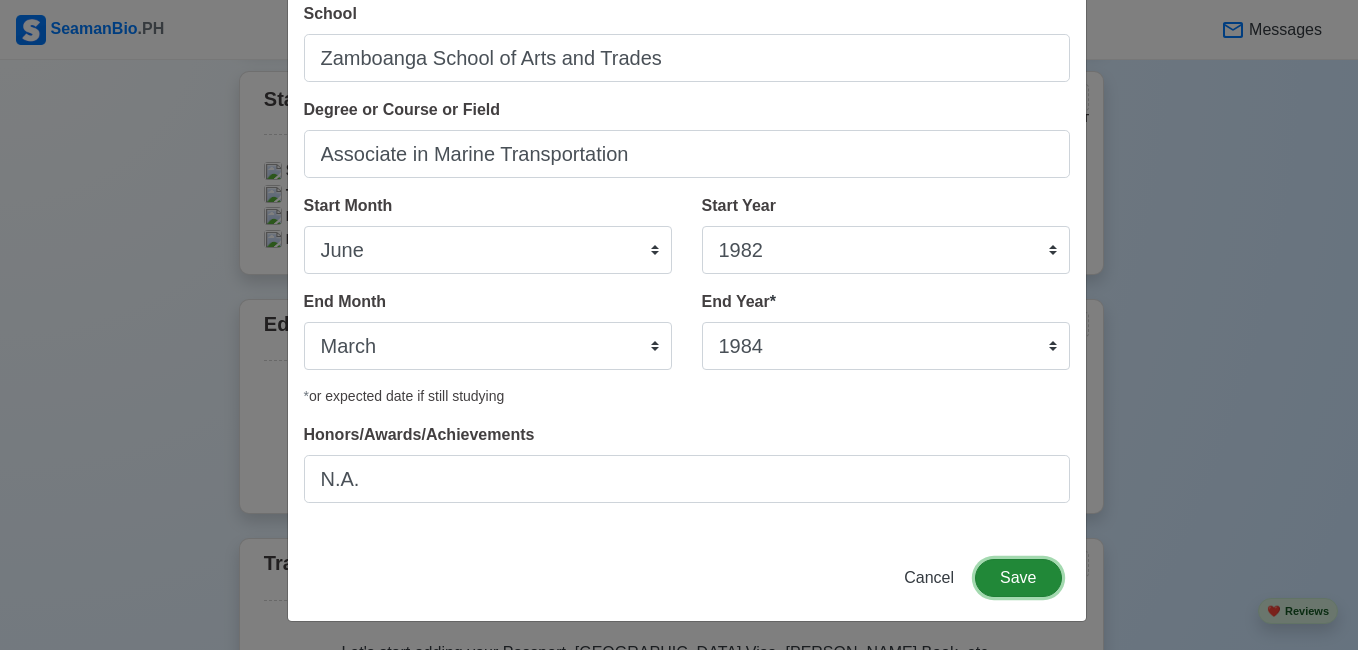 click on "Save" at bounding box center (1018, 578) 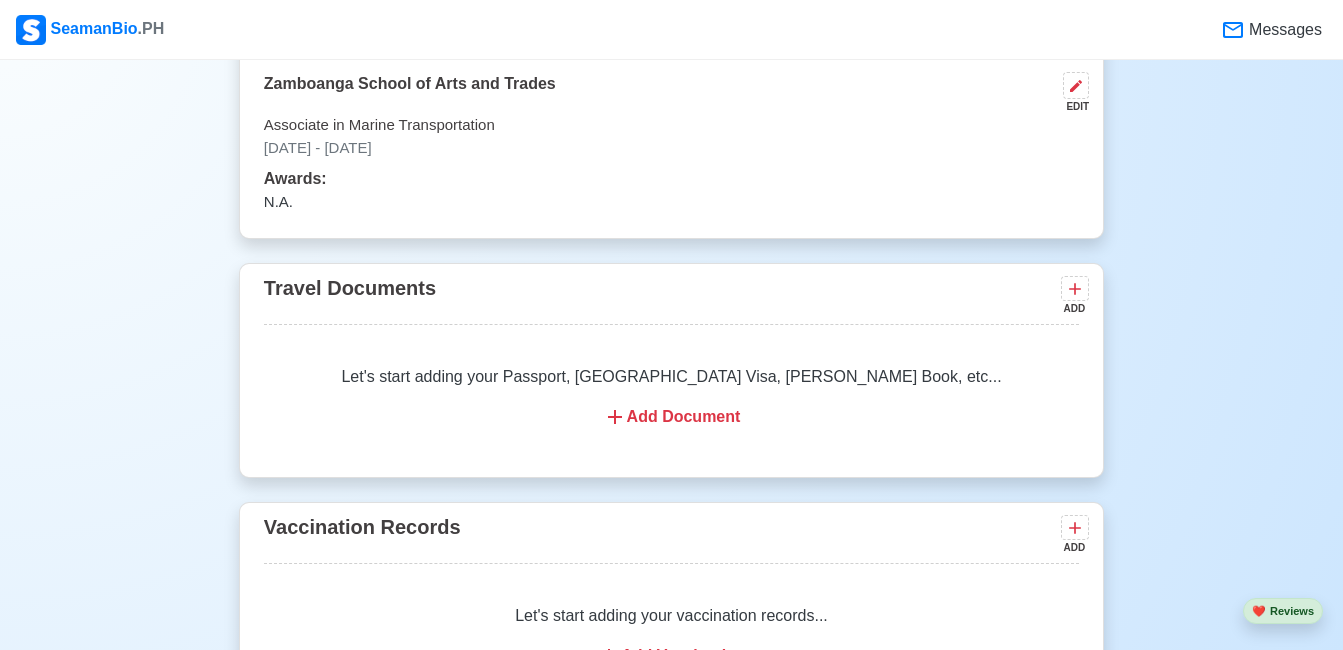 scroll, scrollTop: 1619, scrollLeft: 0, axis: vertical 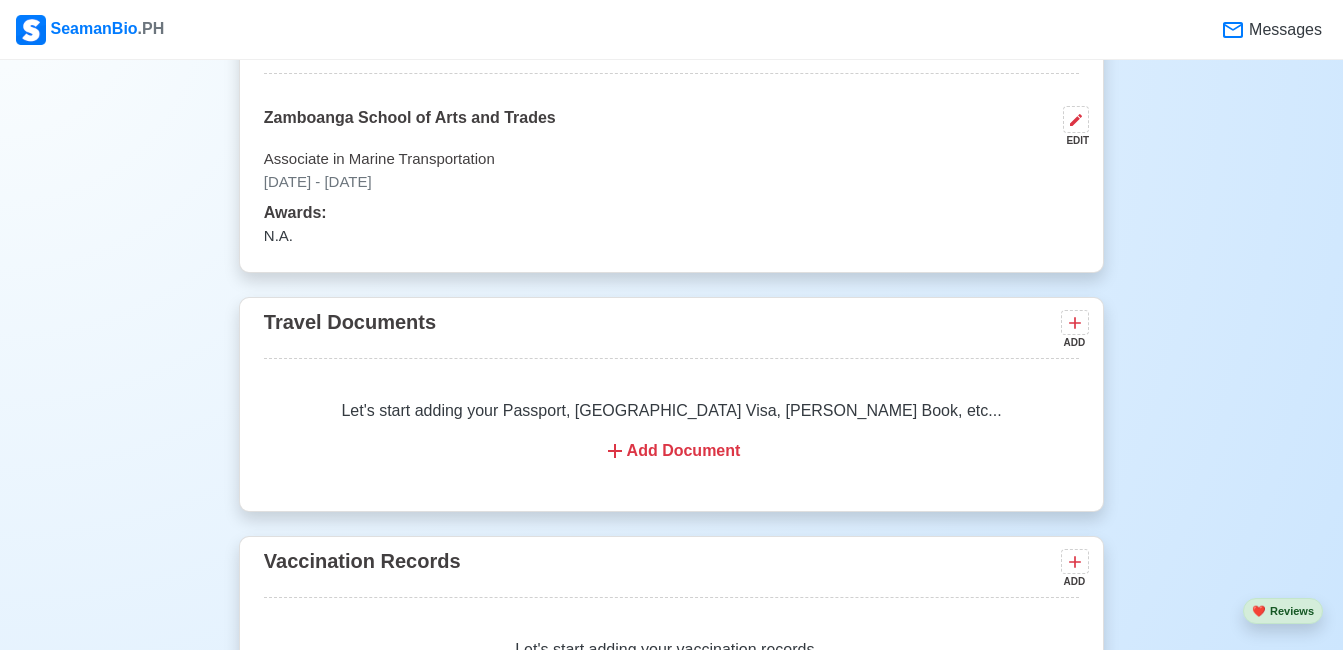 click on "Add Document" at bounding box center (671, 451) 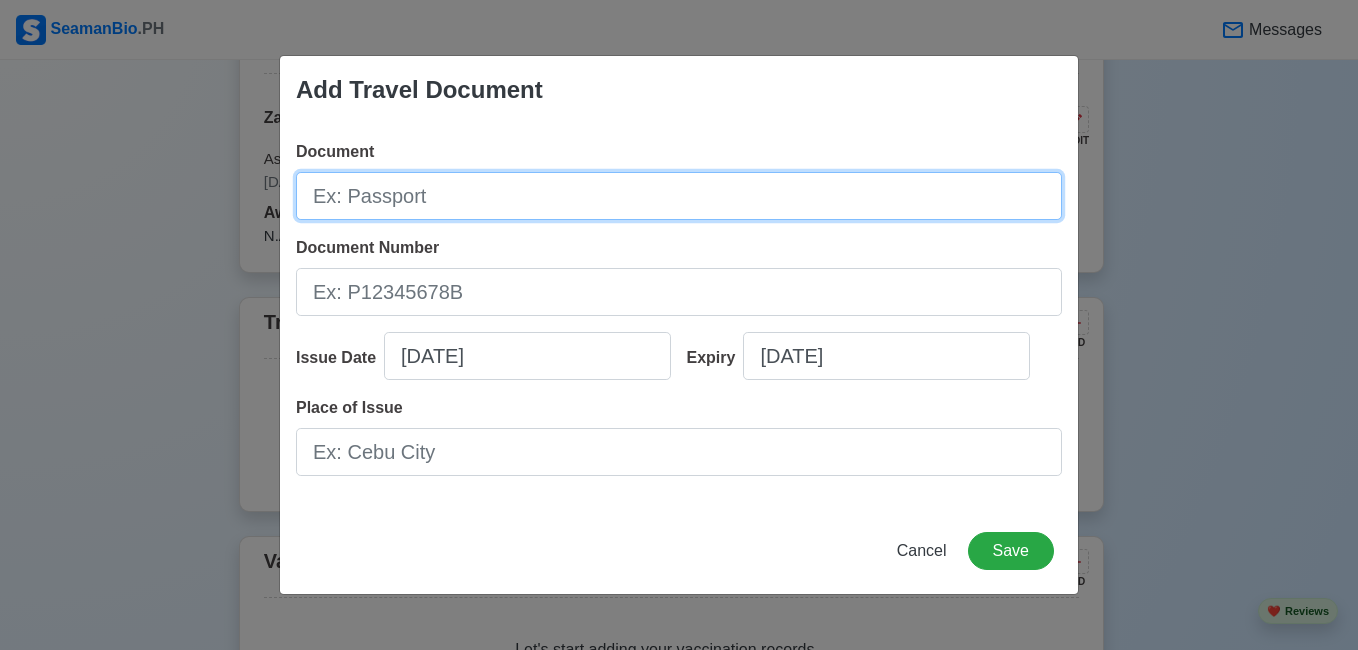 click on "Document" at bounding box center (679, 196) 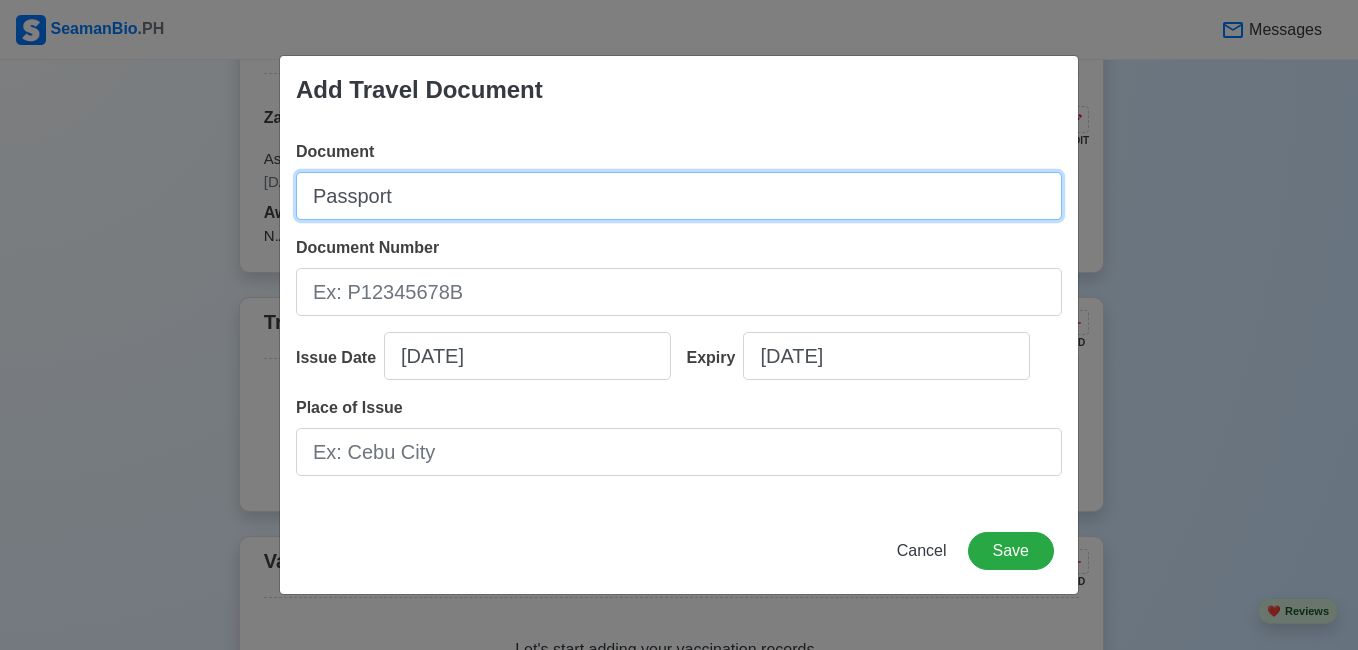 type on "Passport" 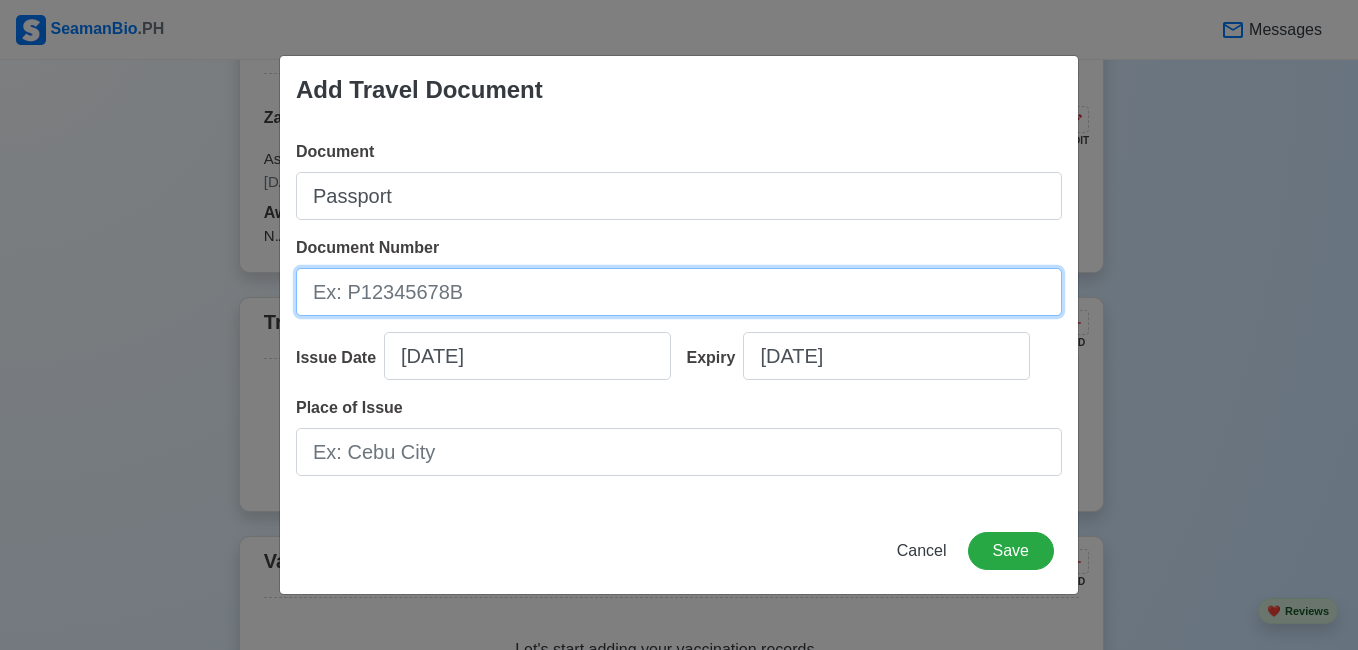 click on "Document Number" at bounding box center [679, 292] 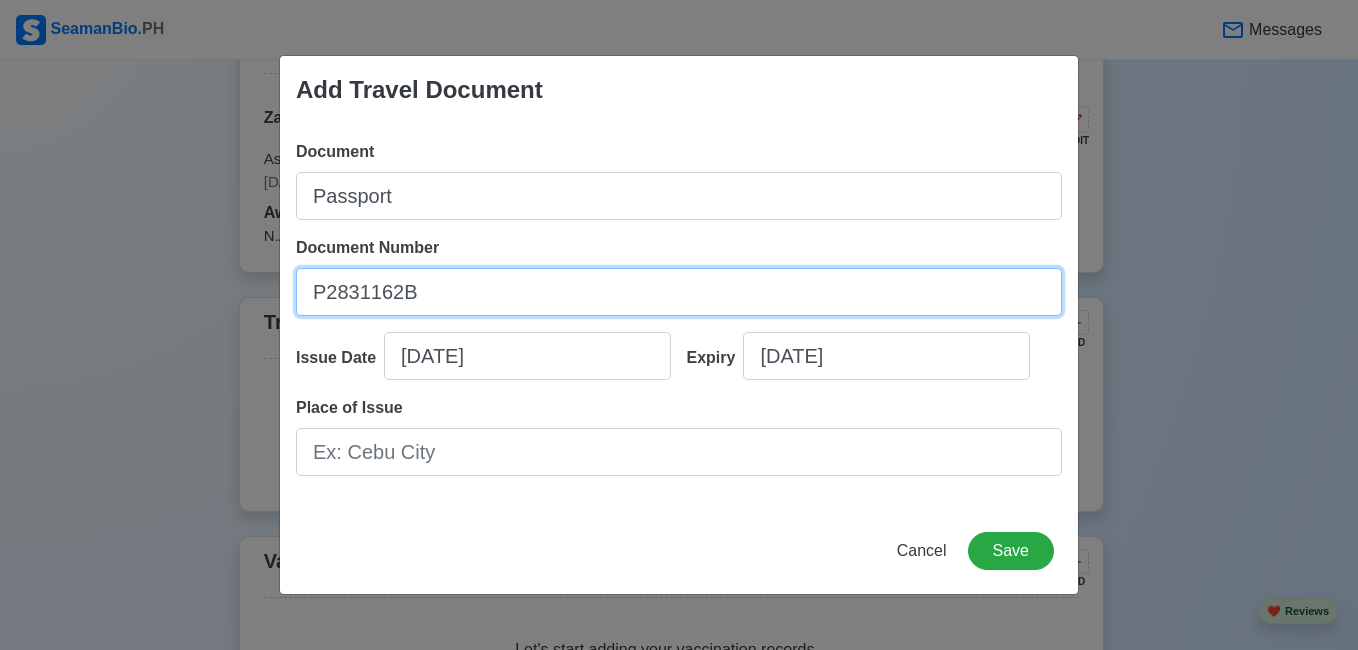 type on "P2831162B" 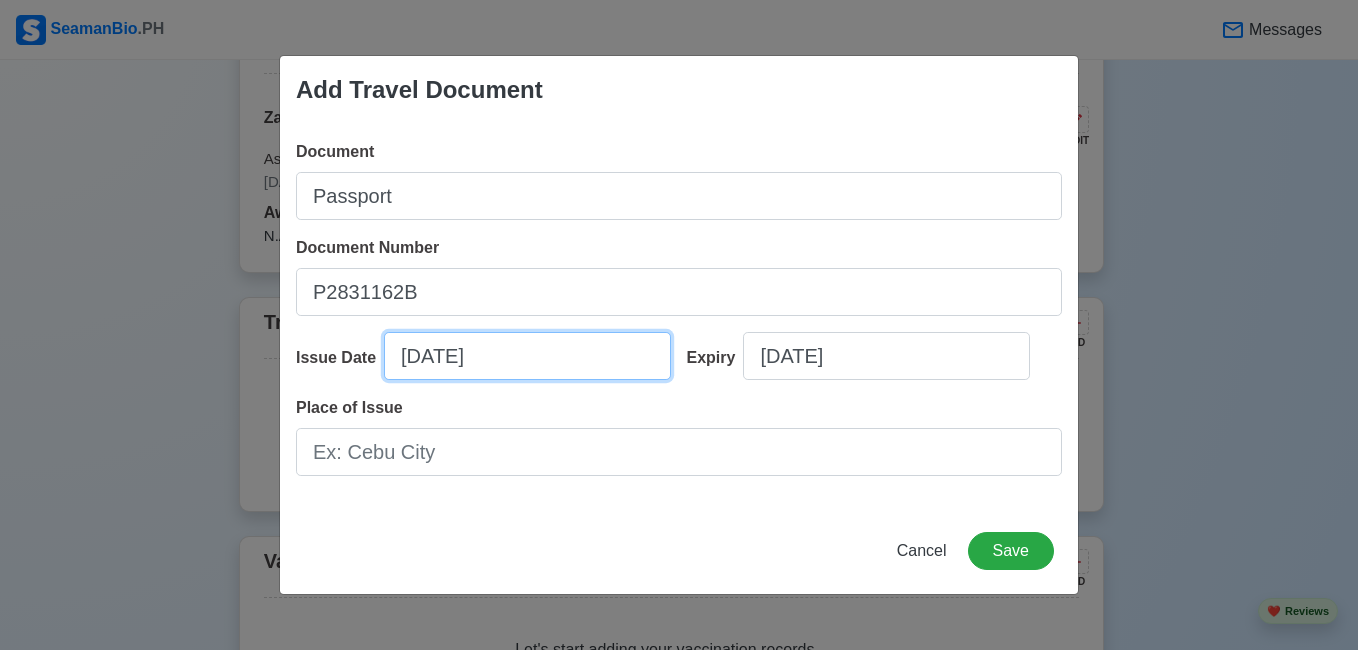 click on "[DATE]" at bounding box center [527, 356] 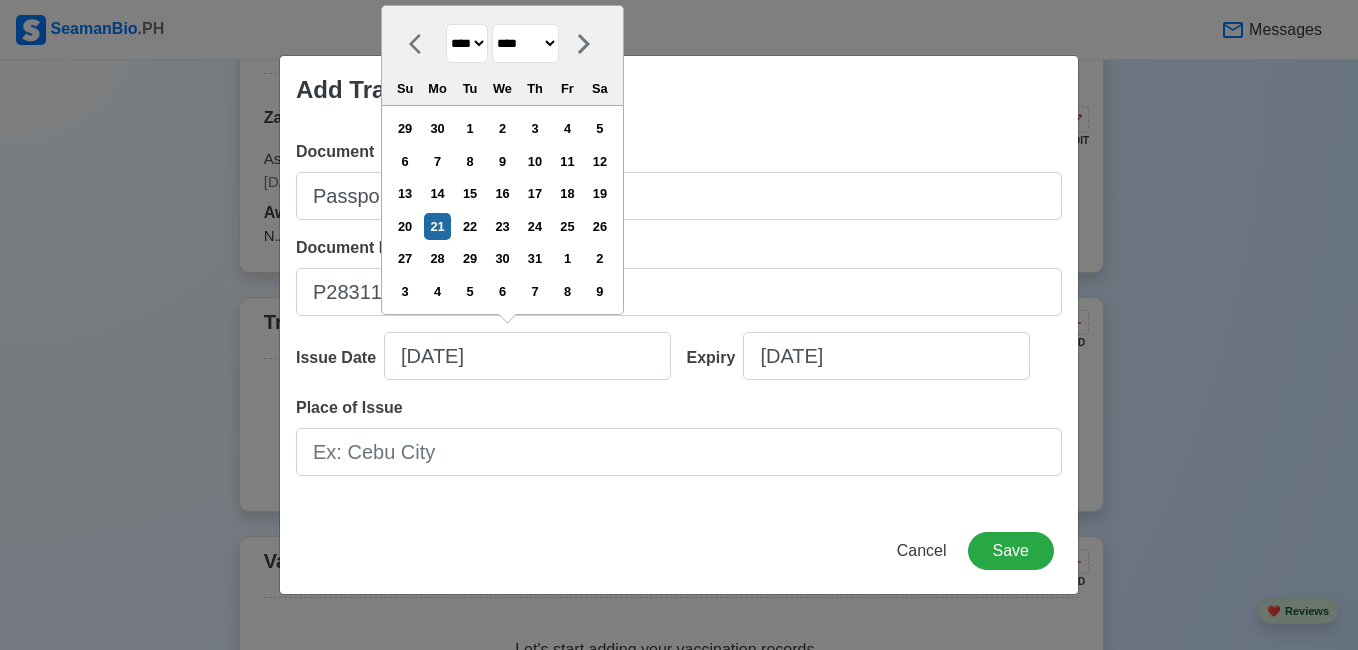 click on "**** **** **** **** **** **** **** **** **** **** **** **** **** **** **** **** **** **** **** **** **** **** **** **** **** **** **** **** **** **** **** **** **** **** **** **** **** **** **** **** **** **** **** **** **** **** **** **** **** **** **** **** **** **** **** **** **** **** **** **** **** **** **** **** **** **** **** **** **** **** **** **** **** **** **** **** **** **** **** **** **** **** **** **** **** **** **** **** **** **** **** **** **** **** **** **** **** **** **** **** **** **** **** **** **** ****" at bounding box center [467, 43] 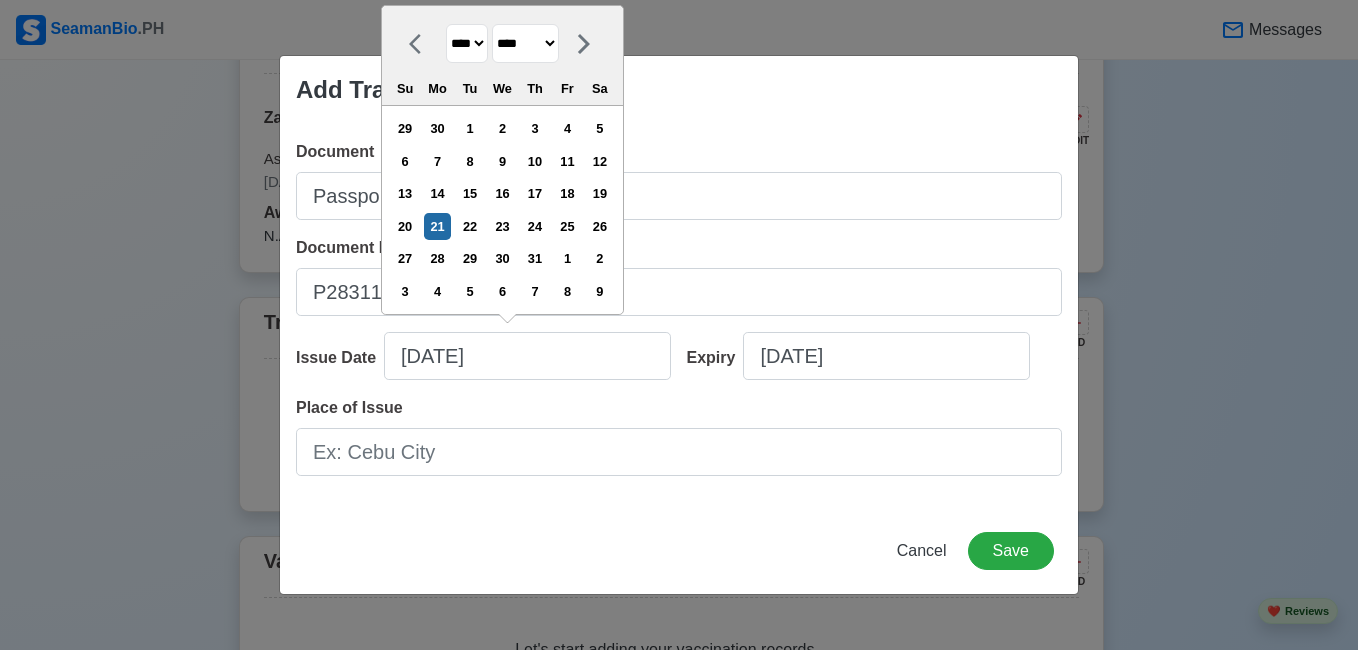 select on "****" 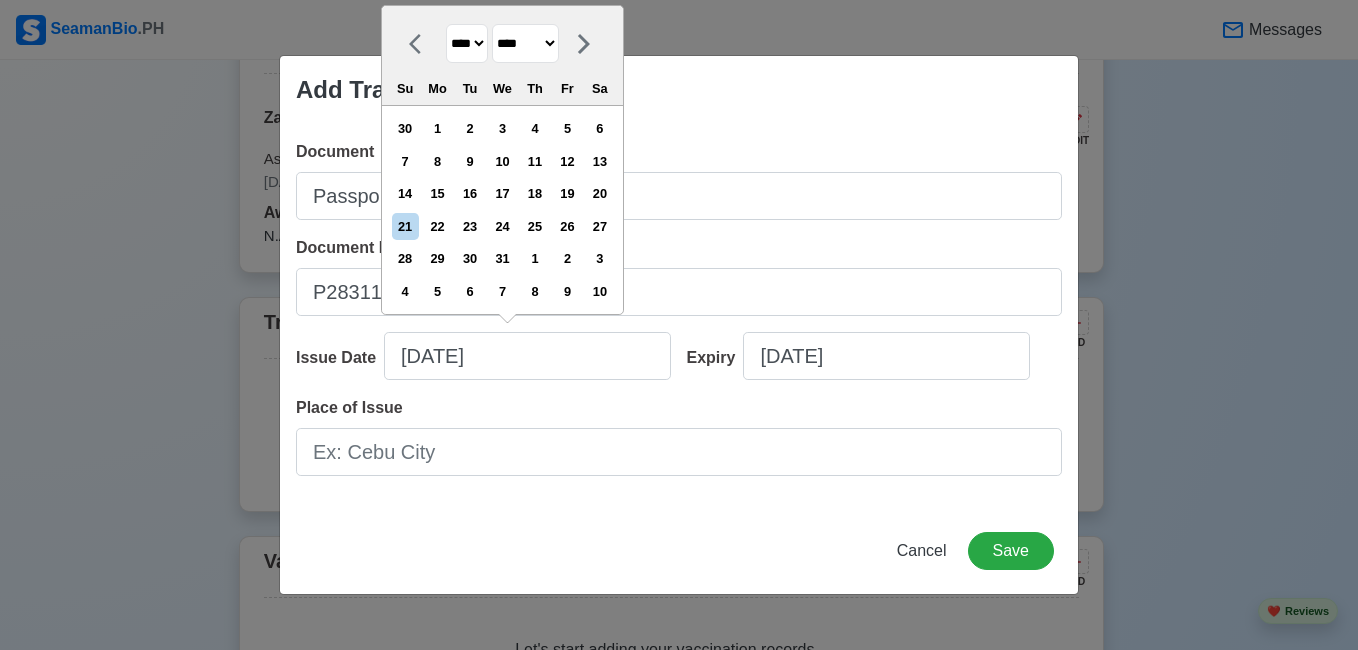 click on "******* ******** ***** ***** *** **** **** ****** ********* ******* ******** ********" at bounding box center (525, 43) 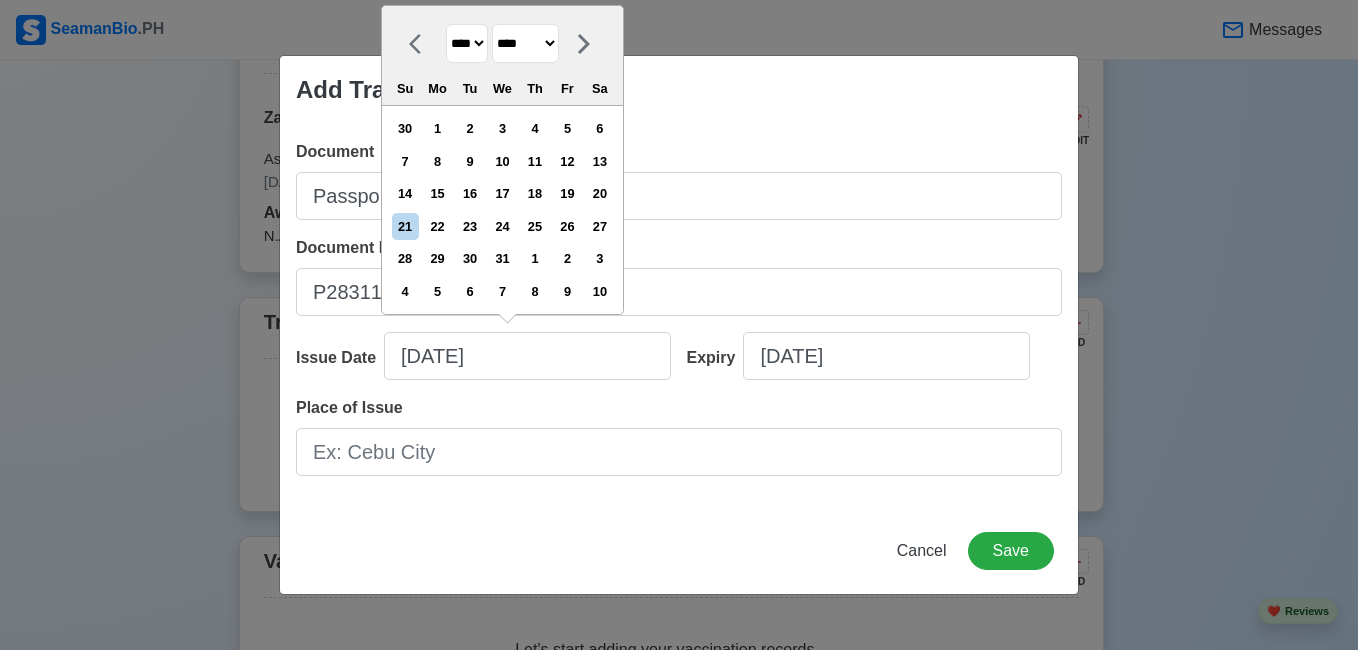 select on "******" 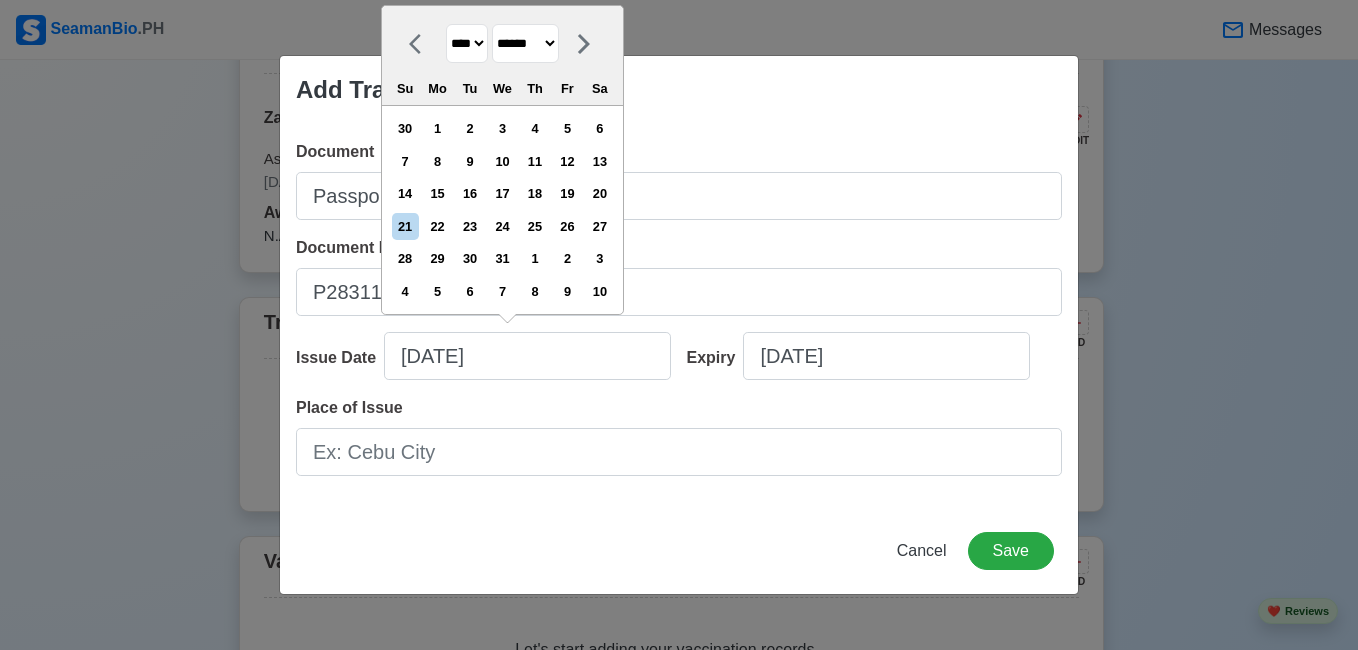 click on "******* ******** ***** ***** *** **** **** ****** ********* ******* ******** ********" at bounding box center (525, 43) 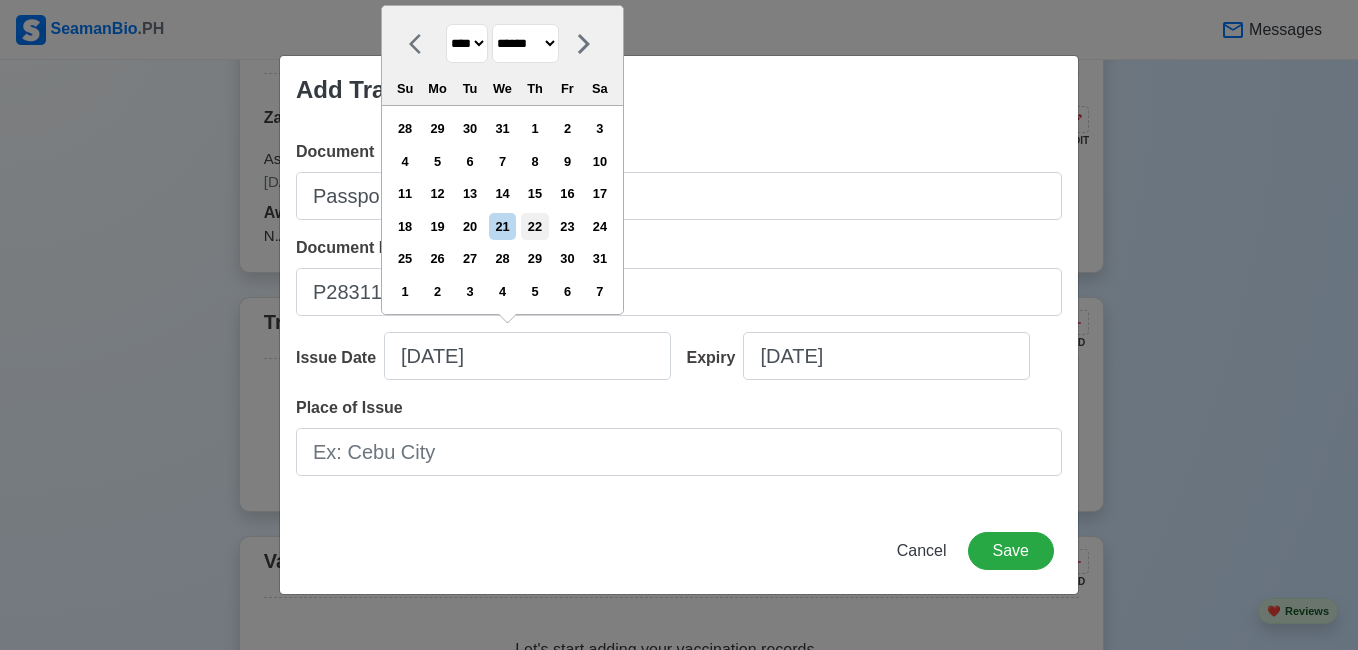 click on "22" at bounding box center (534, 226) 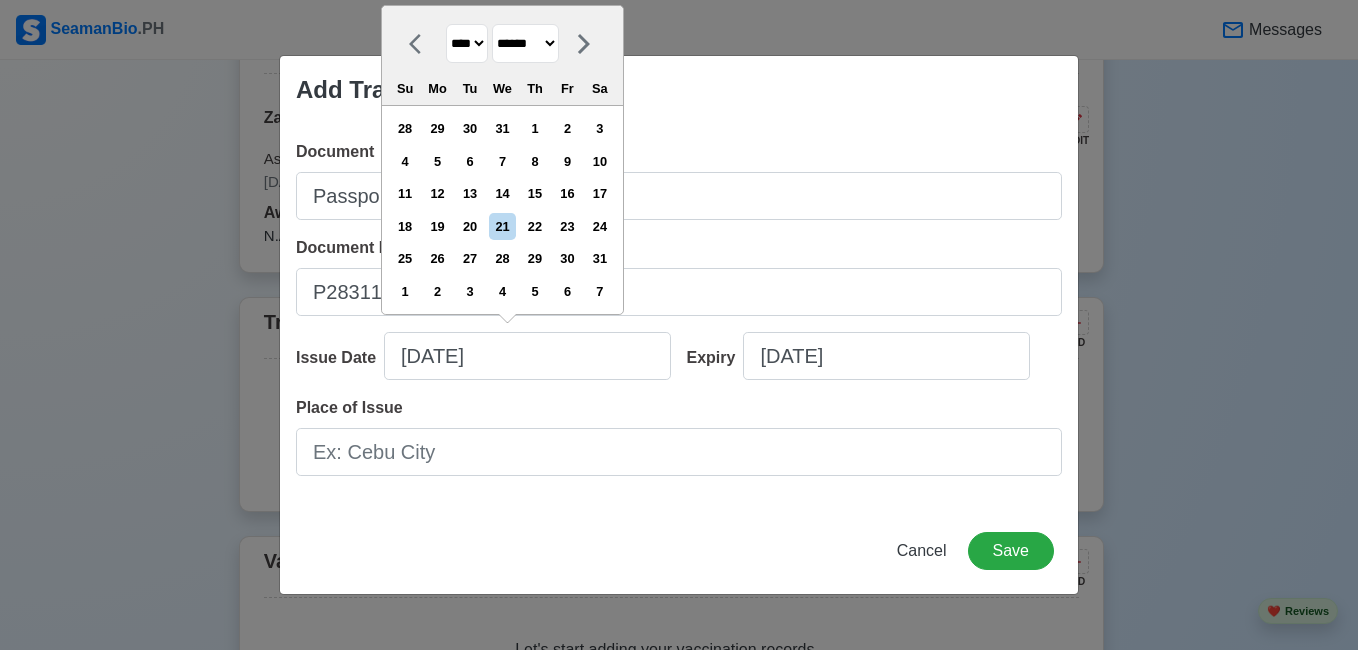 type on "[DATE]" 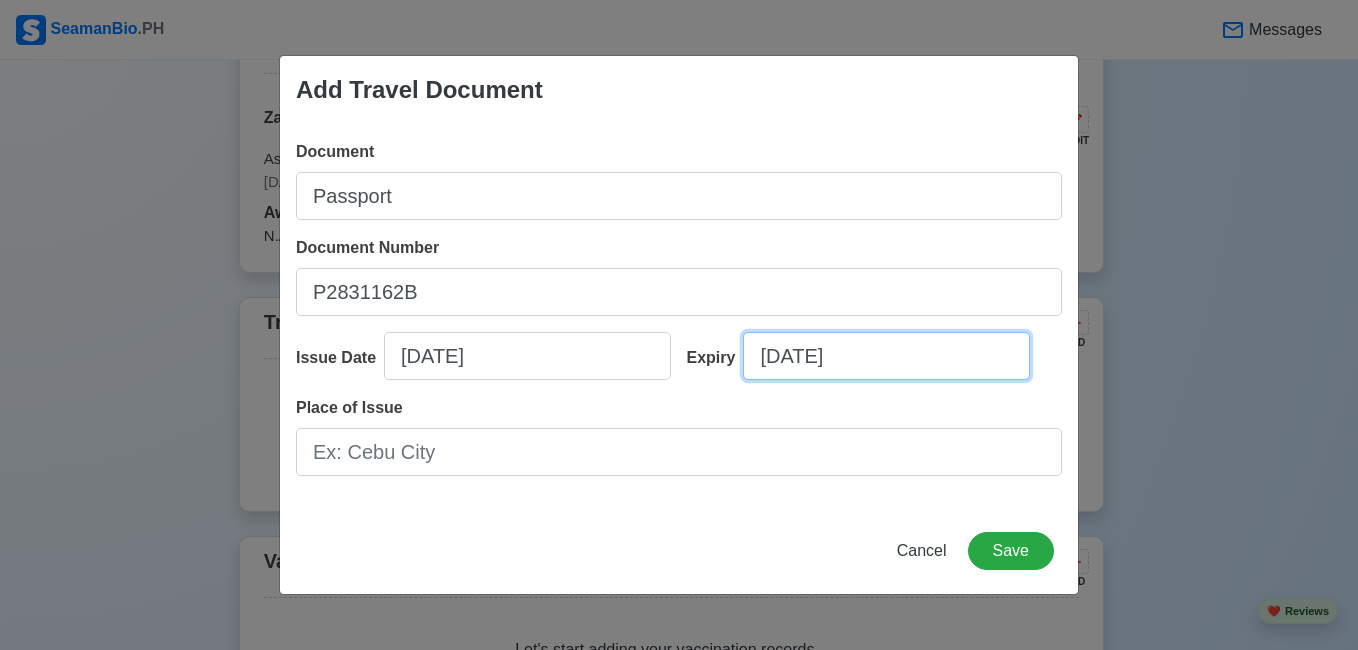 click on "[DATE]" at bounding box center [886, 356] 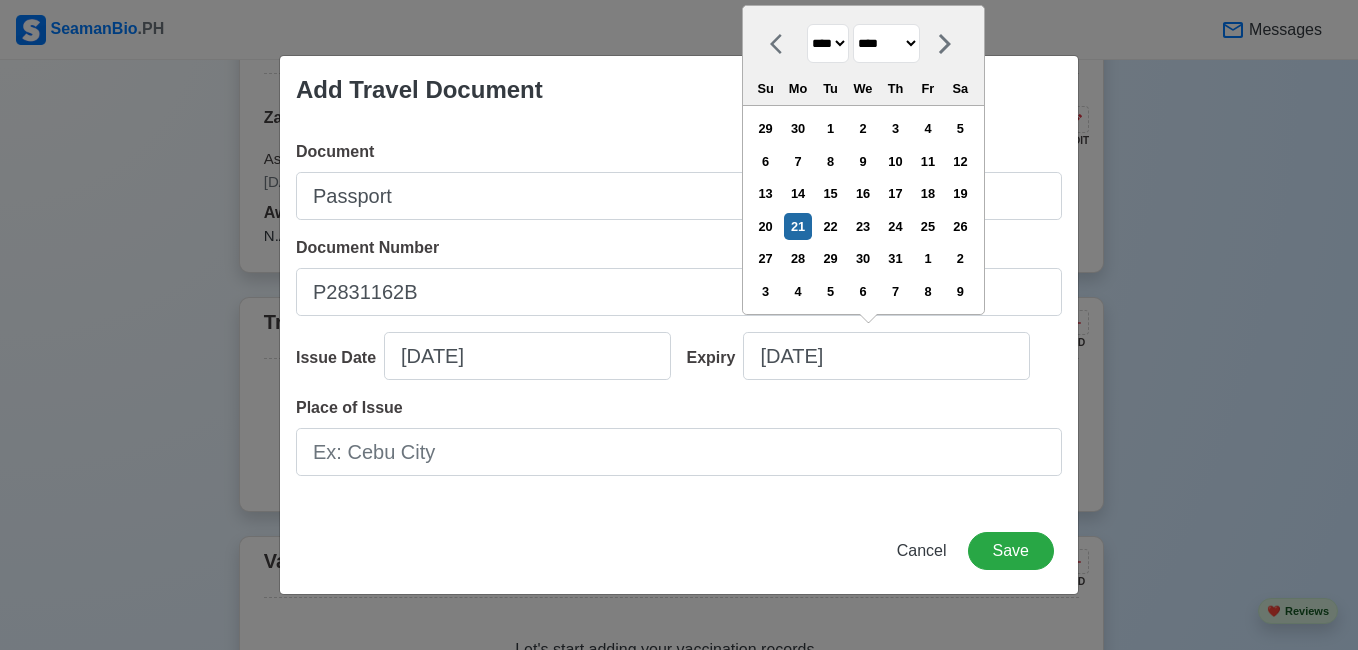 click on "**** **** **** **** **** **** **** **** **** **** **** **** **** **** **** **** **** **** **** **** **** **** **** **** **** **** **** **** **** **** **** **** **** **** **** **** **** **** **** **** **** **** **** **** **** **** **** **** **** **** **** **** **** **** **** **** **** **** **** **** **** **** **** **** **** **** **** **** **** **** **** **** **** **** **** **** **** **** **** **** **** **** **** **** **** **** **** **** **** **** **** **** **** **** **** **** **** **** **** **** **** **** **** **** **** **** **** **** **** **** **** **** **** **** **** **** **** **** **** **** ****" at bounding box center (828, 43) 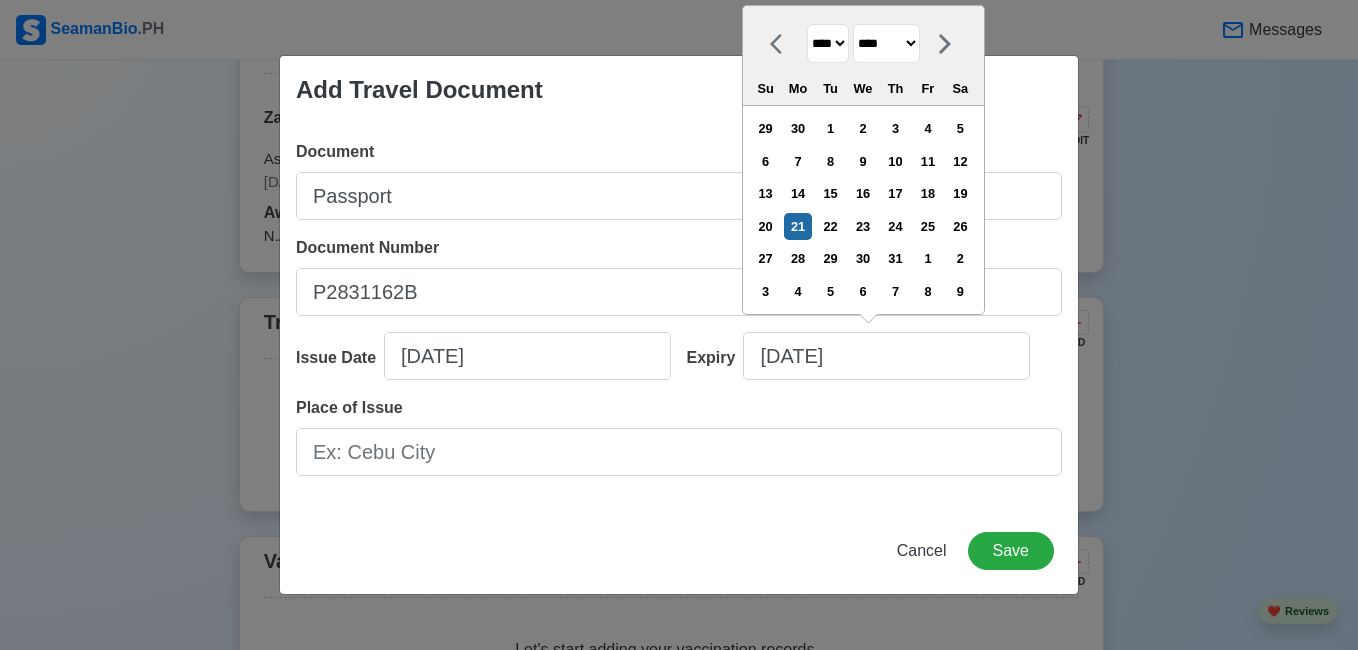 select on "****" 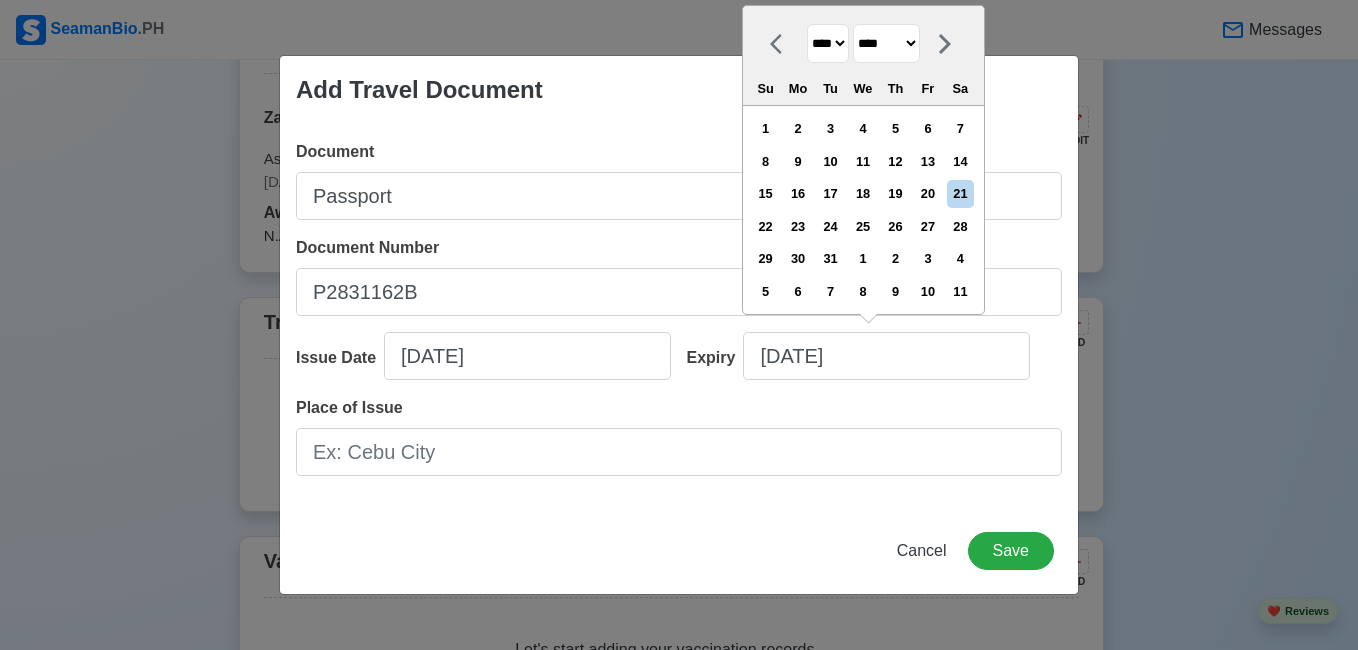 click on "******* ******** ***** ***** *** **** **** ****** ********* ******* ******** ********" at bounding box center (886, 43) 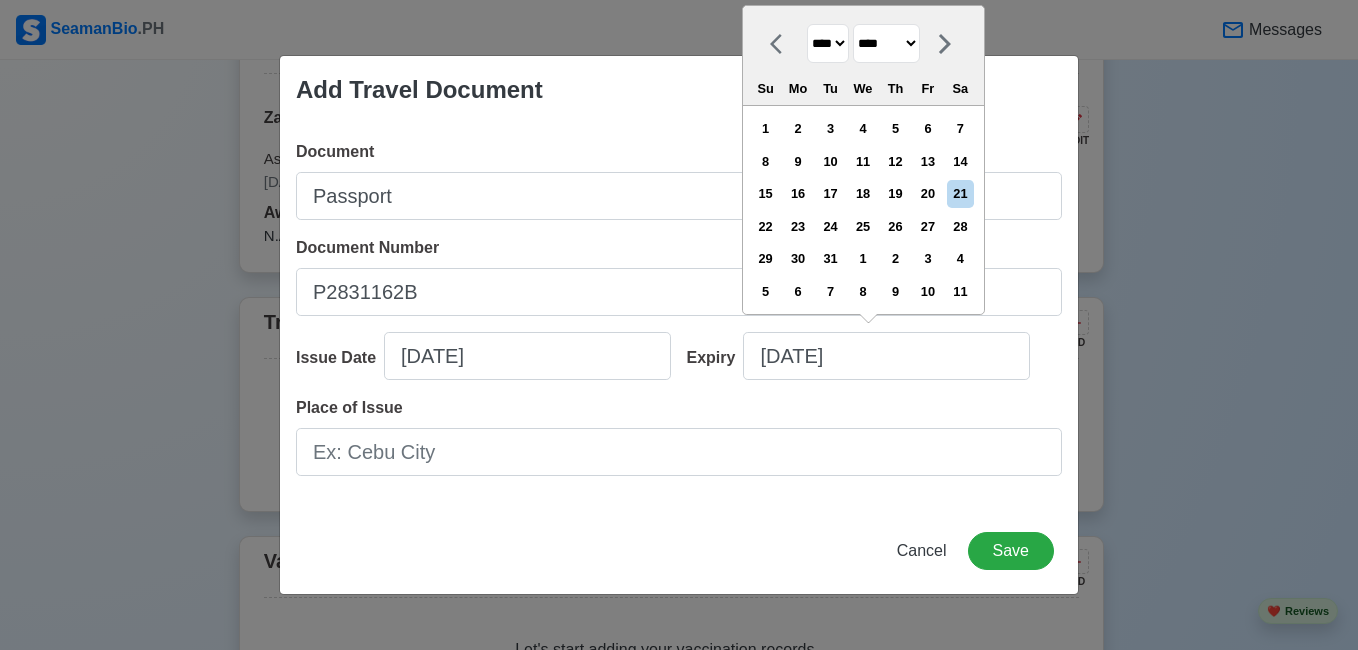 select on "******" 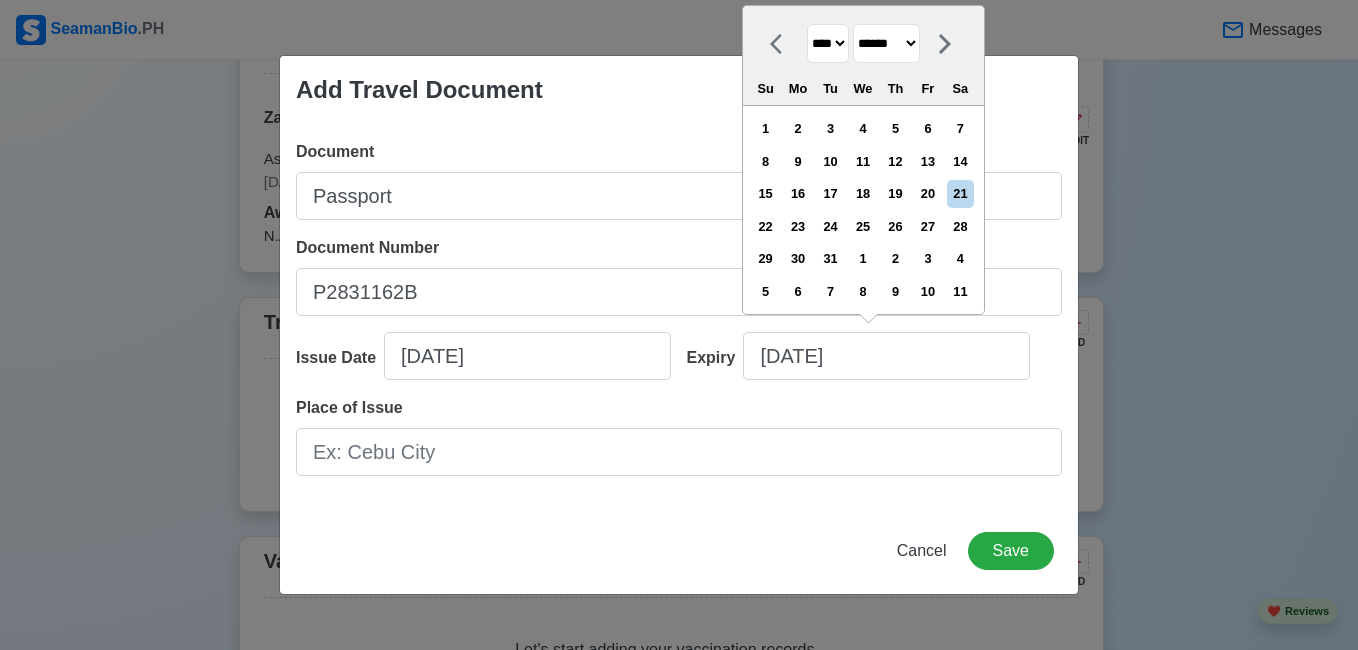 click on "******* ******** ***** ***** *** **** **** ****** ********* ******* ******** ********" at bounding box center (886, 43) 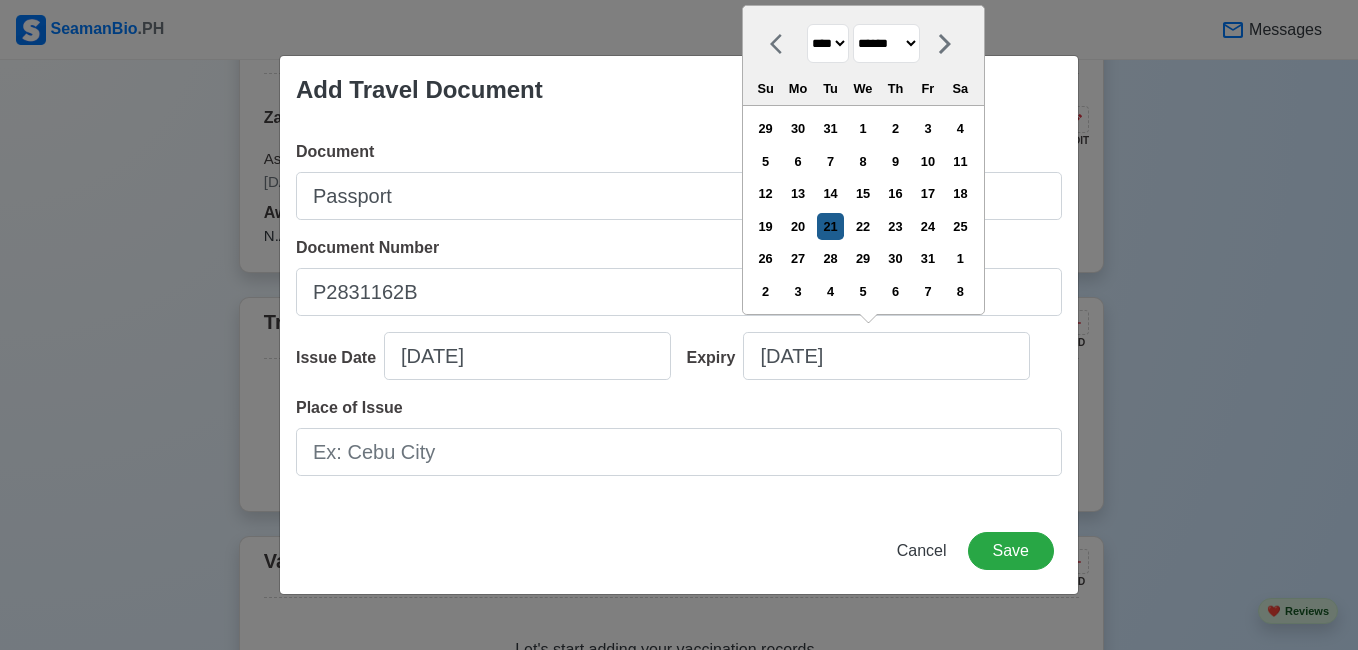 click on "21" at bounding box center [830, 226] 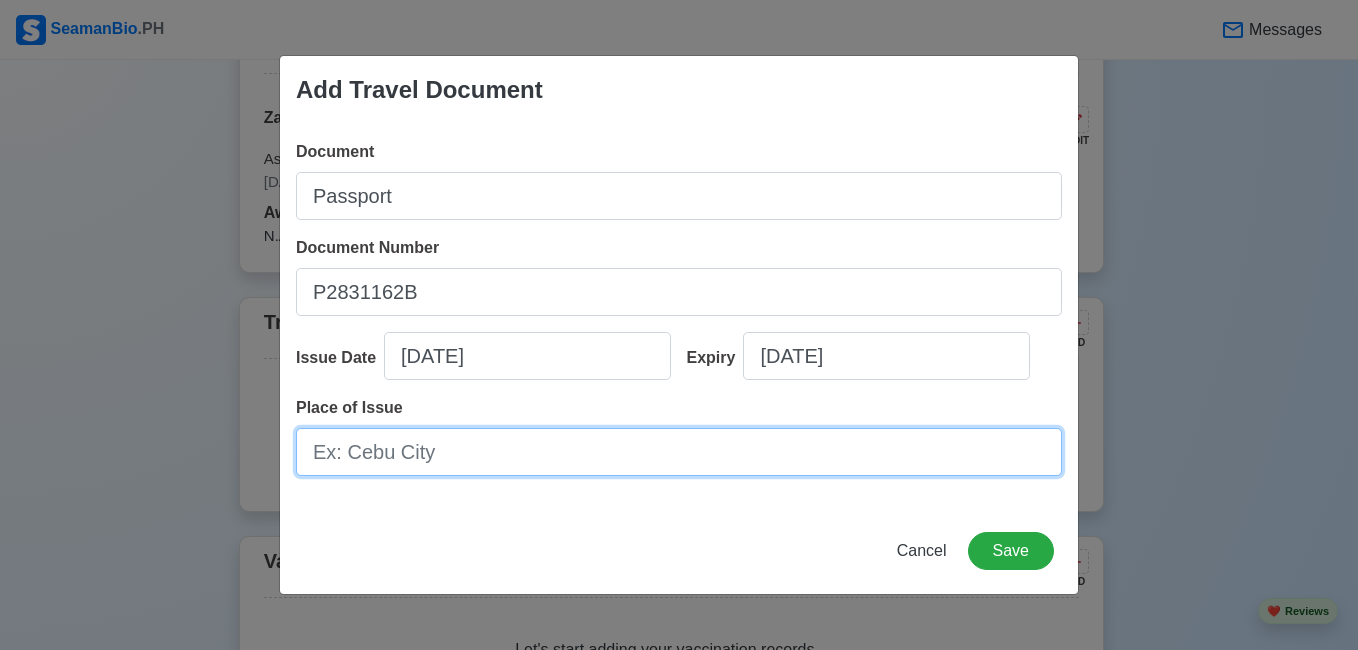 click on "Place of Issue" at bounding box center [679, 452] 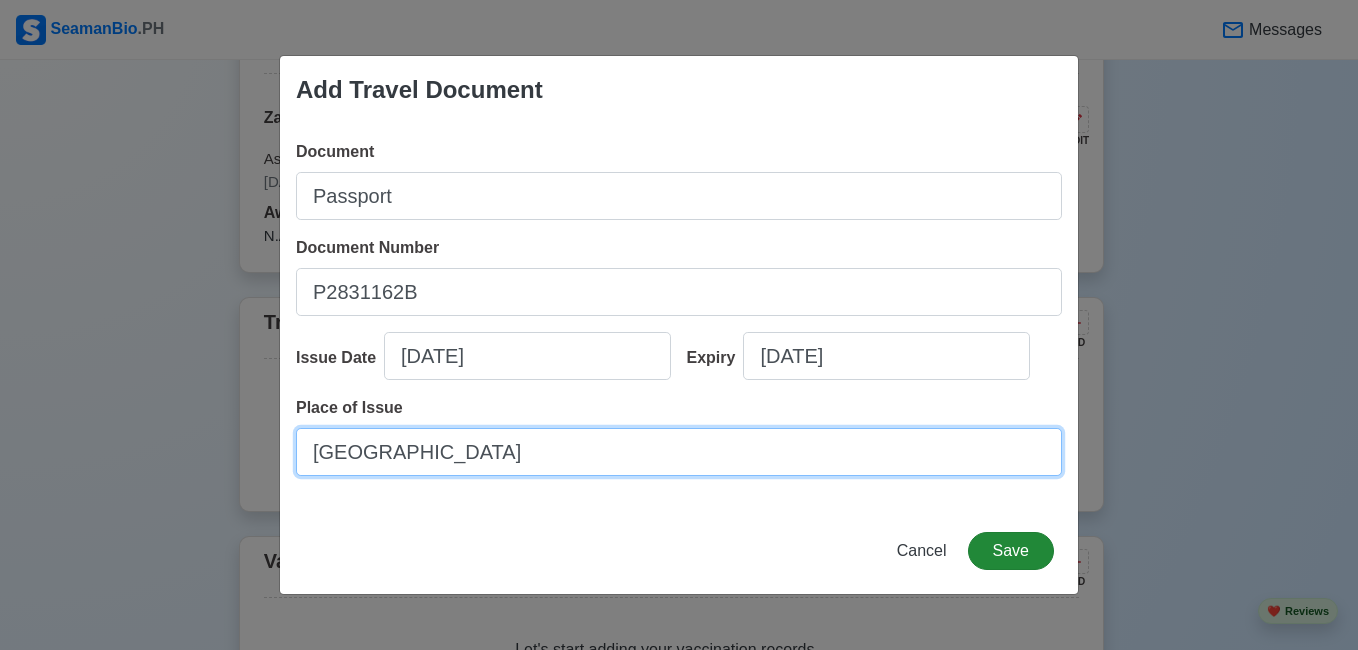 type on "[GEOGRAPHIC_DATA]" 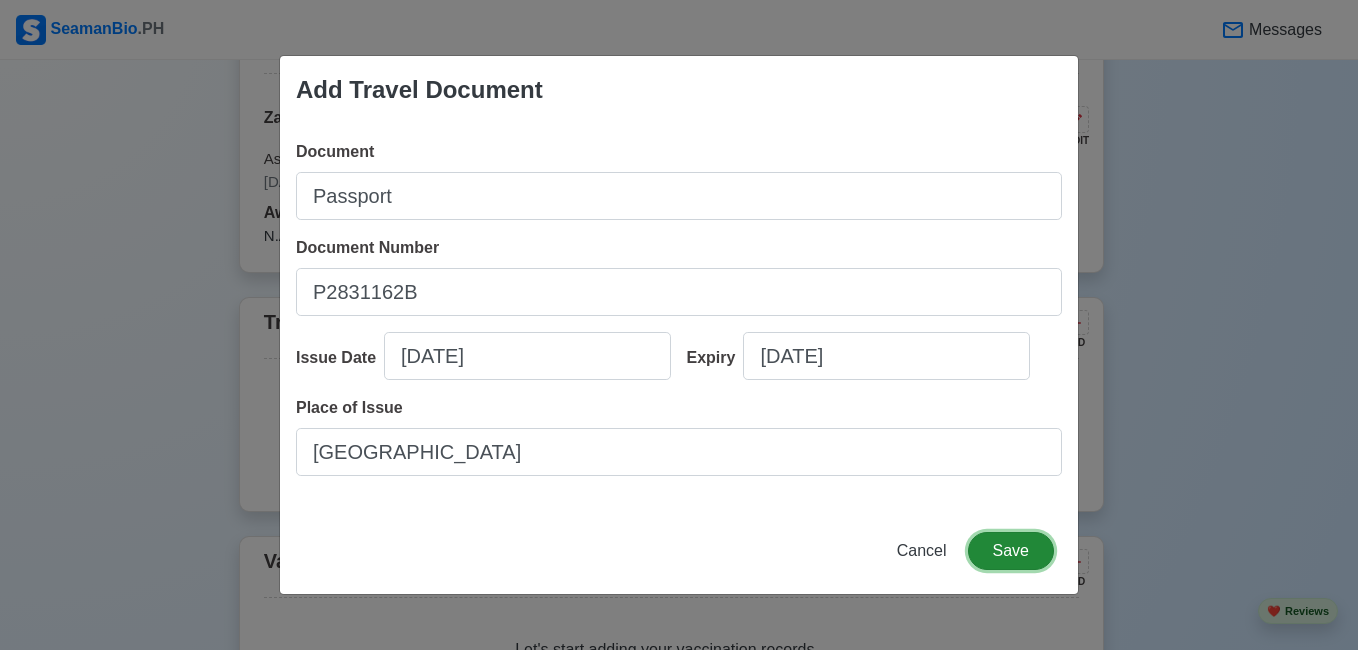 click on "Save" at bounding box center (1011, 551) 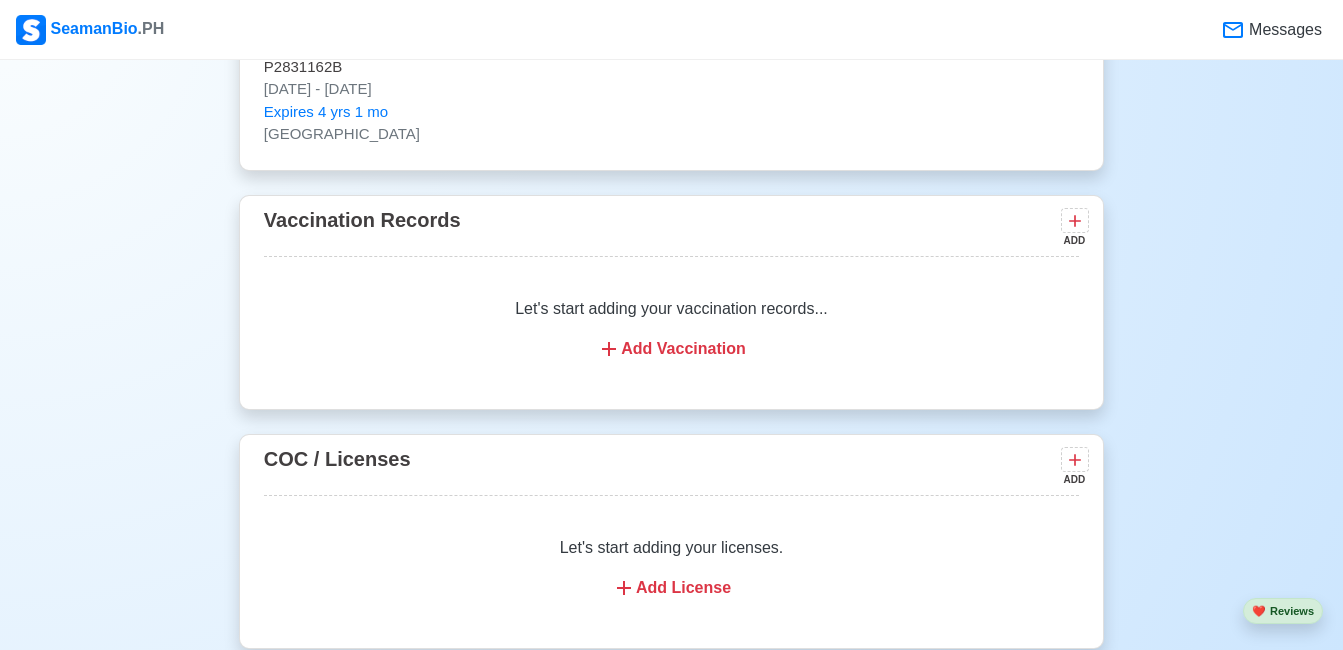 scroll, scrollTop: 2019, scrollLeft: 0, axis: vertical 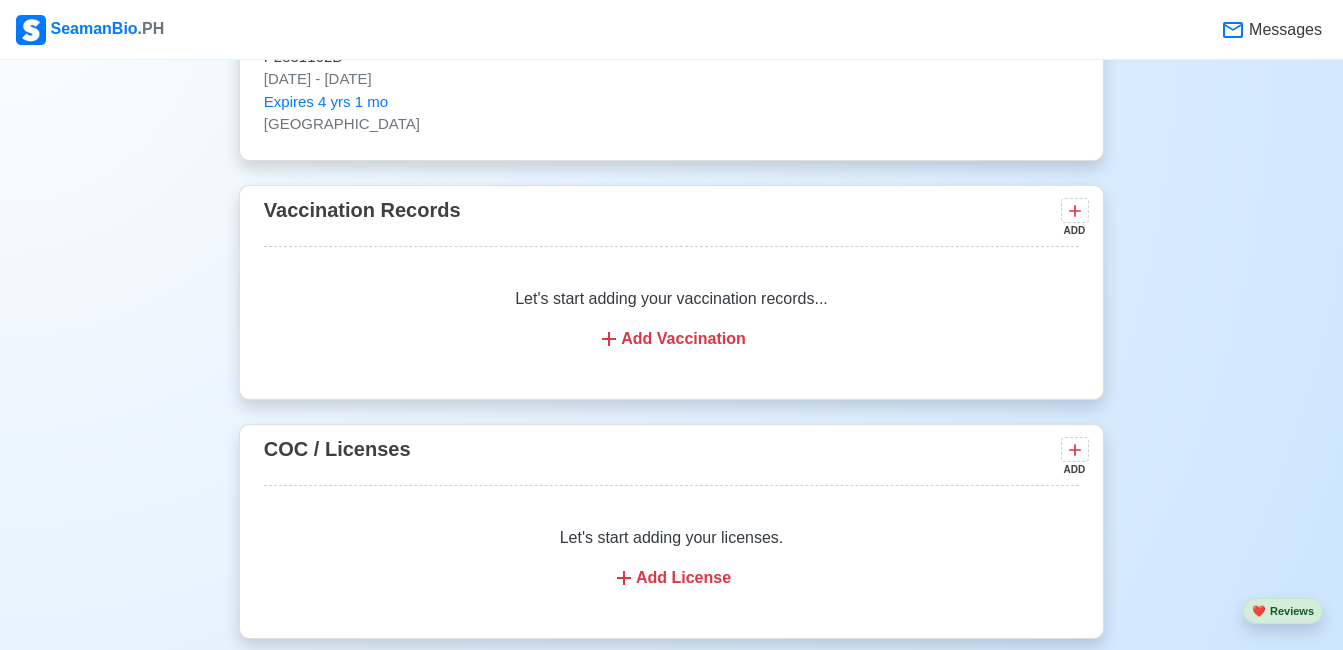 click on "Add Vaccination" at bounding box center (671, 339) 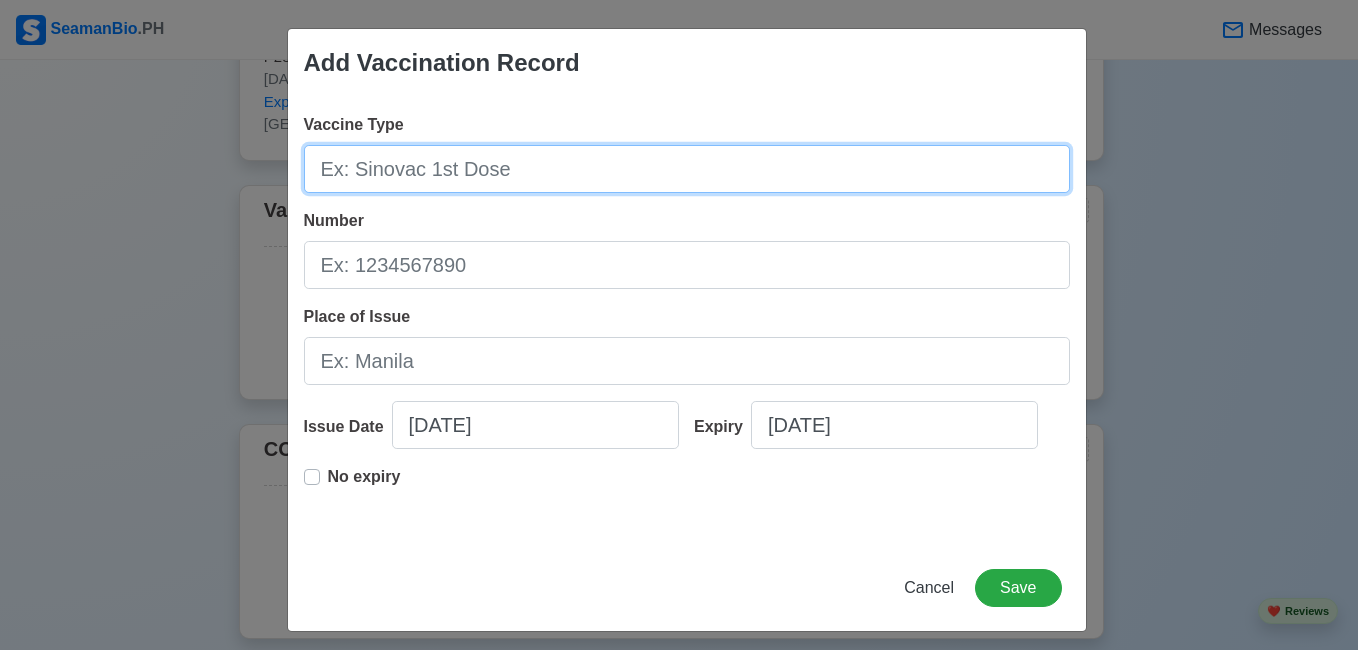 click on "Vaccine Type" at bounding box center (687, 169) 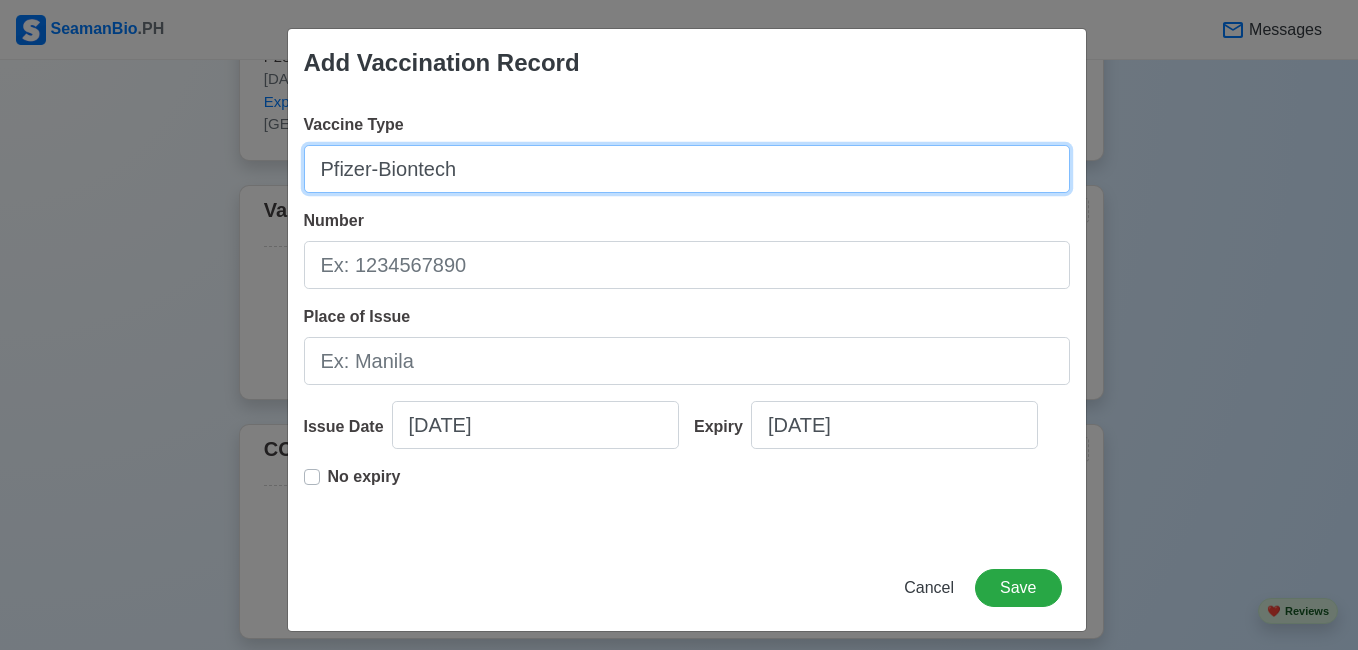 type on "Pfizer-Biontech" 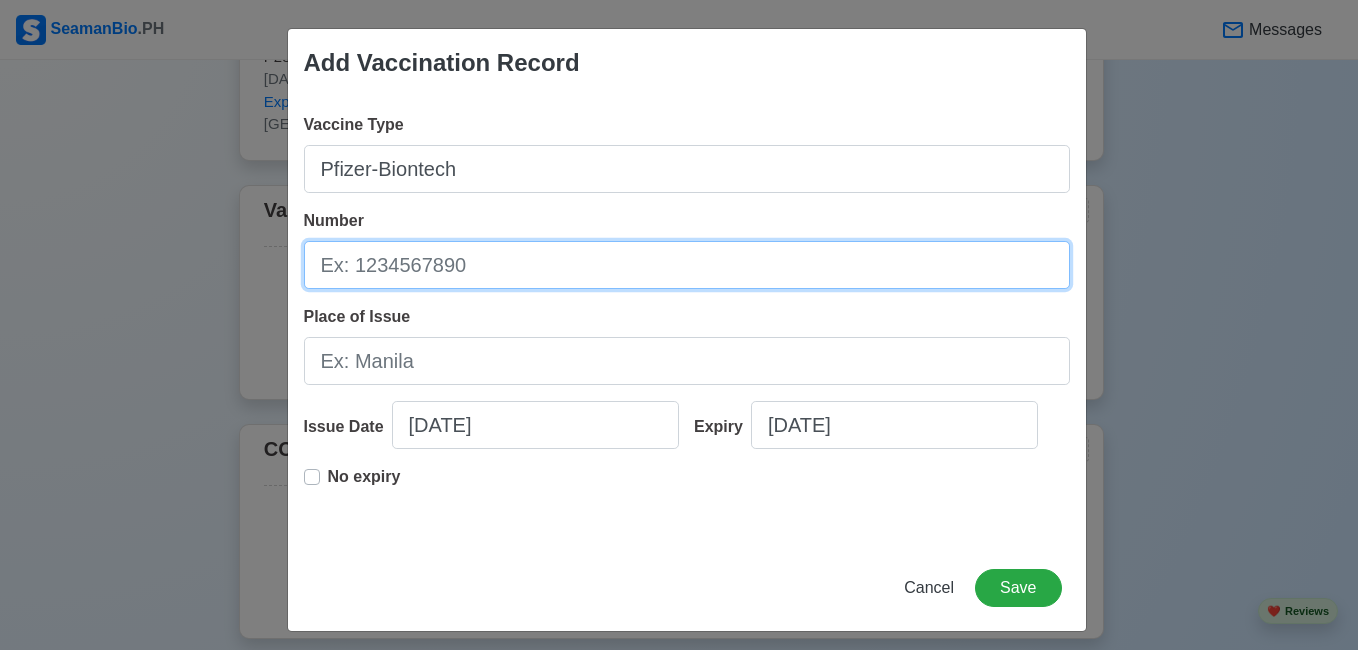 click on "Number" at bounding box center [687, 265] 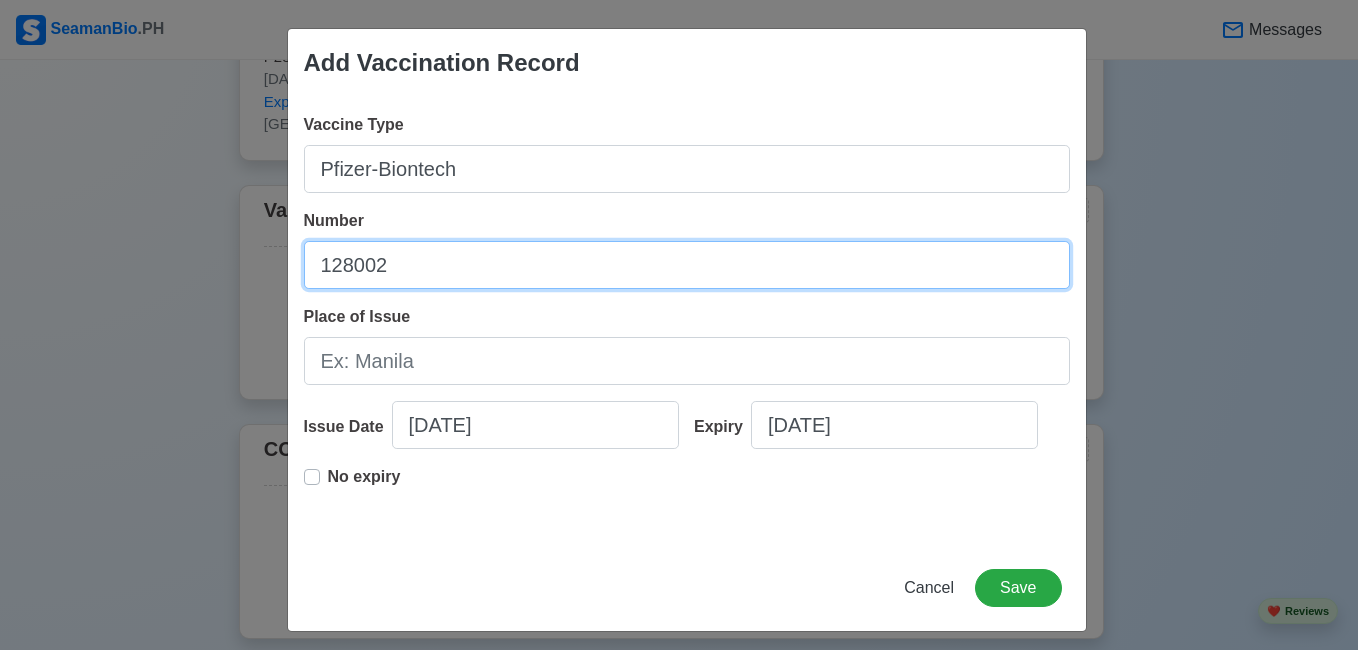 type on "128002" 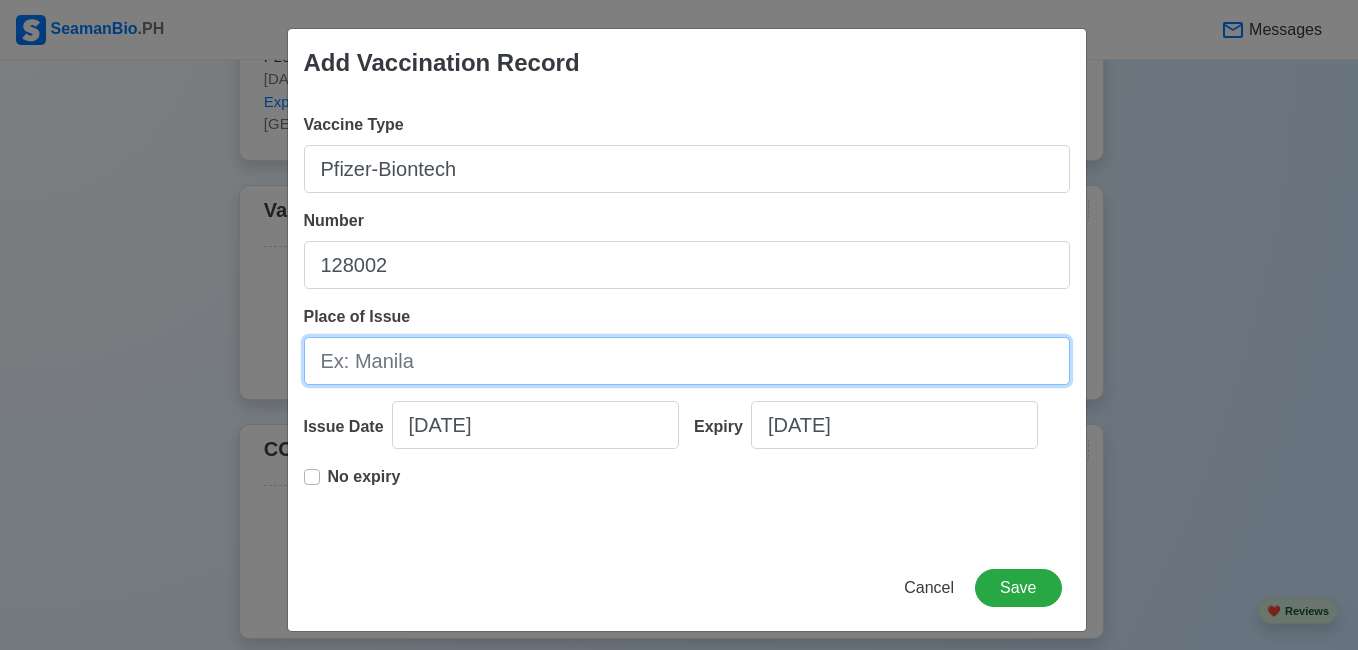 click on "Place of Issue" at bounding box center [687, 361] 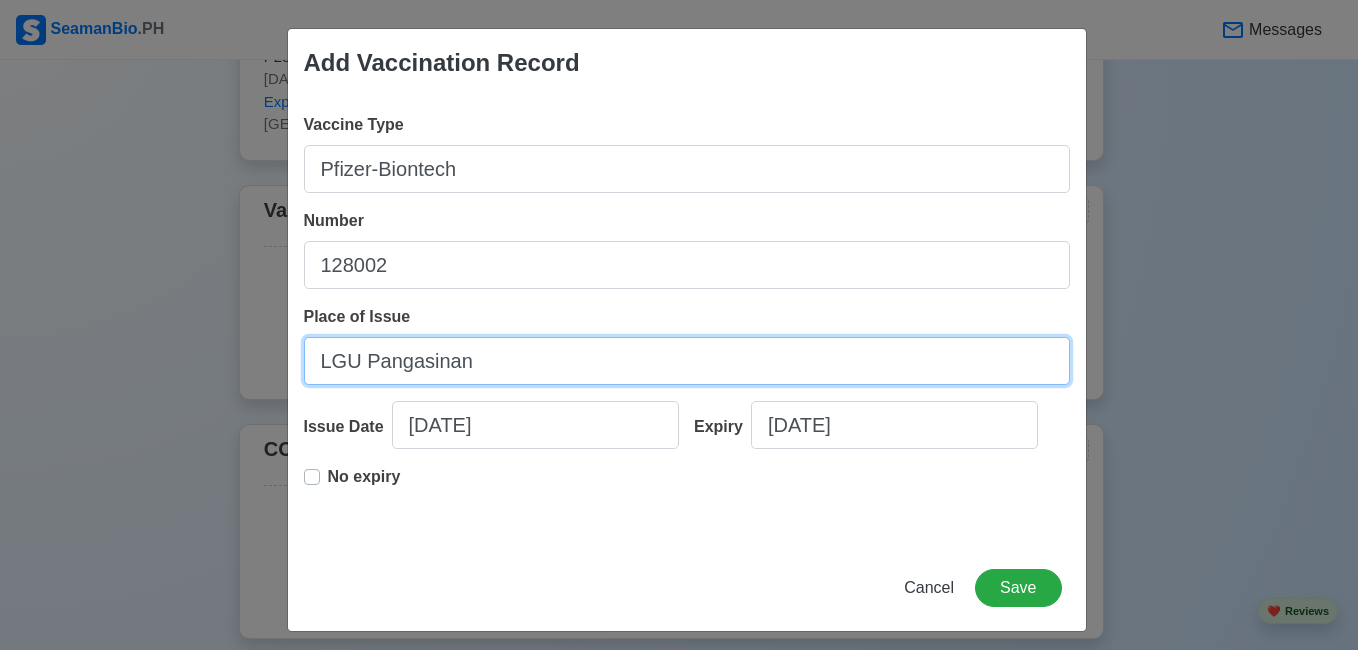 type on "LGU Pangasinan" 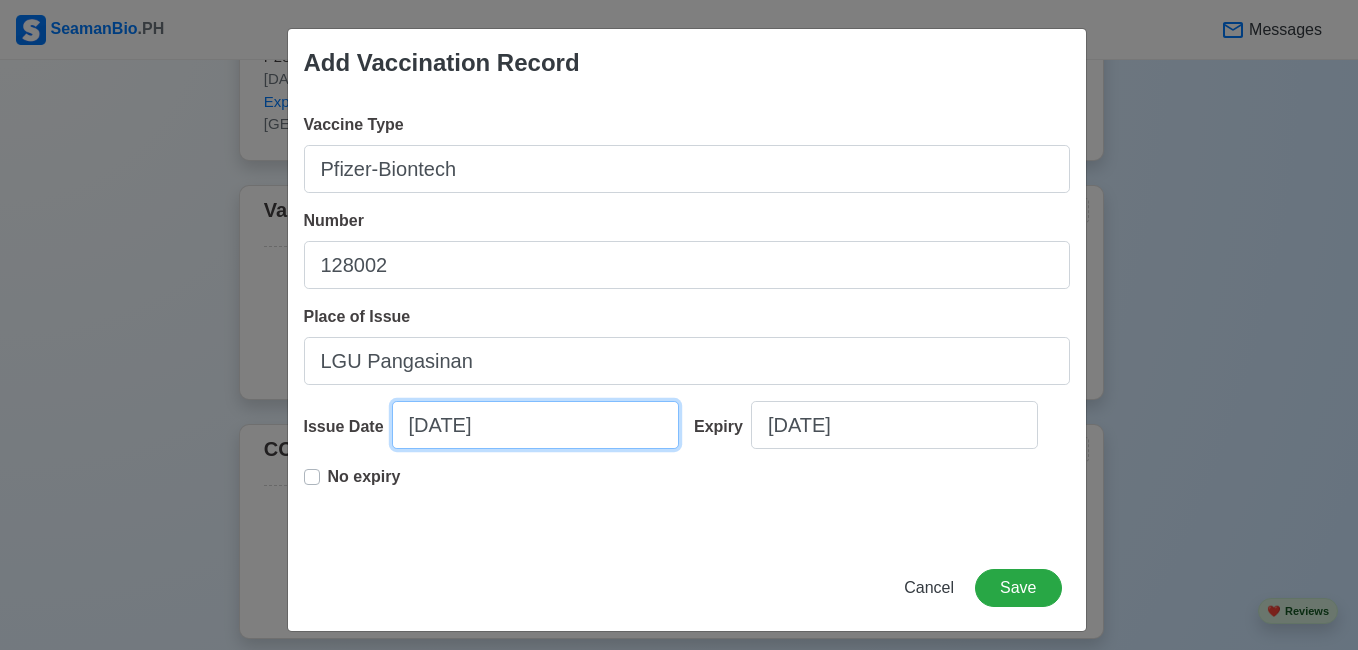 click on "[DATE]" at bounding box center [535, 425] 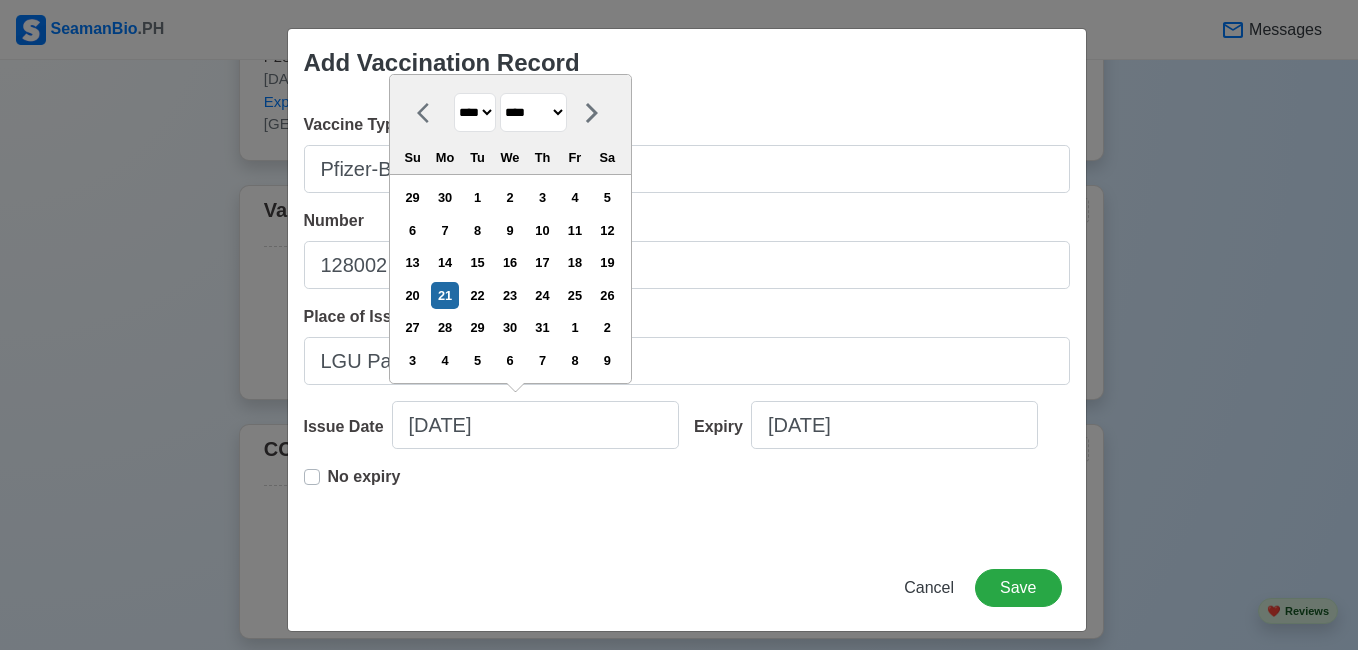 click on "**** **** **** **** **** **** **** **** **** **** **** **** **** **** **** **** **** **** **** **** **** **** **** **** **** **** **** **** **** **** **** **** **** **** **** **** **** **** **** **** **** **** **** **** **** **** **** **** **** **** **** **** **** **** **** **** **** **** **** **** **** **** **** **** **** **** **** **** **** **** **** **** **** **** **** **** **** **** **** **** **** **** **** **** **** **** **** **** **** **** **** **** **** **** **** **** **** **** **** **** **** **** **** **** **** ****" at bounding box center (475, 112) 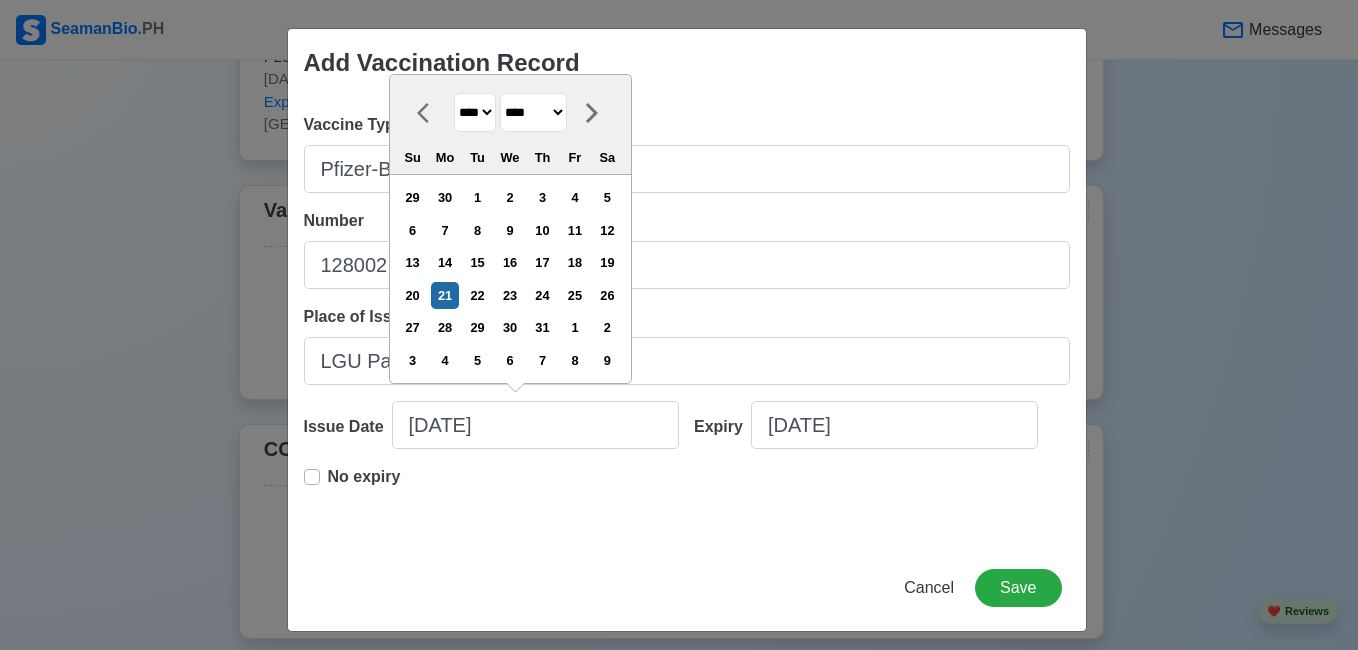 select on "****" 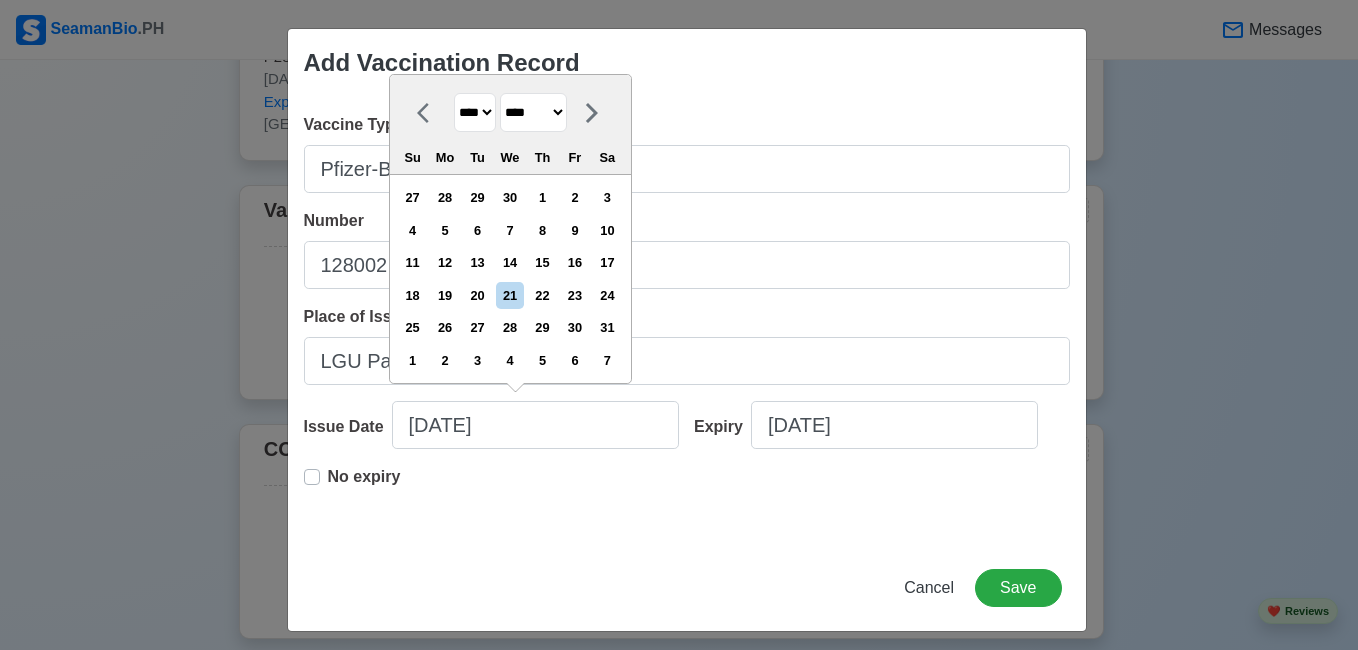 click on "******* ******** ***** ***** *** **** **** ****** ********* ******* ******** ********" at bounding box center (533, 112) 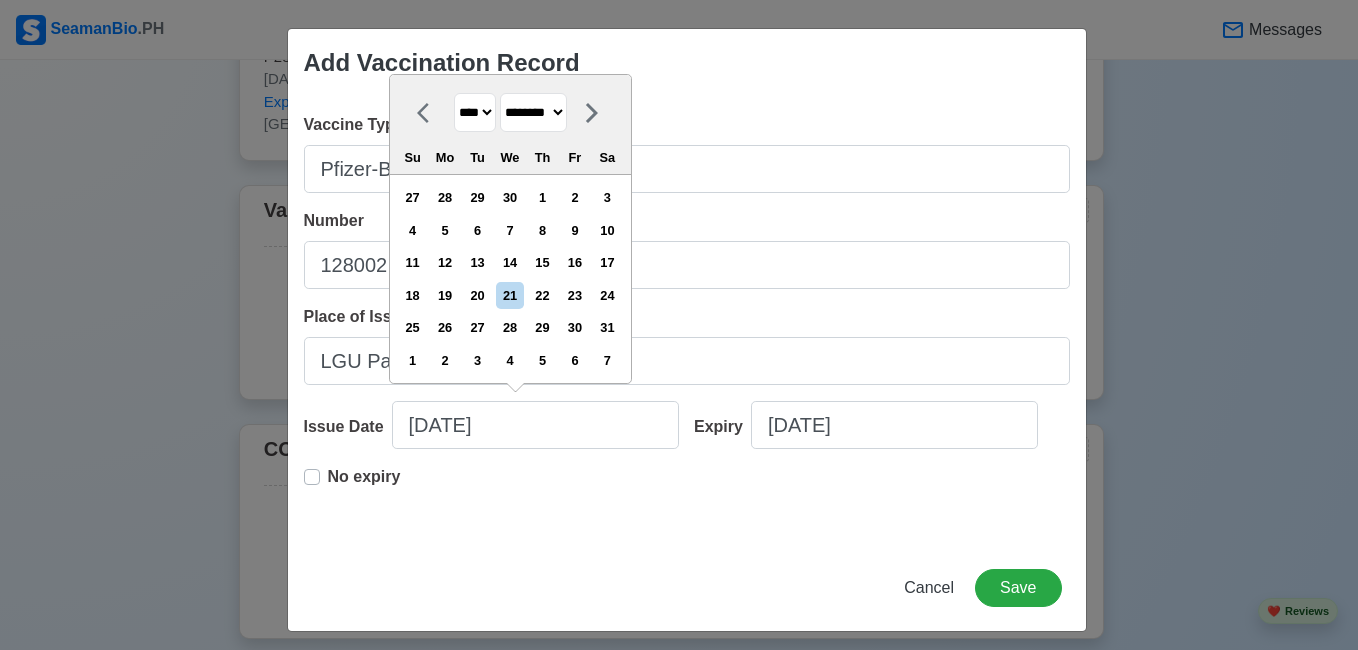 click on "******* ******** ***** ***** *** **** **** ****** ********* ******* ******** ********" at bounding box center [533, 112] 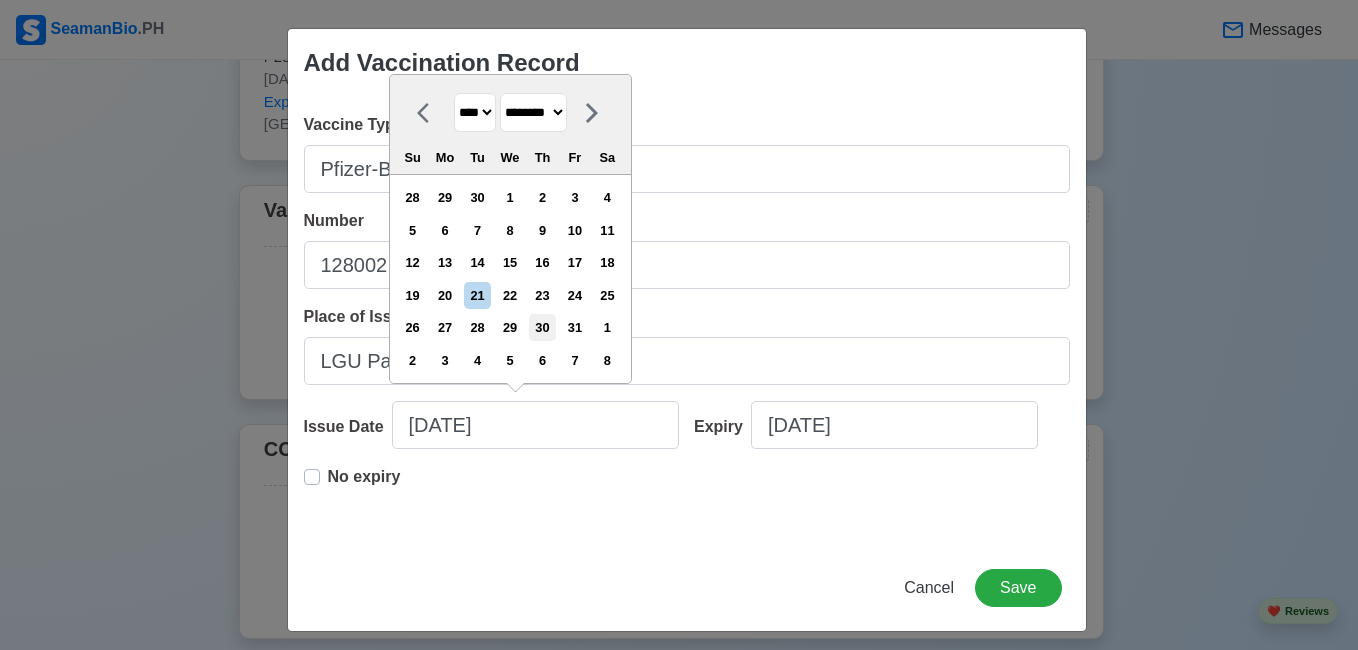click on "30" at bounding box center (542, 327) 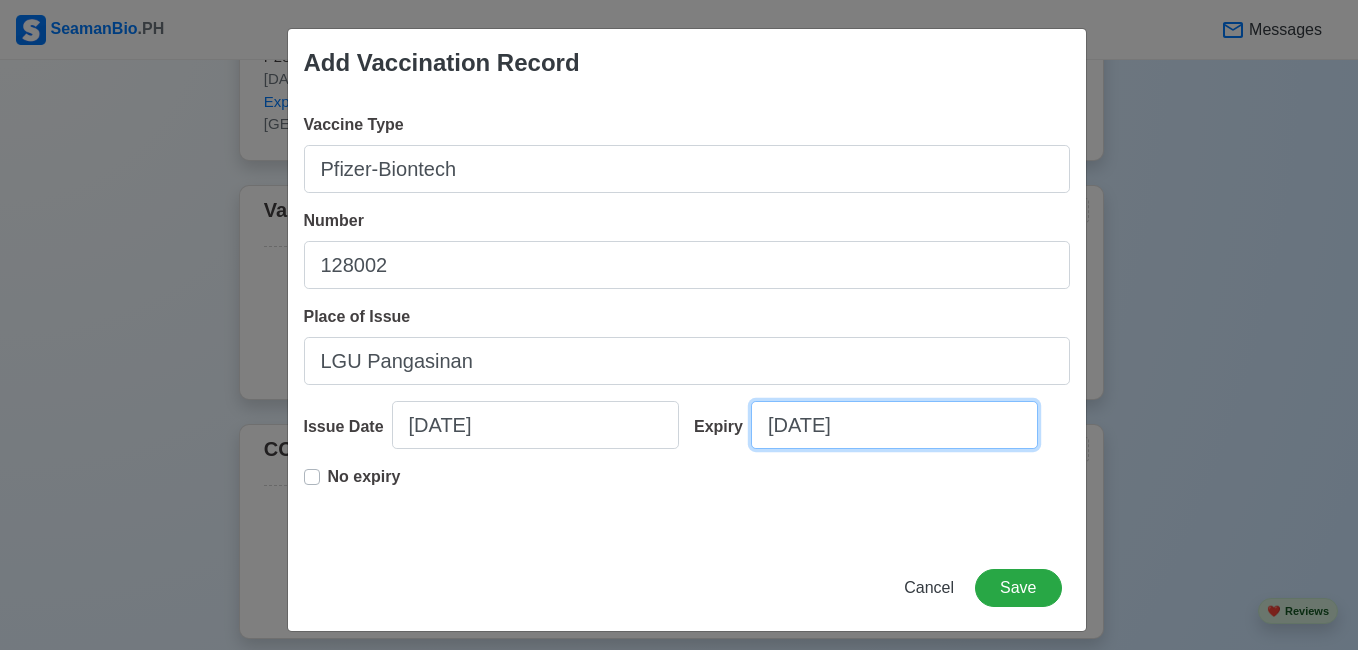 click on "[DATE]" at bounding box center (894, 425) 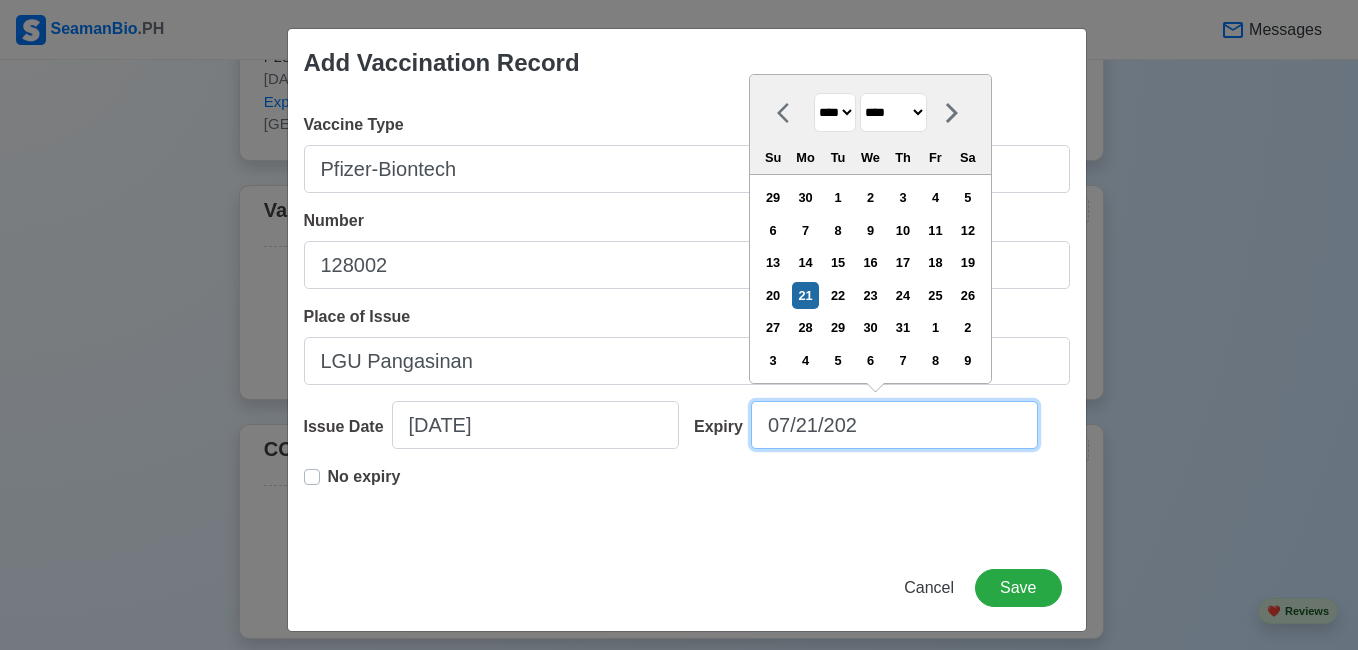 type on "[DATE]" 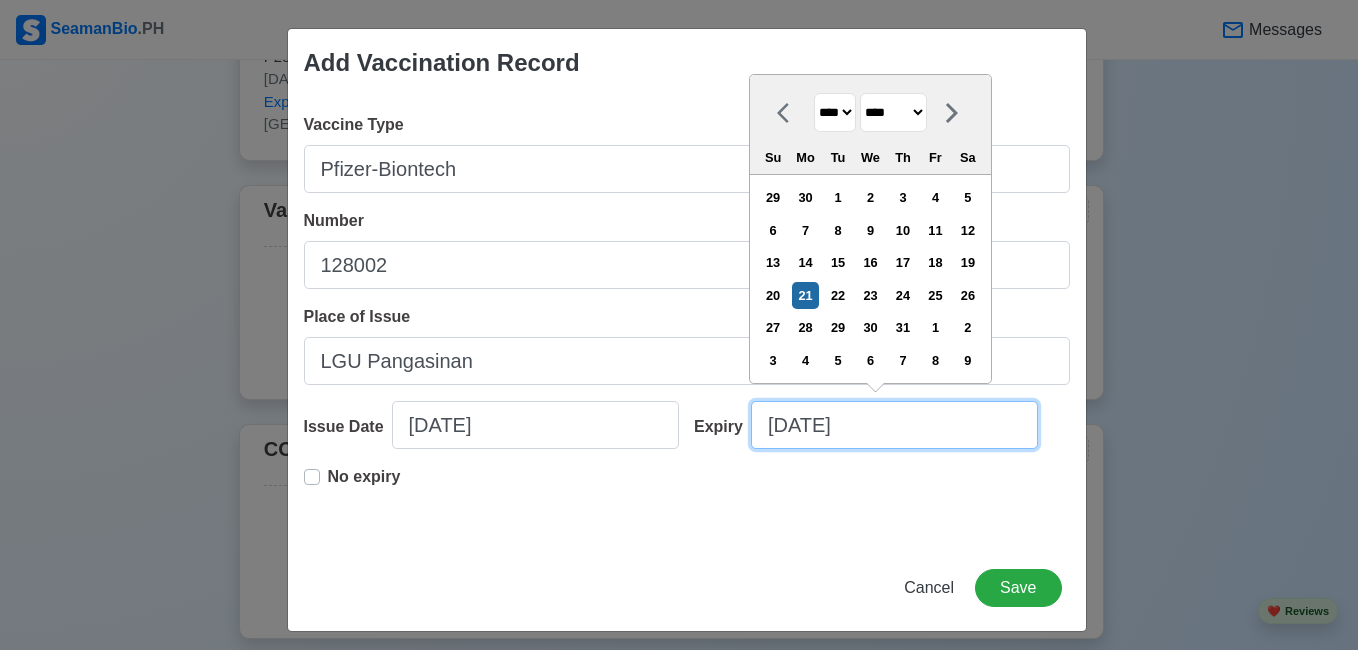 select on "****" 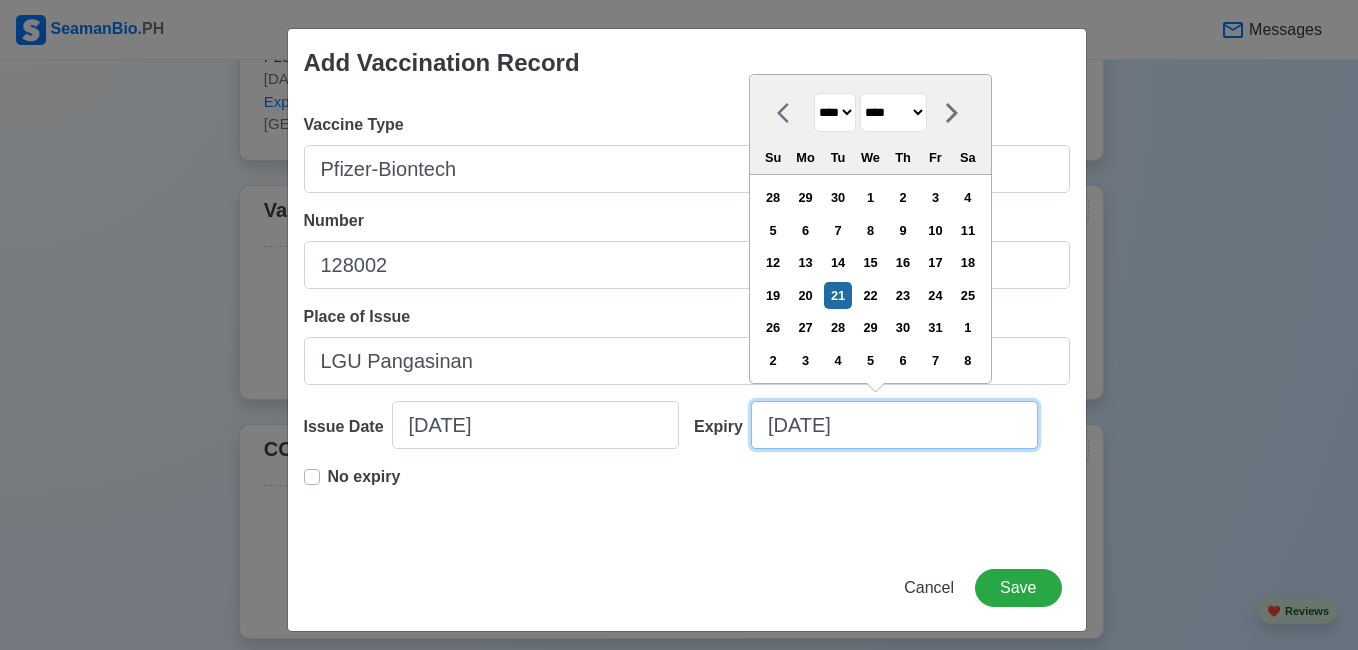 type on "07/21/2" 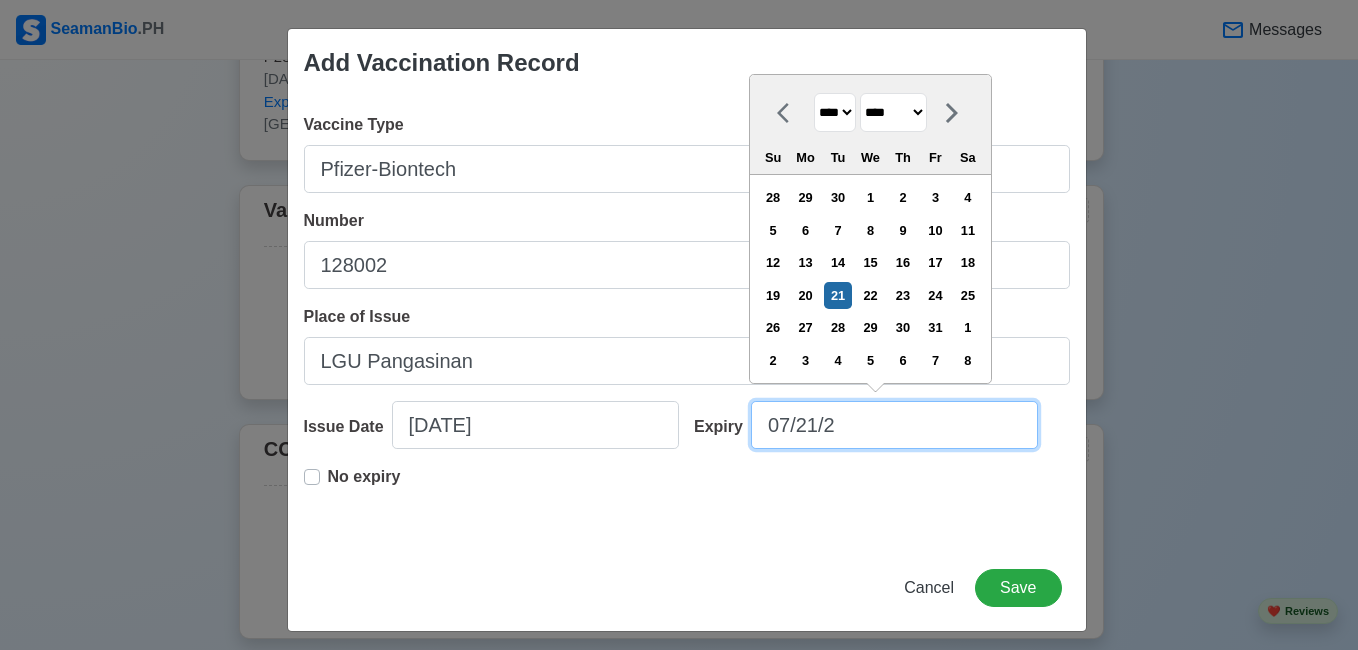 select on "****" 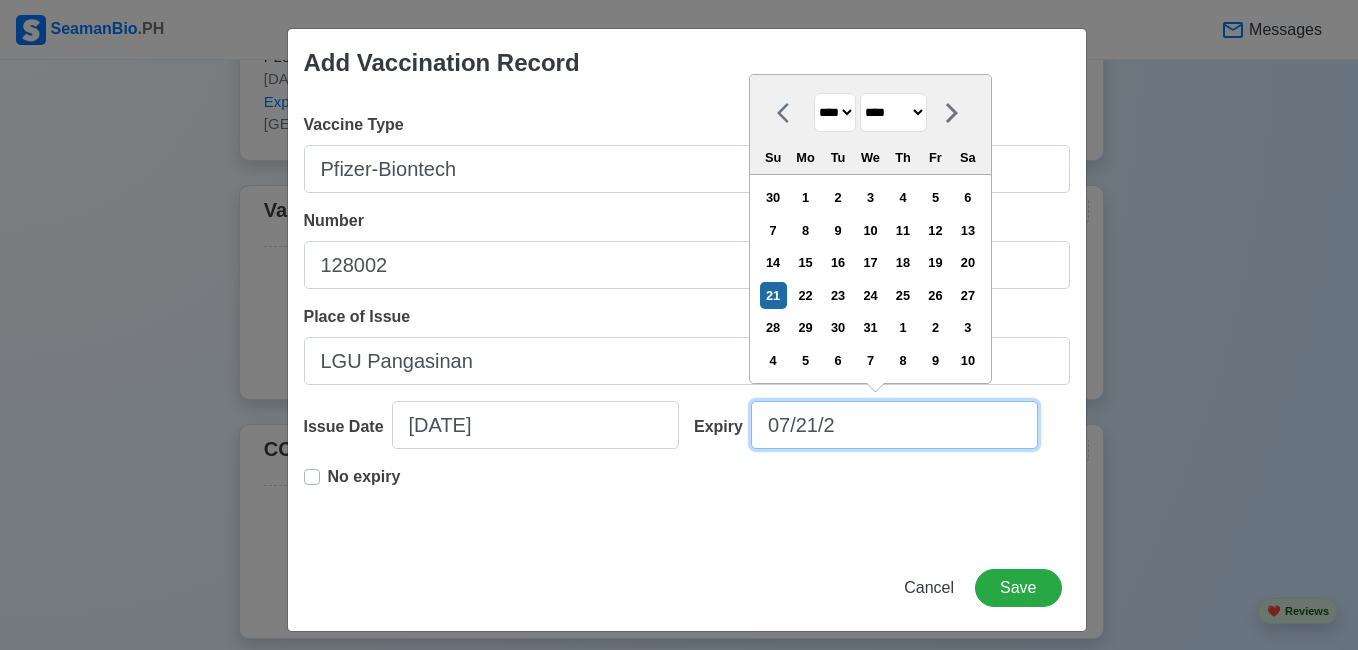 type on "07/21/" 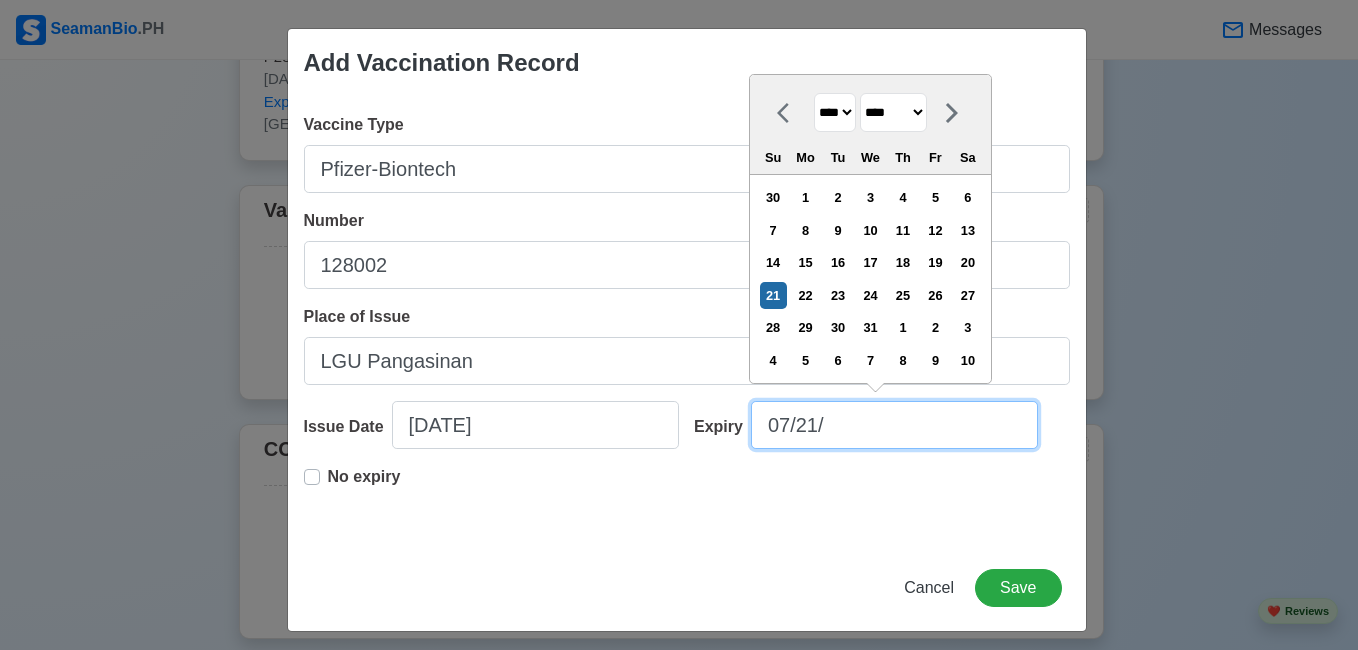 select on "****" 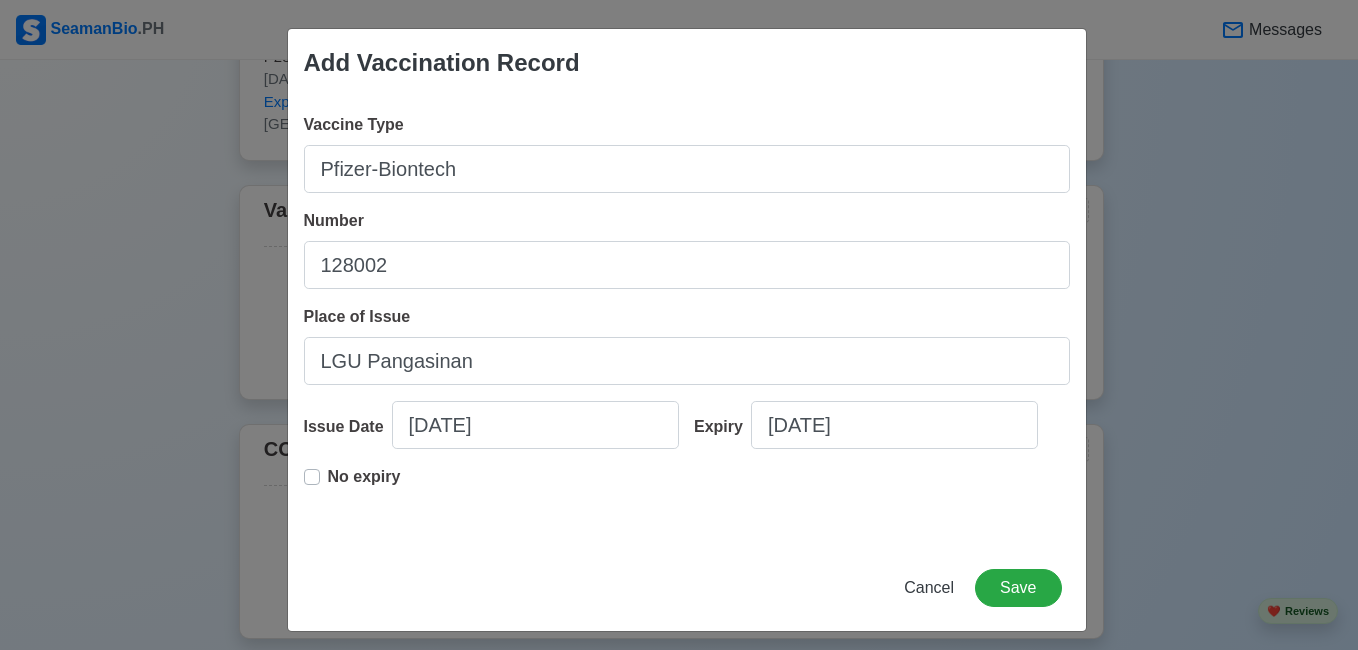 click on "No expiry" at bounding box center [364, 485] 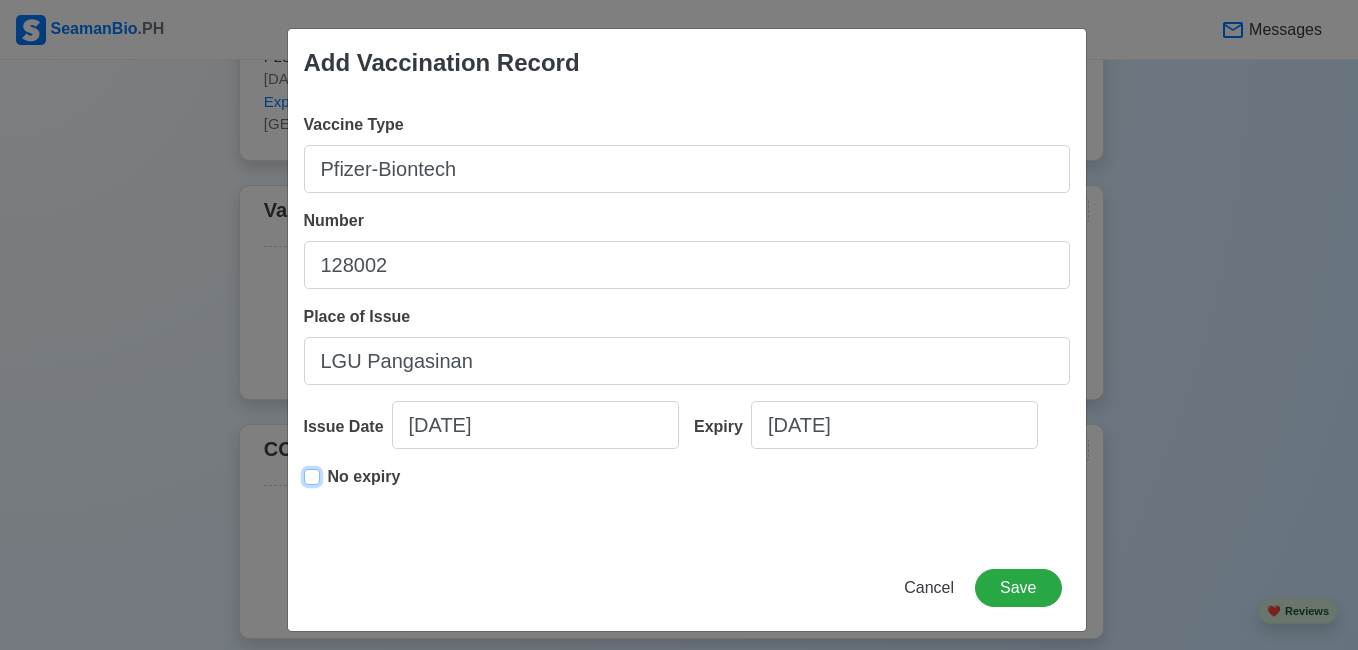 type on "[DATE]" 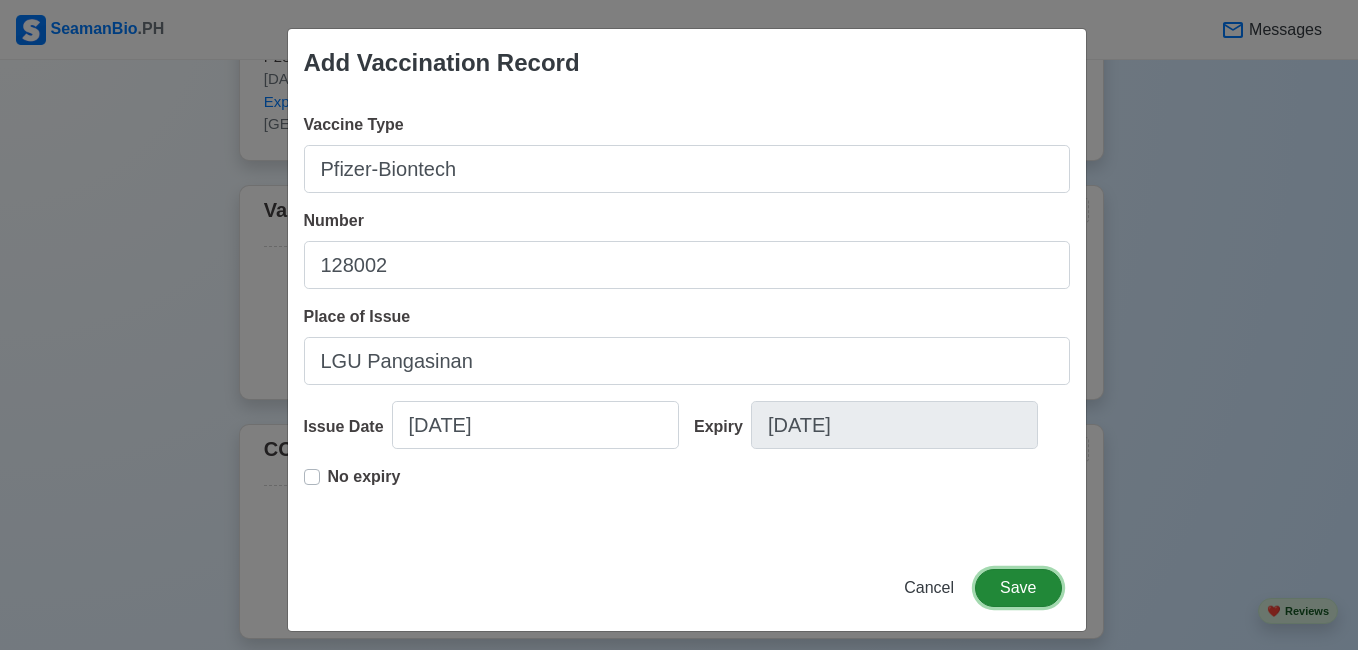 click on "Save" at bounding box center (1018, 588) 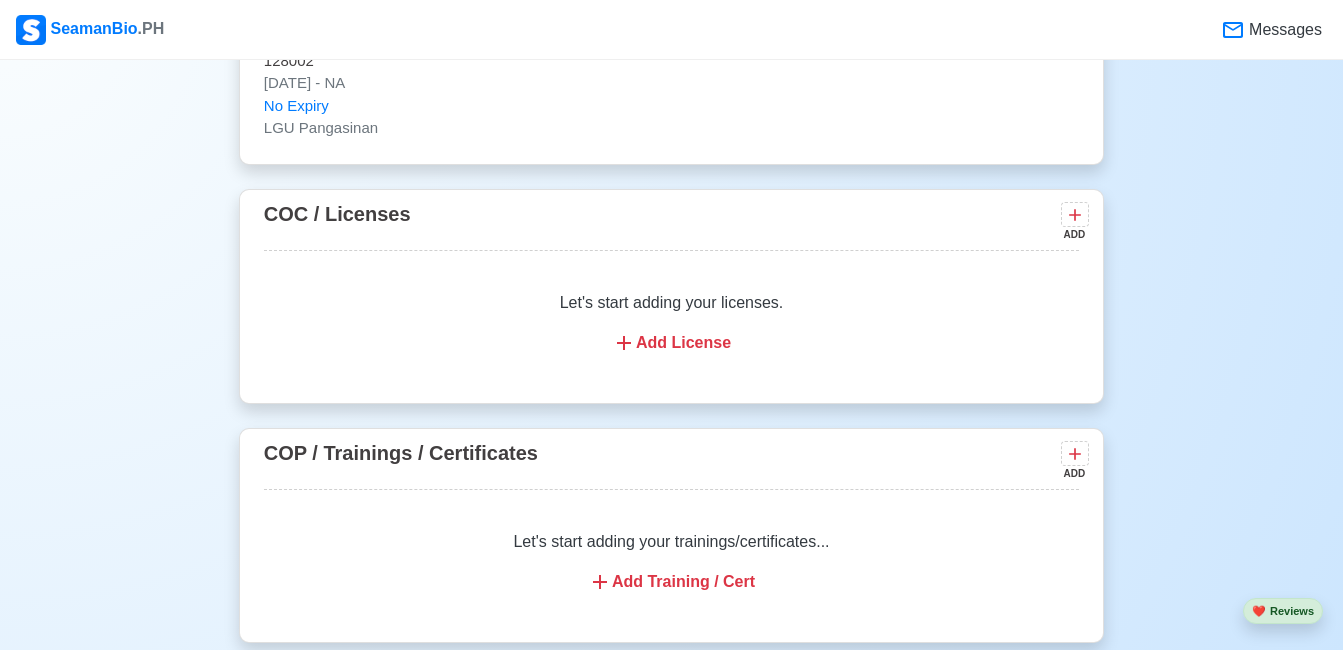 scroll, scrollTop: 2319, scrollLeft: 0, axis: vertical 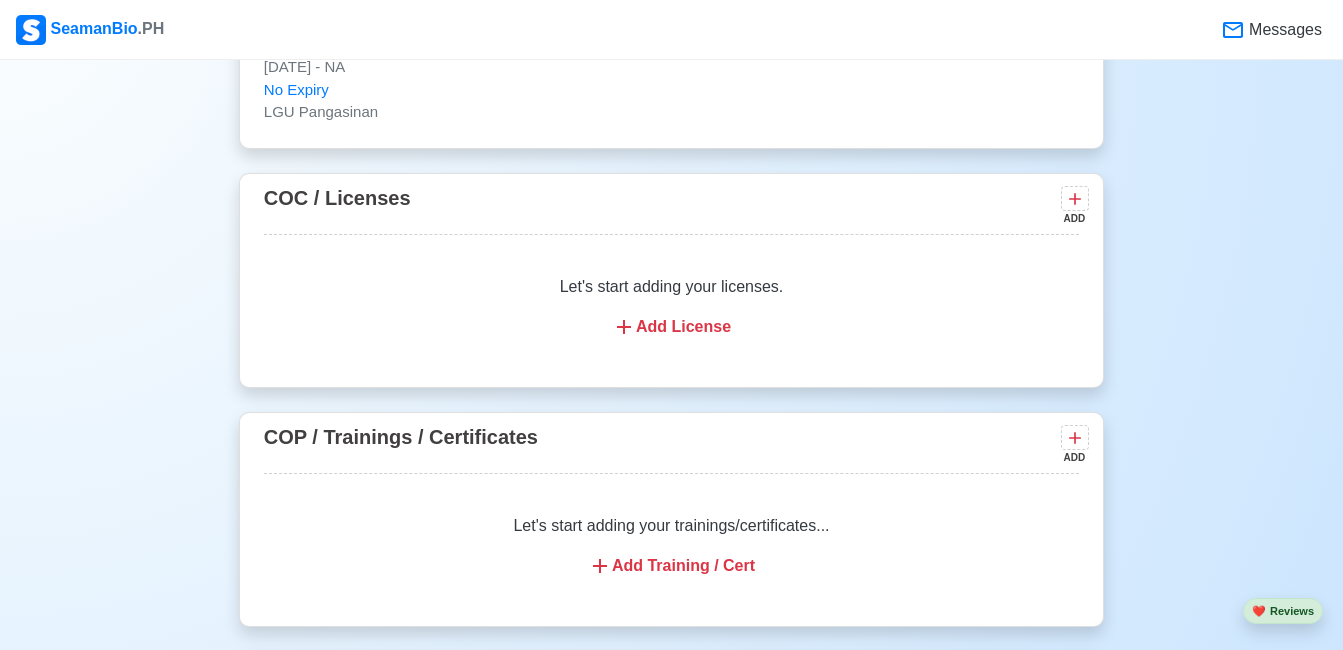 click on "Add License" at bounding box center (671, 327) 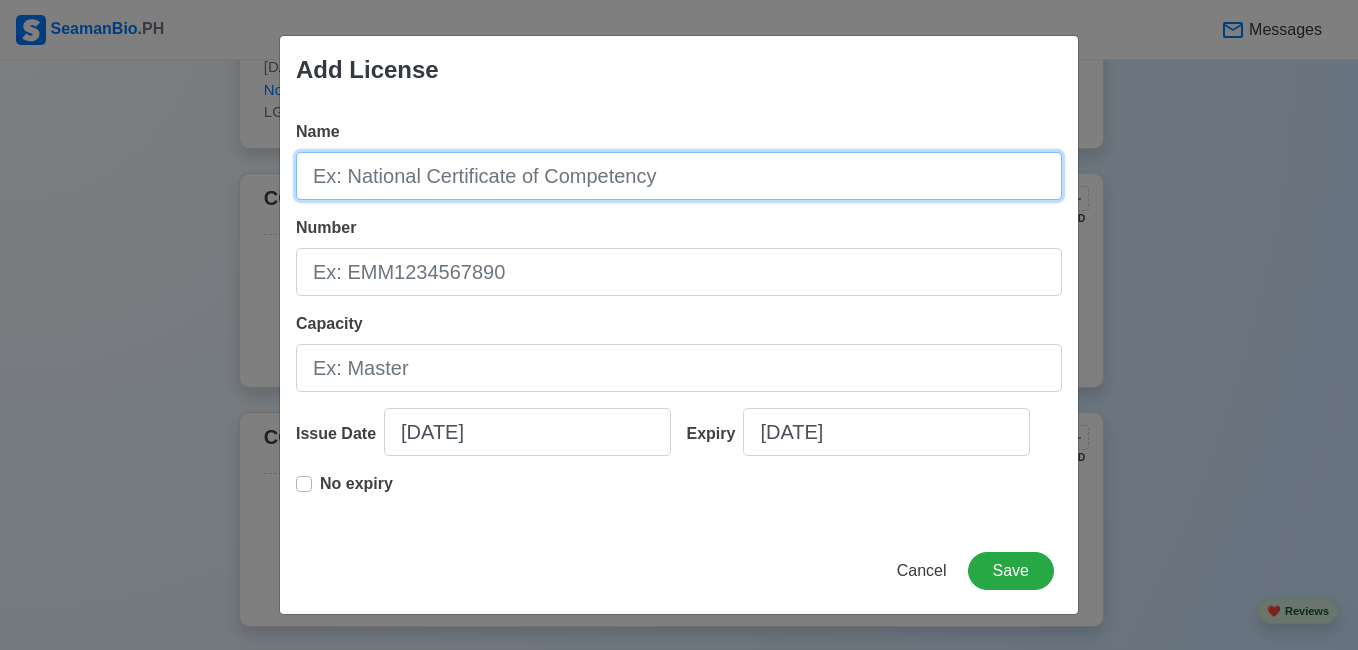 click on "Name" at bounding box center (679, 176) 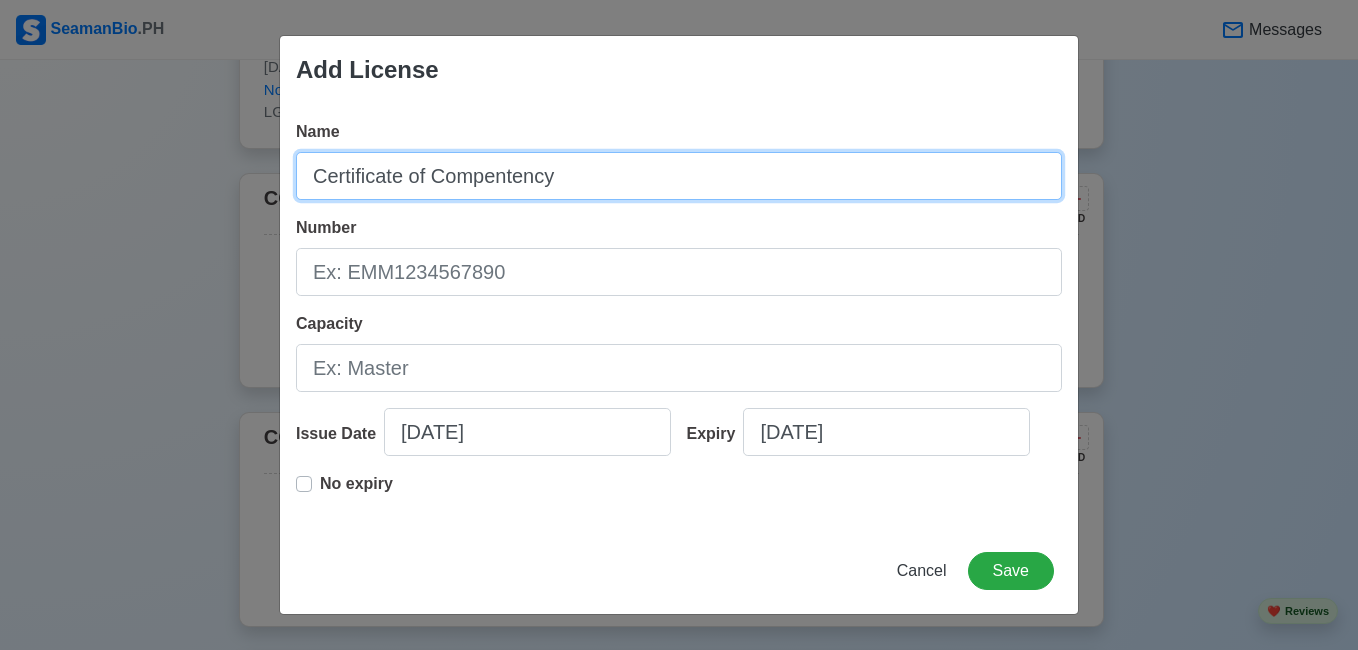 type on "Certificate of Compentency" 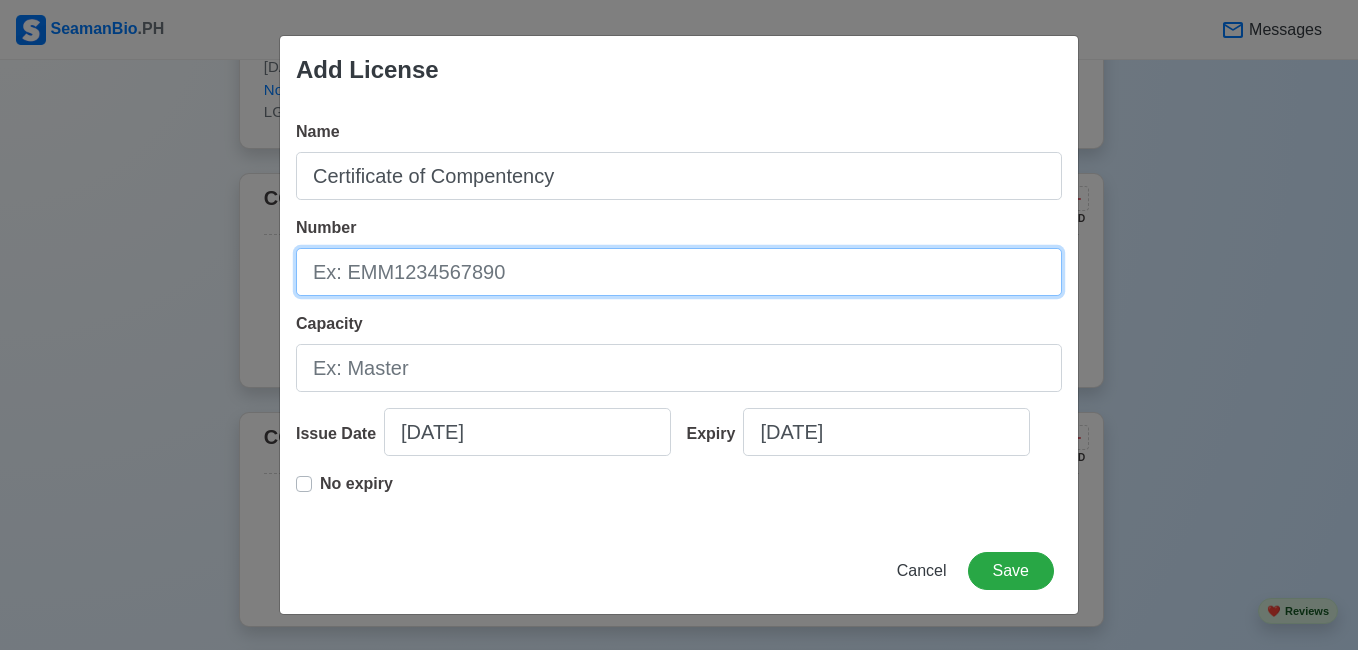click on "Number" at bounding box center [679, 272] 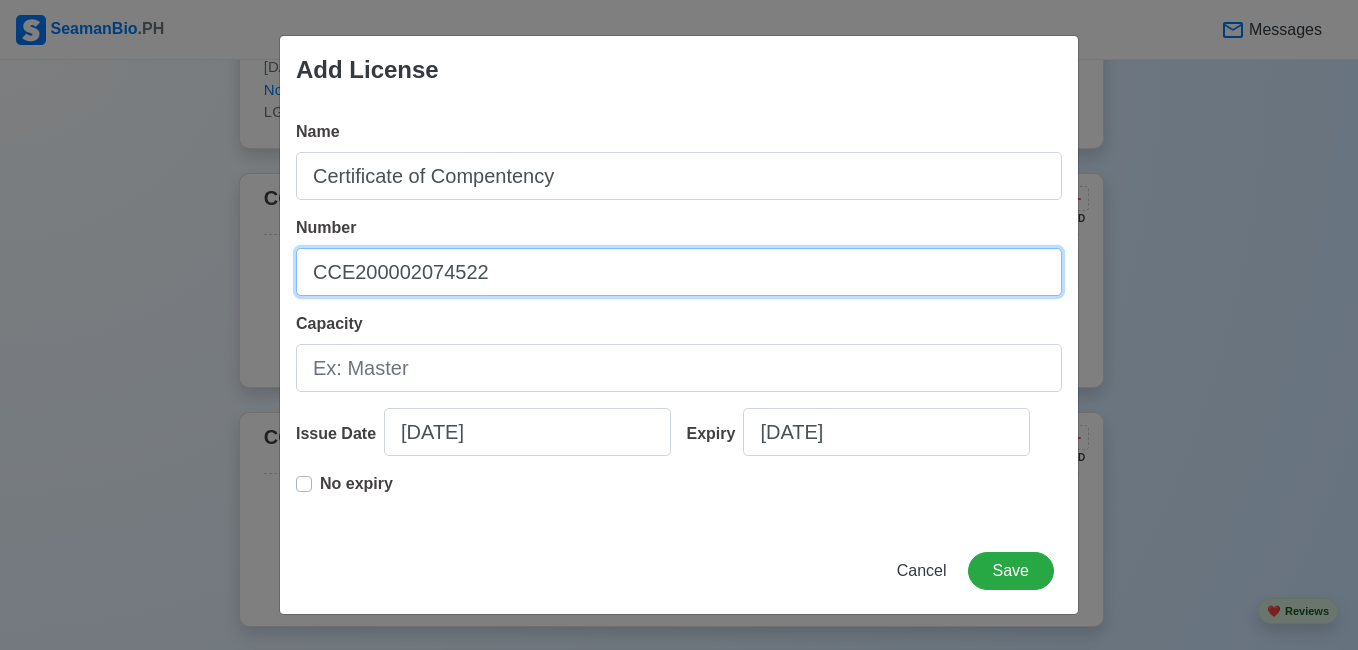 type on "CCE200002074522" 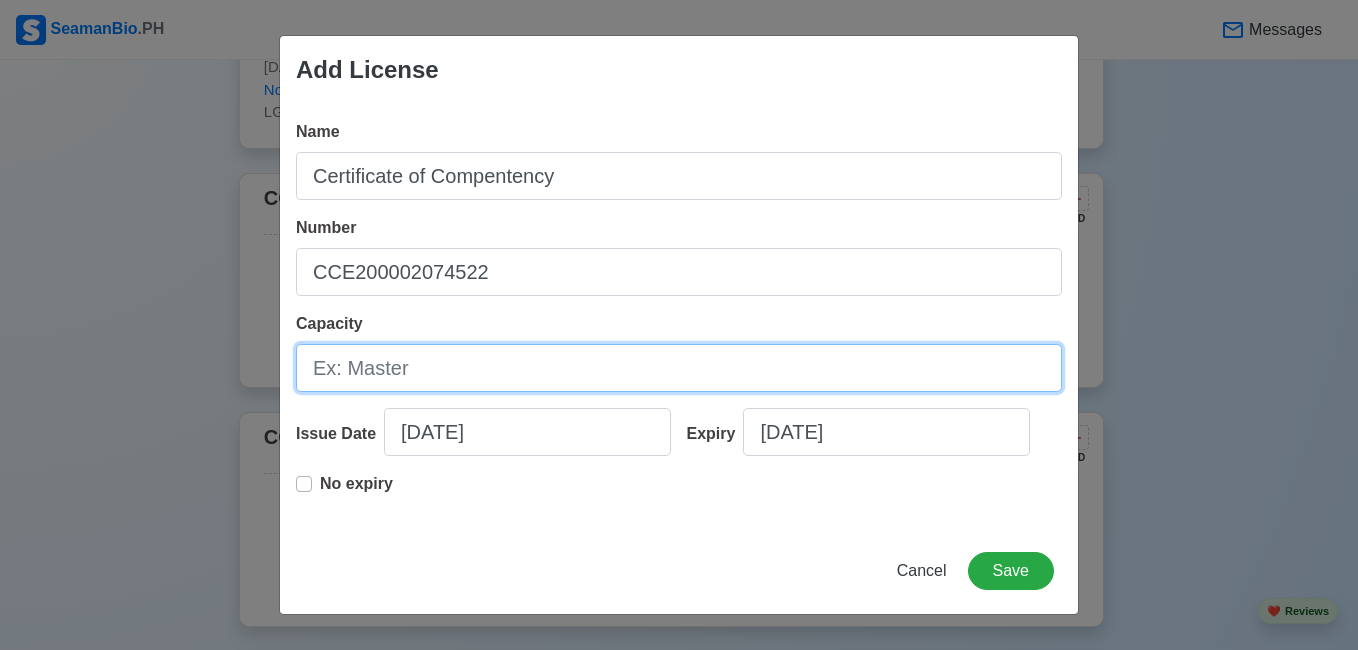 click on "Capacity" at bounding box center (679, 368) 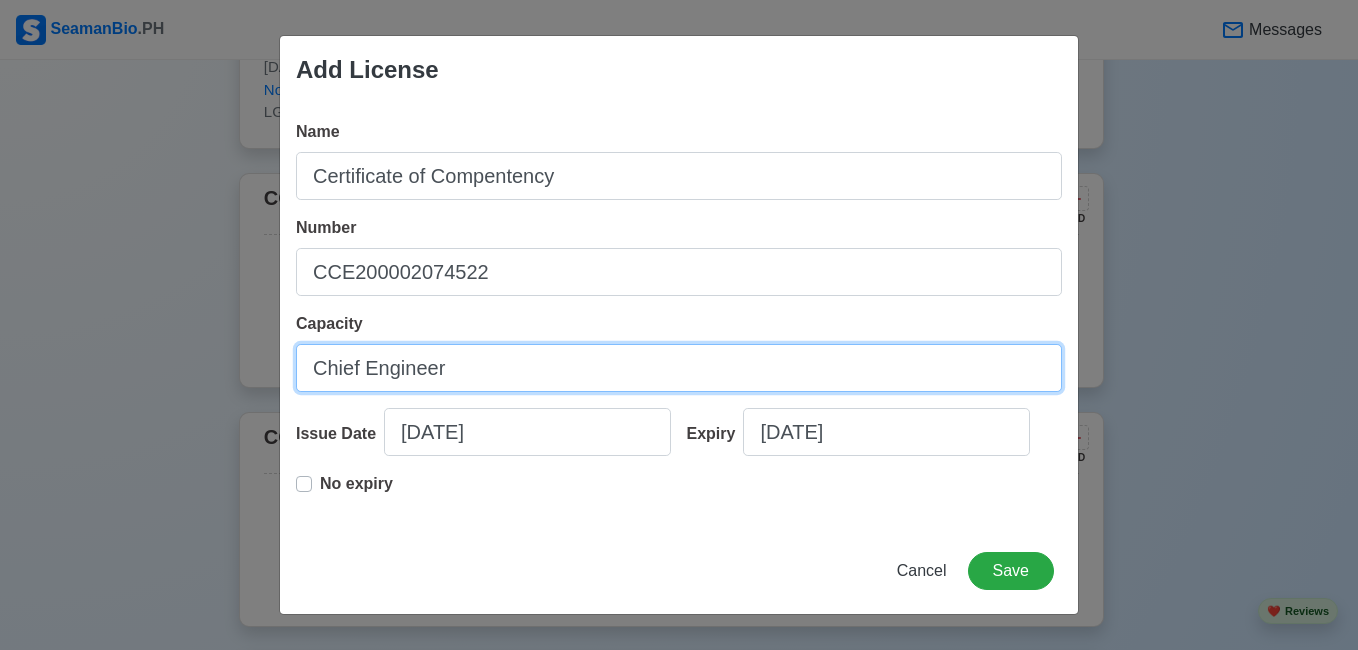 type on "Chief Engineer" 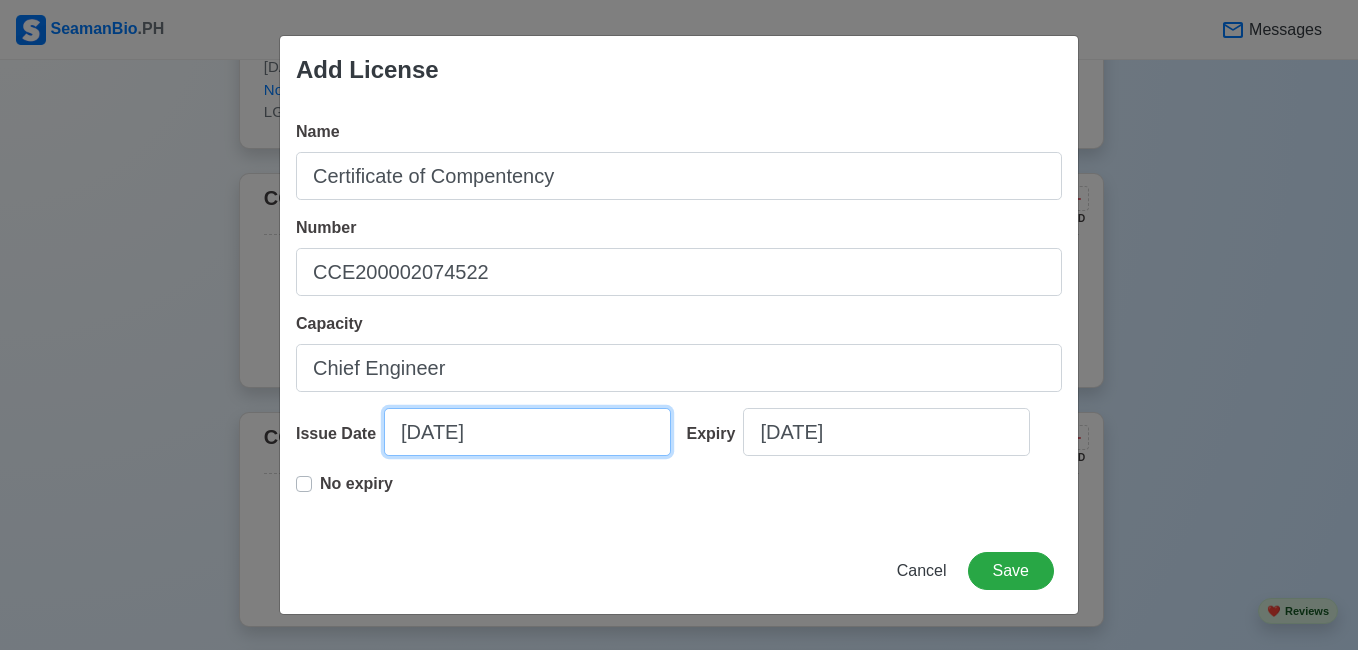 click on "[DATE]" at bounding box center (527, 432) 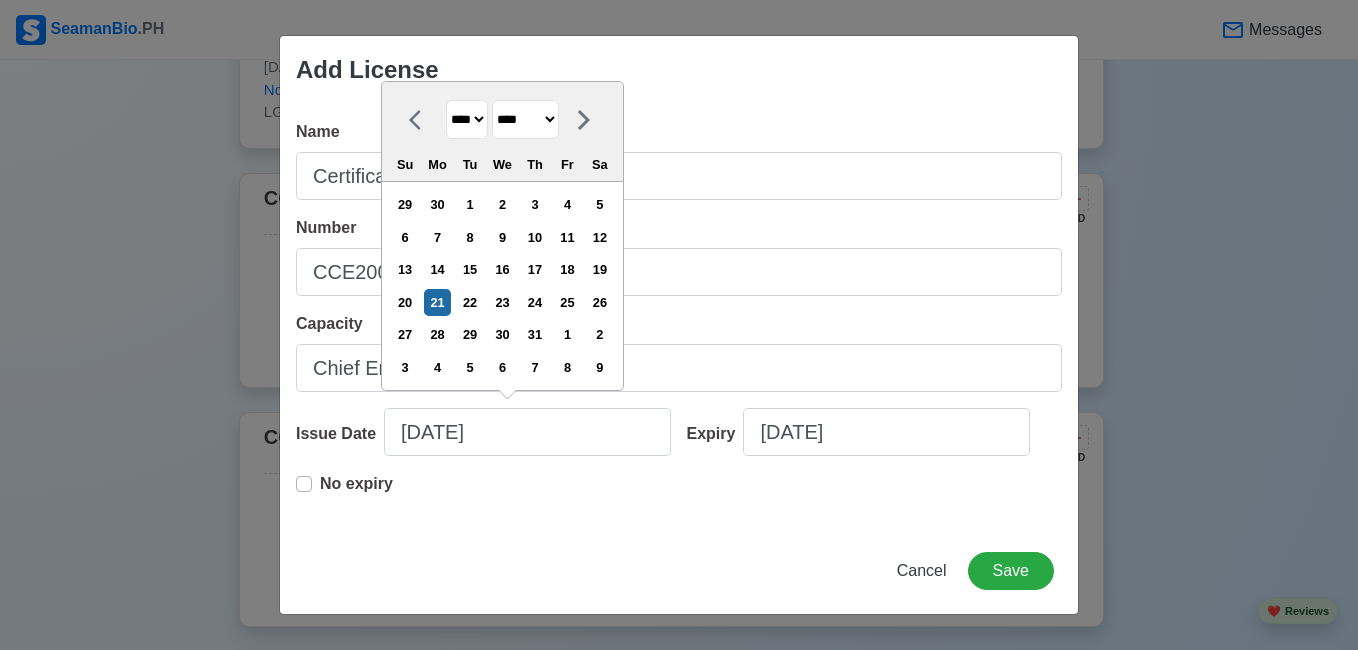 click on "**** **** **** **** **** **** **** **** **** **** **** **** **** **** **** **** **** **** **** **** **** **** **** **** **** **** **** **** **** **** **** **** **** **** **** **** **** **** **** **** **** **** **** **** **** **** **** **** **** **** **** **** **** **** **** **** **** **** **** **** **** **** **** **** **** **** **** **** **** **** **** **** **** **** **** **** **** **** **** **** **** **** **** **** **** **** **** **** **** **** **** **** **** **** **** **** **** **** **** **** **** **** **** **** **** ****" at bounding box center (467, 119) 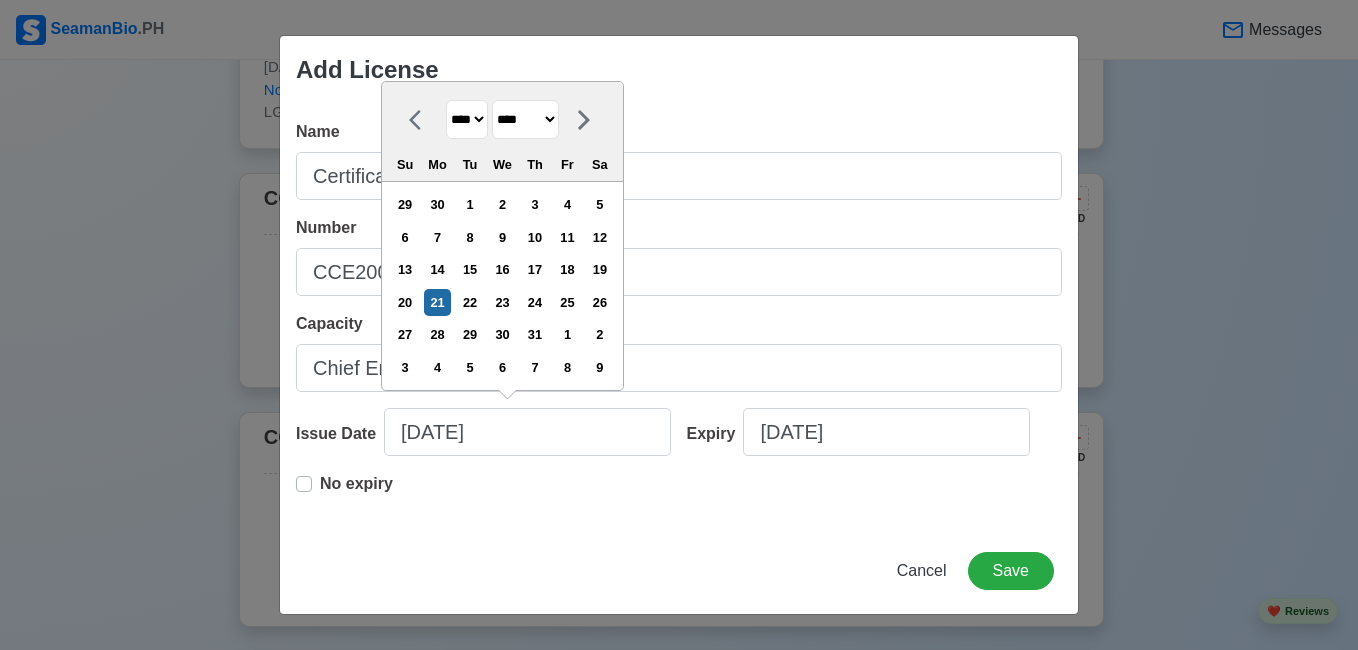 select on "****" 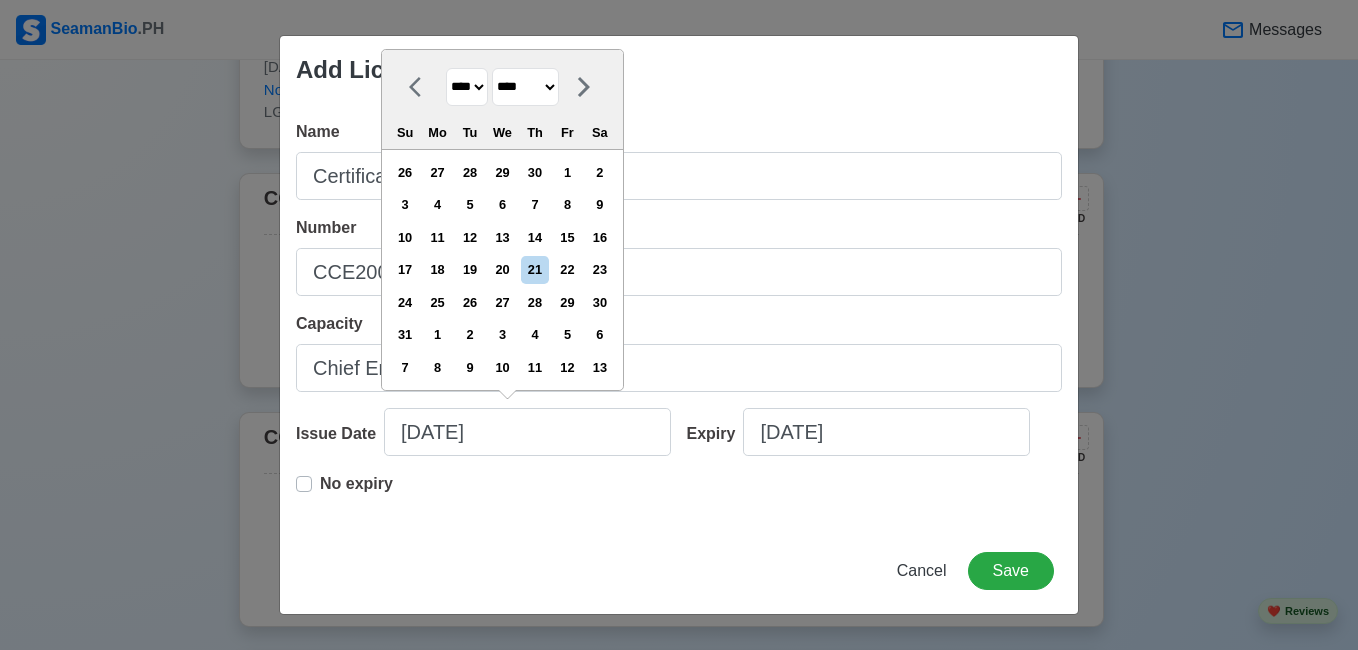 click on "******* ******** ***** ***** *** **** **** ****** ********* ******* ******** ********" at bounding box center (525, 87) 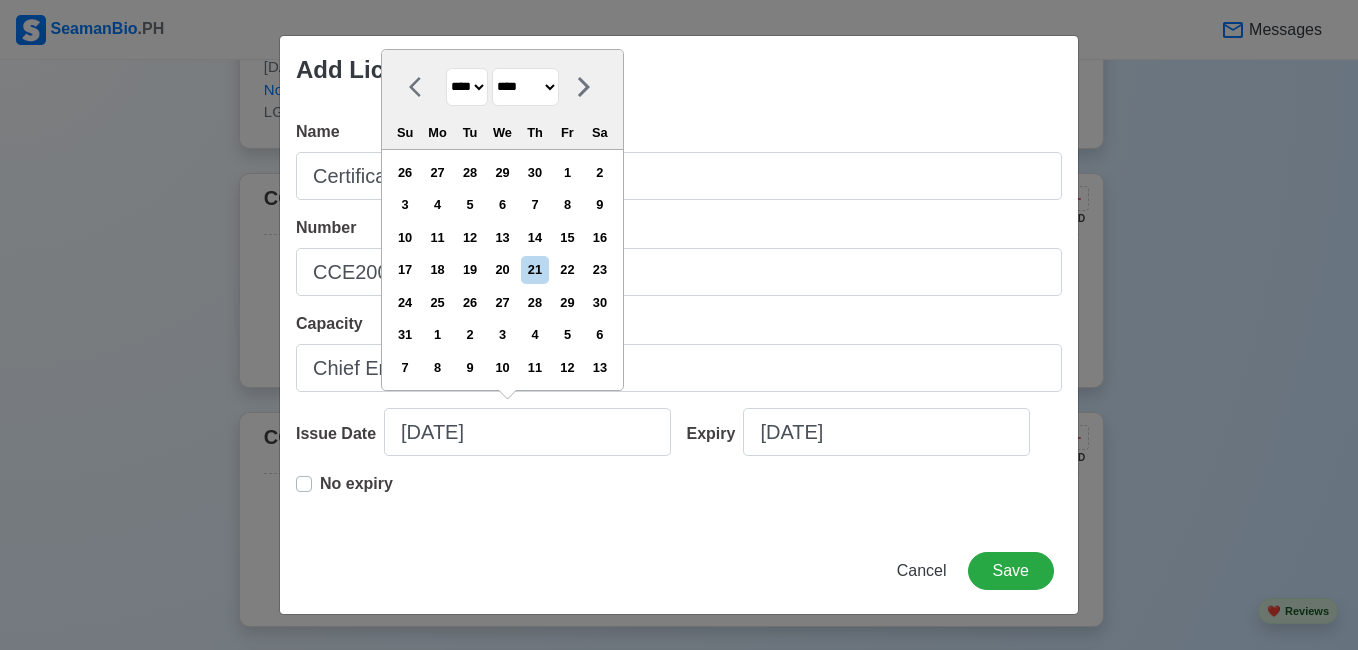 select on "*****" 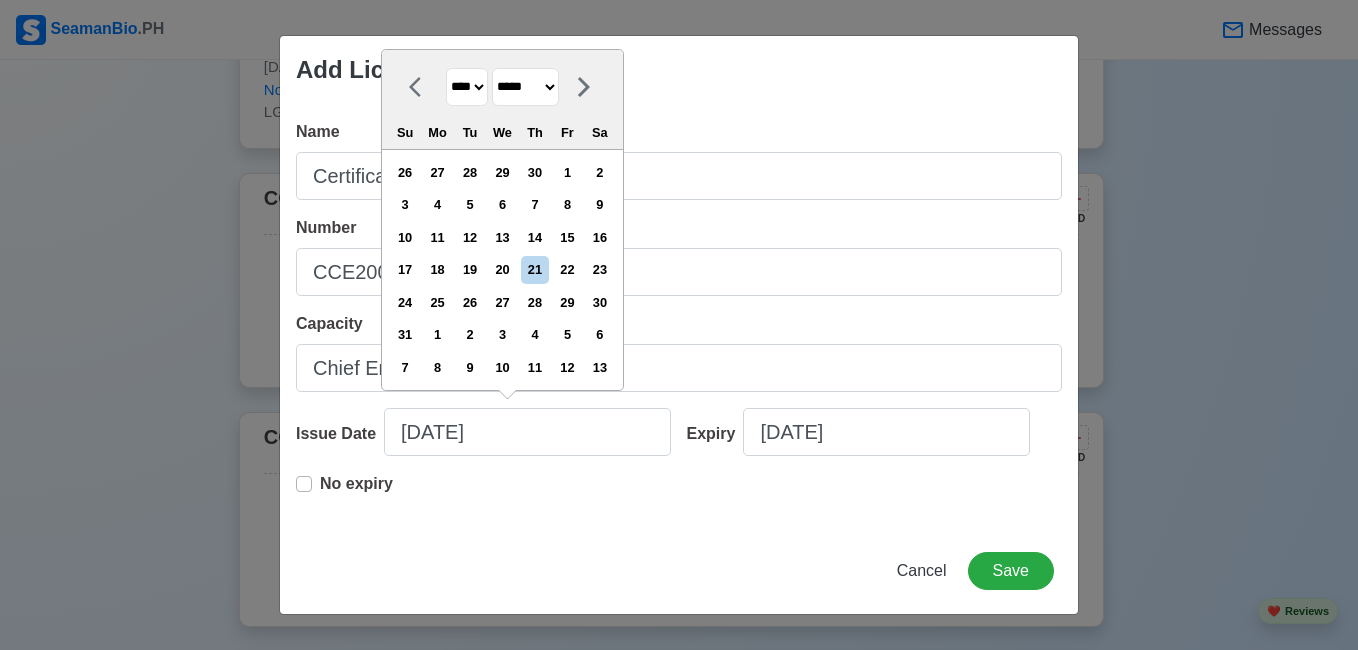 click on "******* ******** ***** ***** *** **** **** ****** ********* ******* ******** ********" at bounding box center (525, 87) 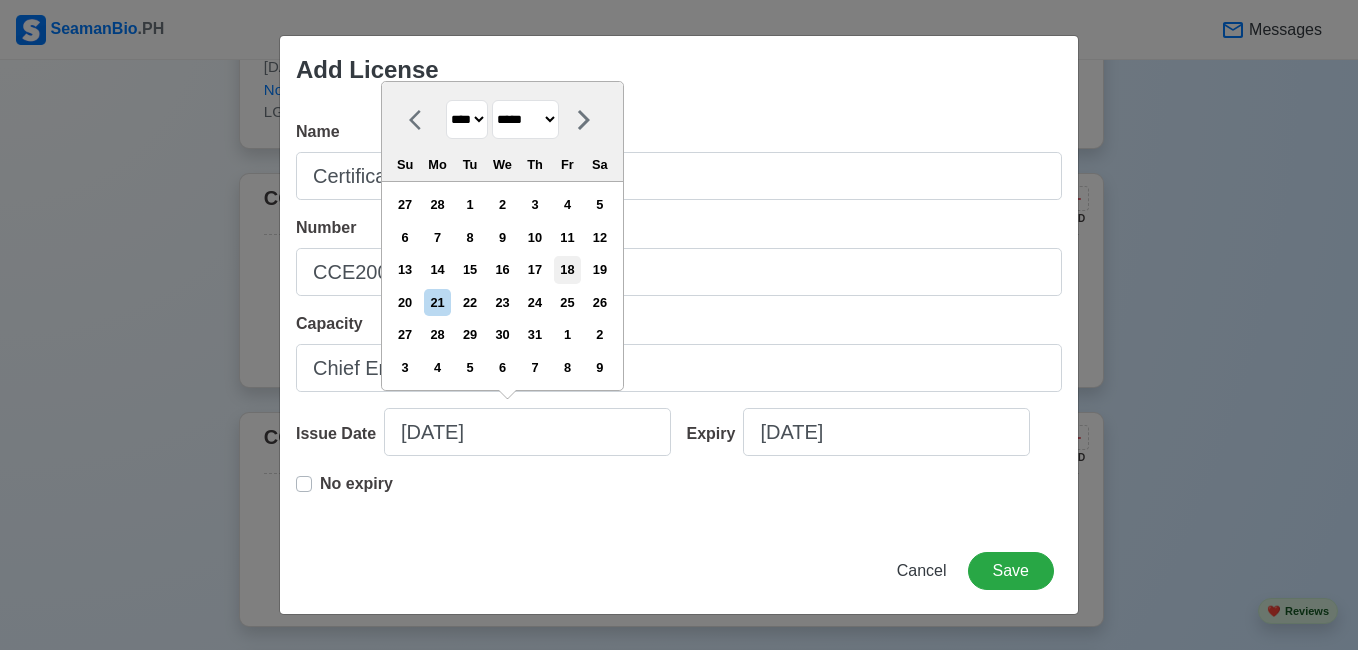 click on "18" at bounding box center (567, 269) 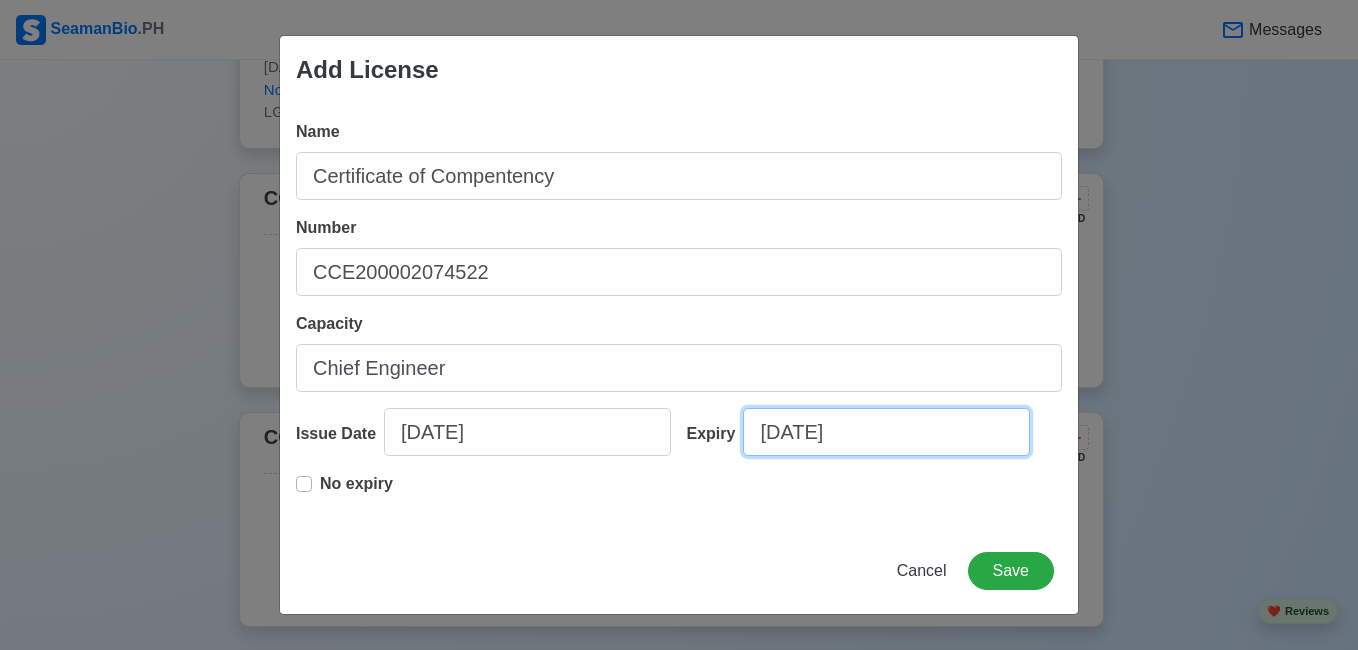 click on "[DATE]" at bounding box center (886, 432) 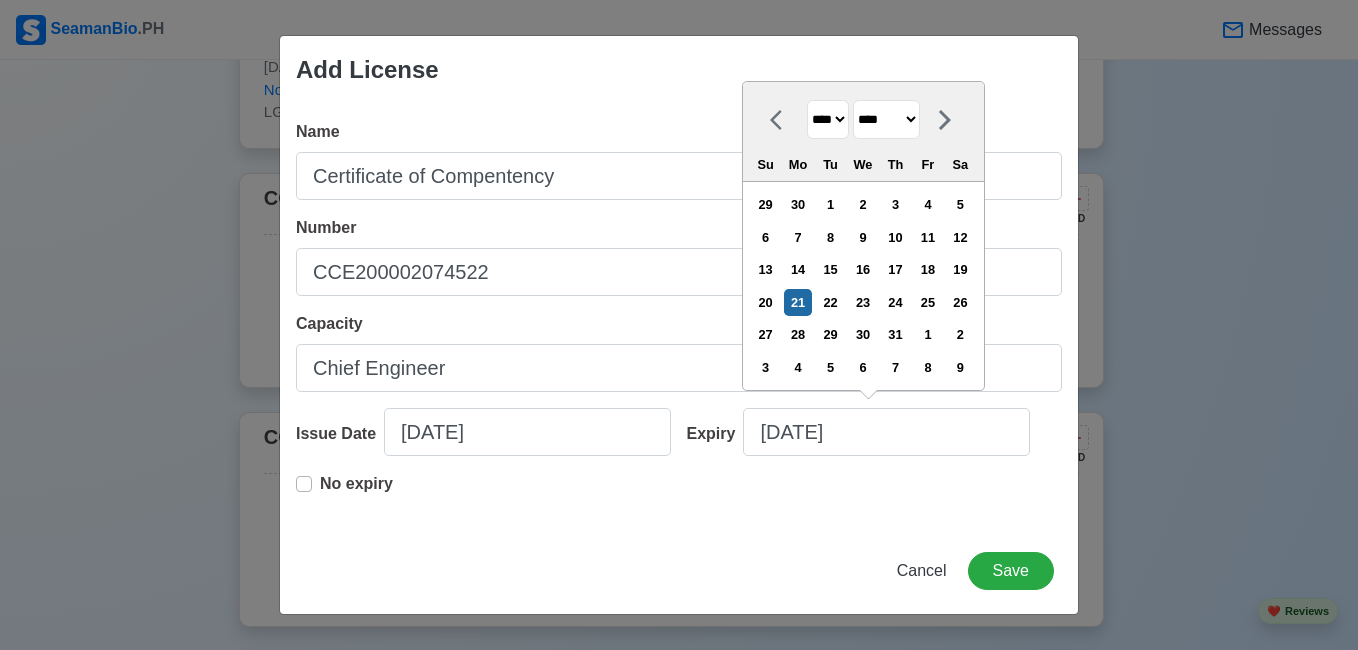 click on "**** **** **** **** **** **** **** **** **** **** **** **** **** **** **** **** **** **** **** **** **** **** **** **** **** **** **** **** **** **** **** **** **** **** **** **** **** **** **** **** **** **** **** **** **** **** **** **** **** **** **** **** **** **** **** **** **** **** **** **** **** **** **** **** **** **** **** **** **** **** **** **** **** **** **** **** **** **** **** **** **** **** **** **** **** **** **** **** **** **** **** **** **** **** **** **** **** **** **** **** **** **** **** **** **** **** **** **** **** **** **** **** **** **** **** **** **** **** **** **** ****" at bounding box center (828, 119) 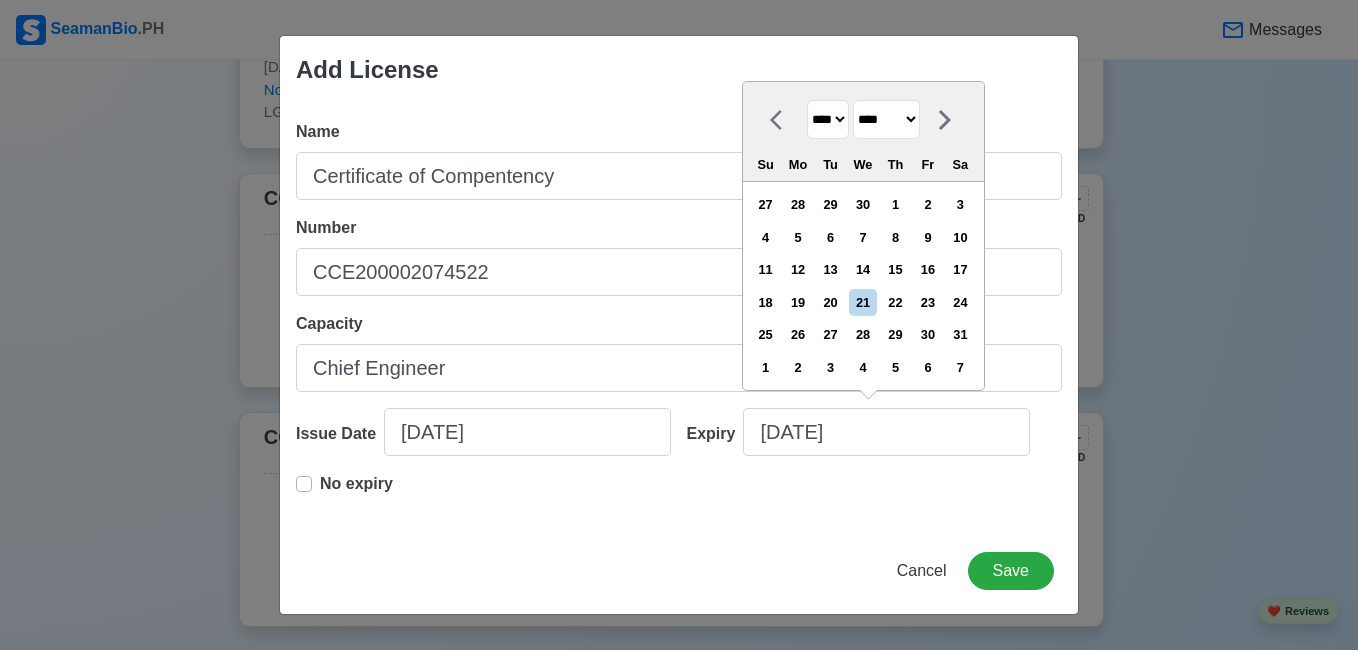 click on "******* ******** ***** ***** *** **** **** ****** ********* ******* ******** ********" at bounding box center (886, 119) 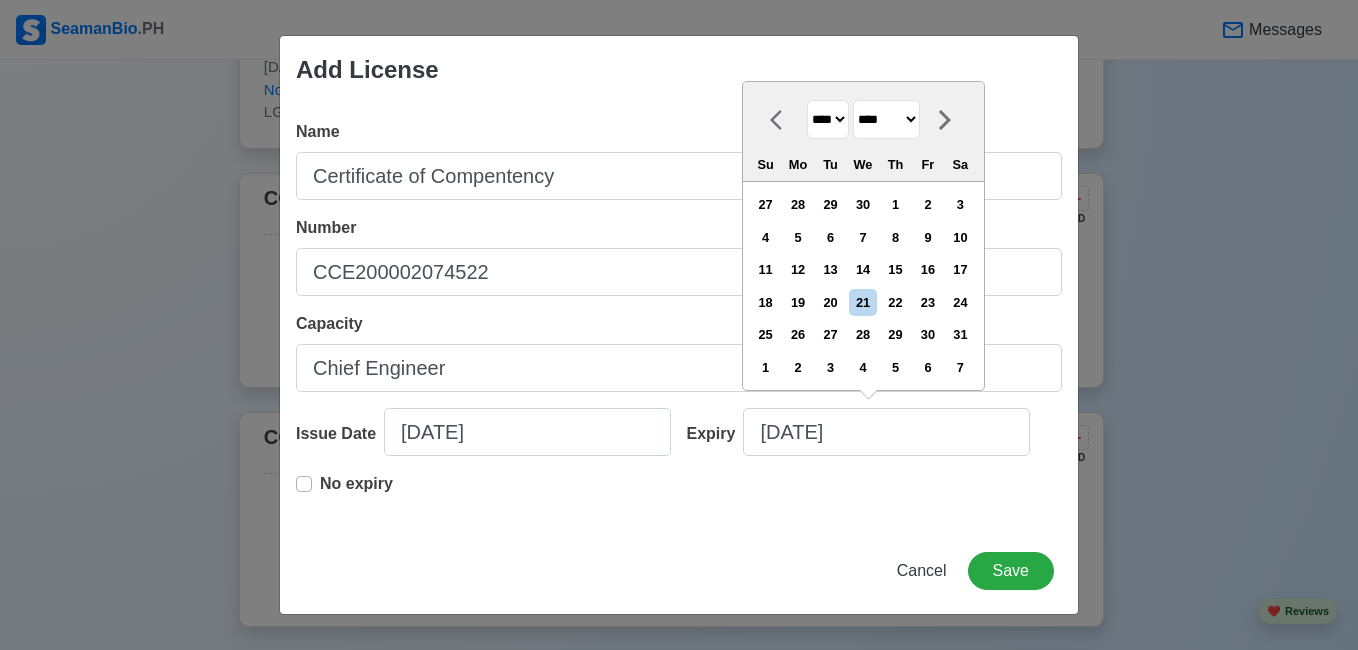 select on "*****" 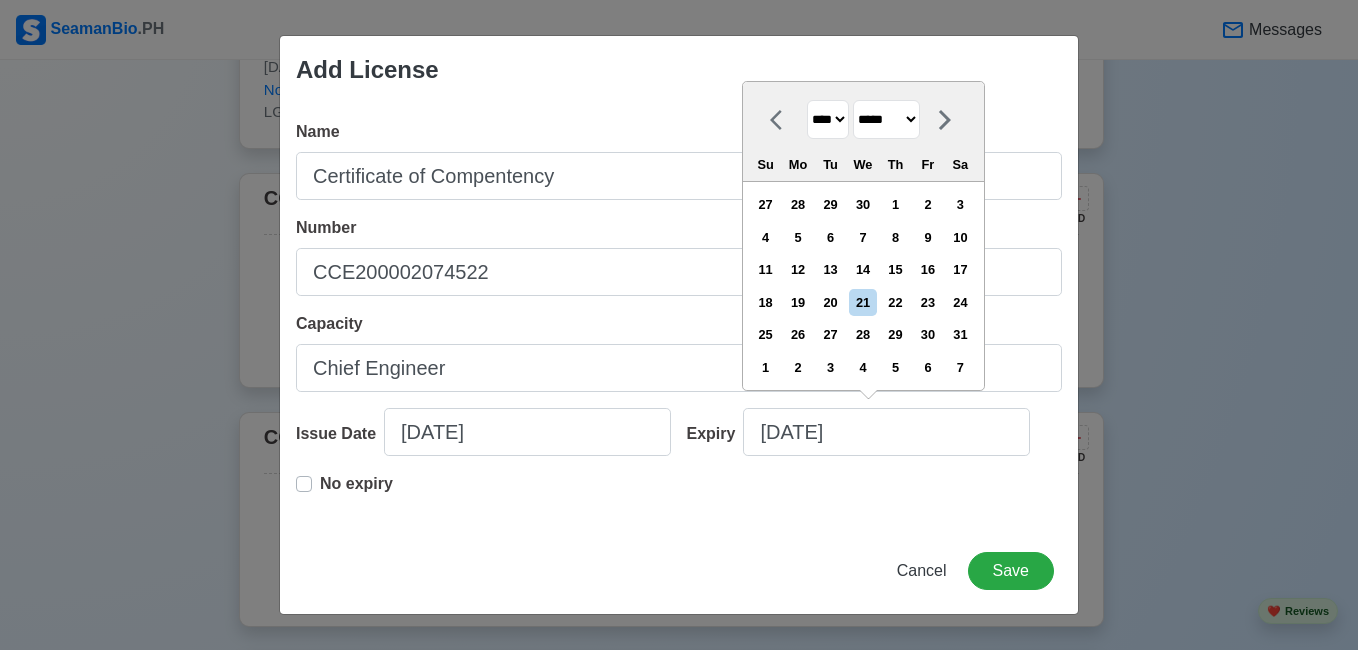 click on "******* ******** ***** ***** *** **** **** ****** ********* ******* ******** ********" at bounding box center [886, 119] 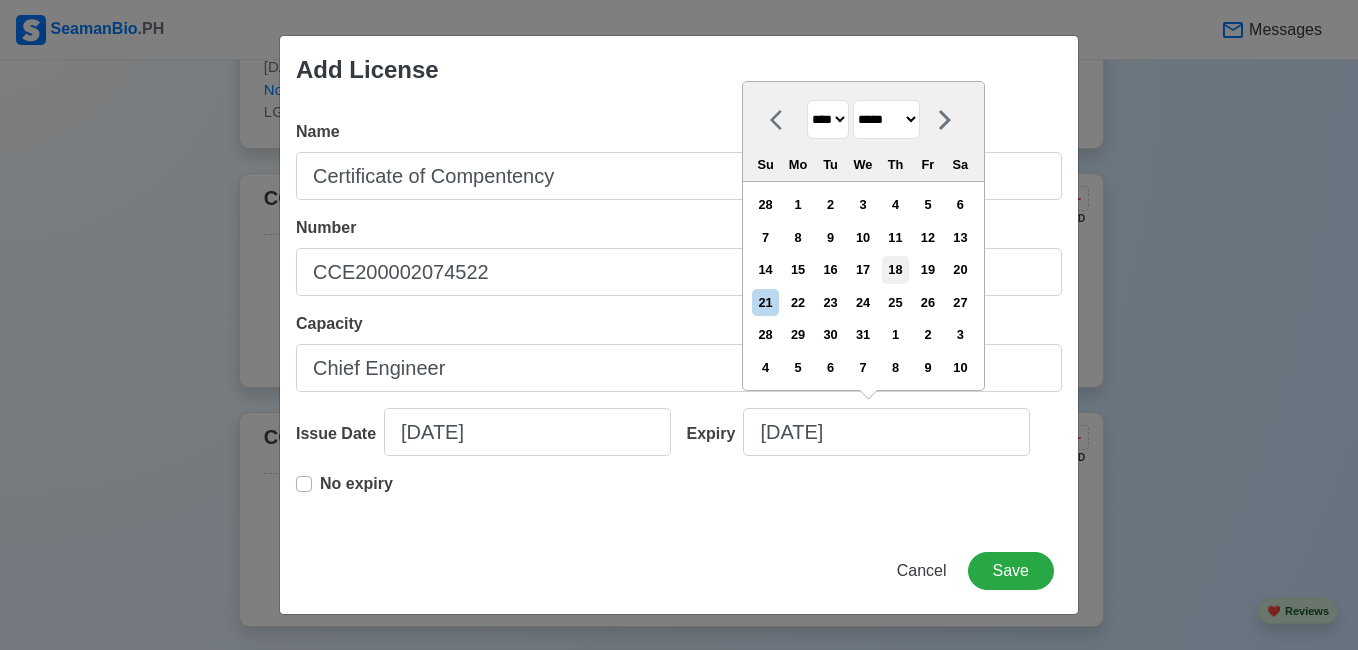 click on "18" at bounding box center (895, 269) 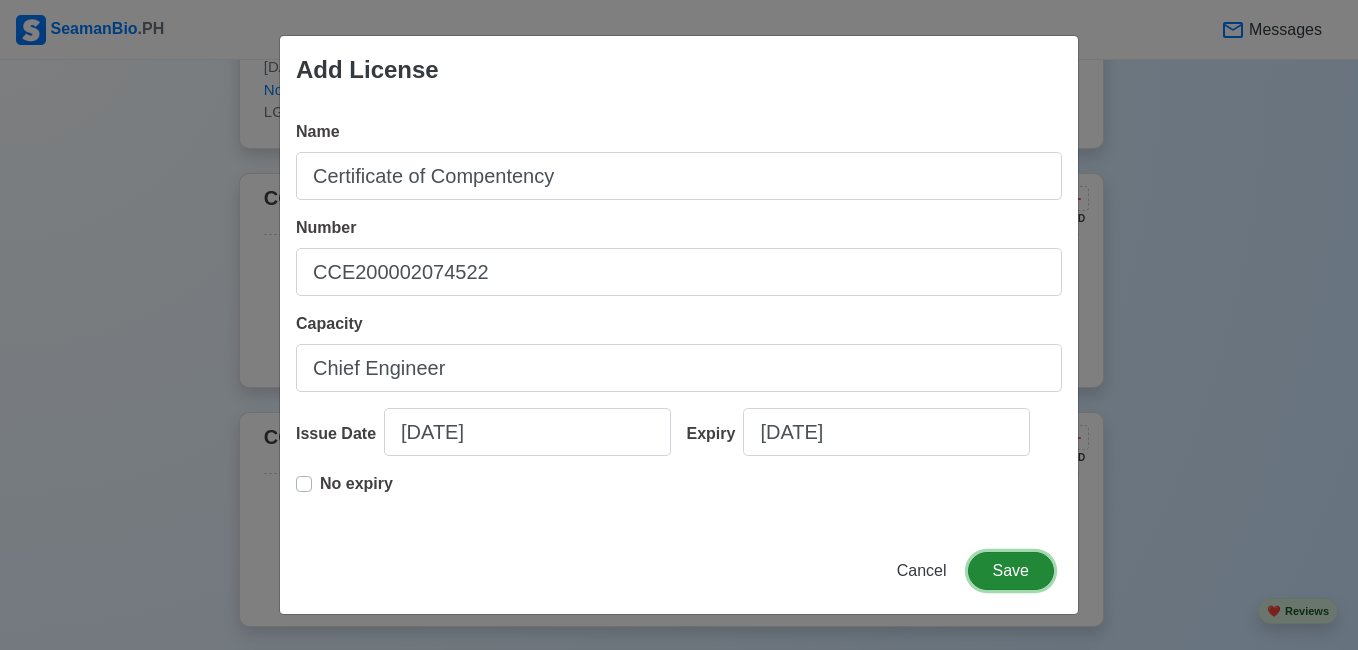 click on "Save" at bounding box center (1011, 571) 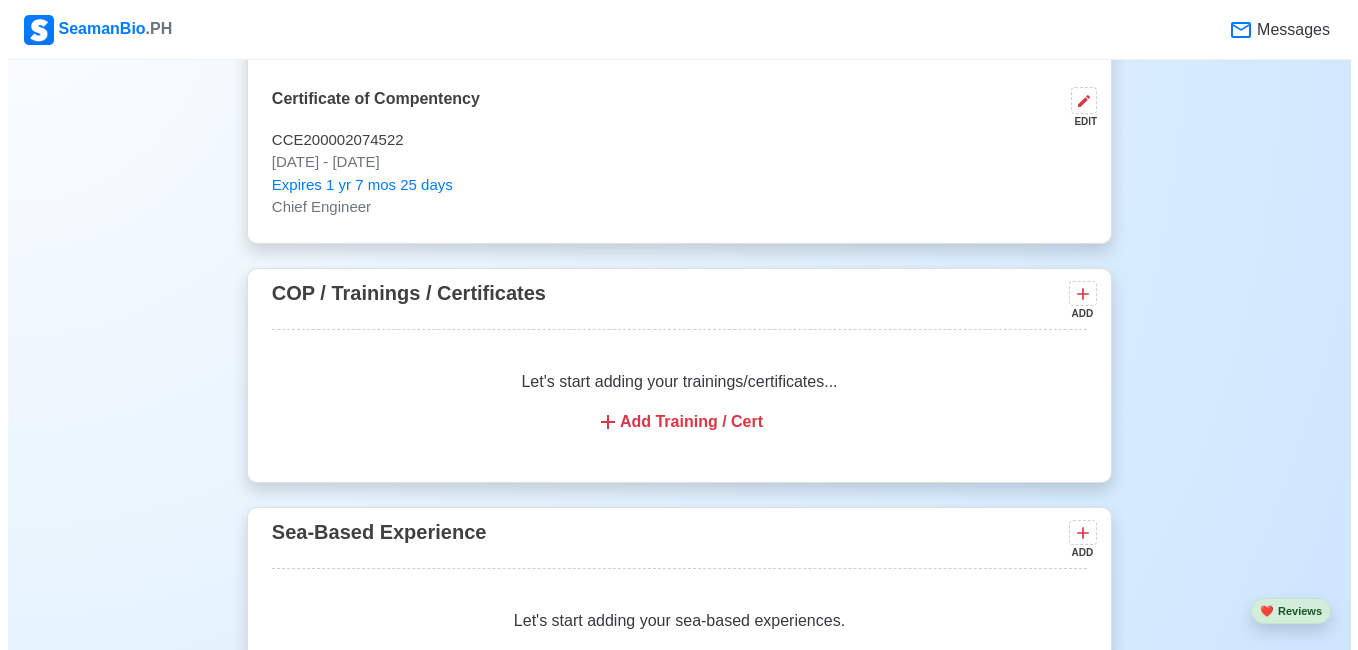 scroll, scrollTop: 2519, scrollLeft: 0, axis: vertical 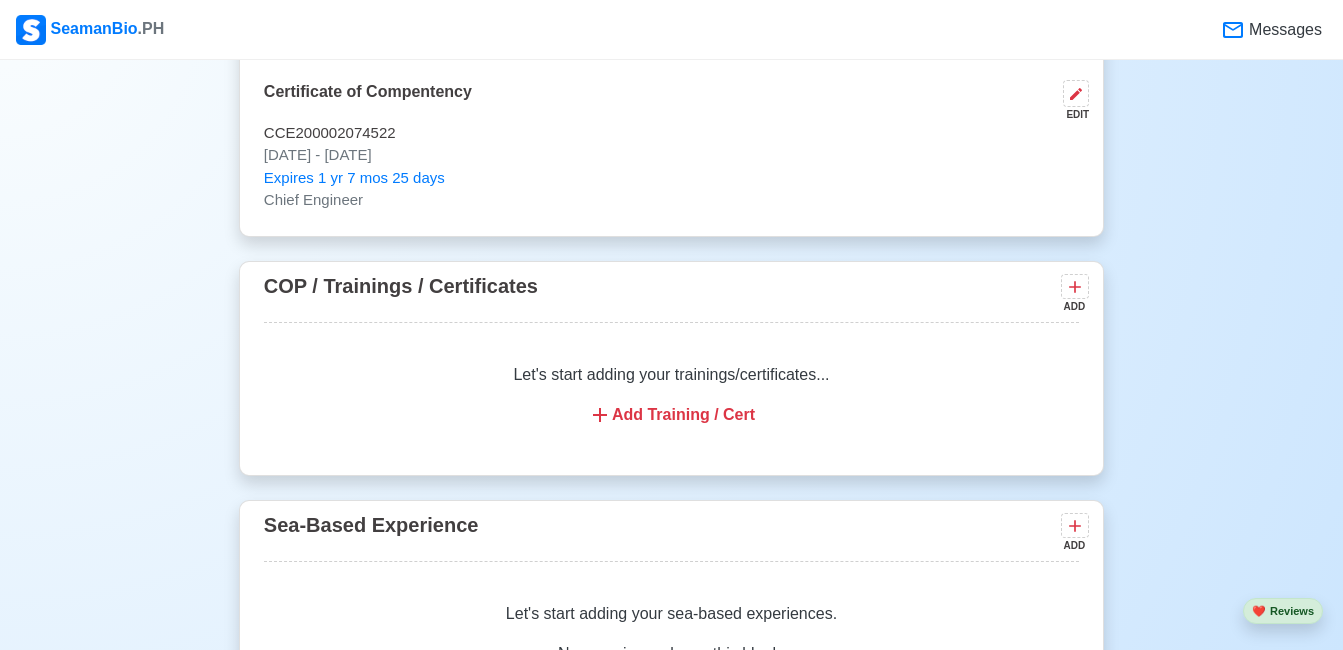 click on "Add Training / Cert" at bounding box center (671, 415) 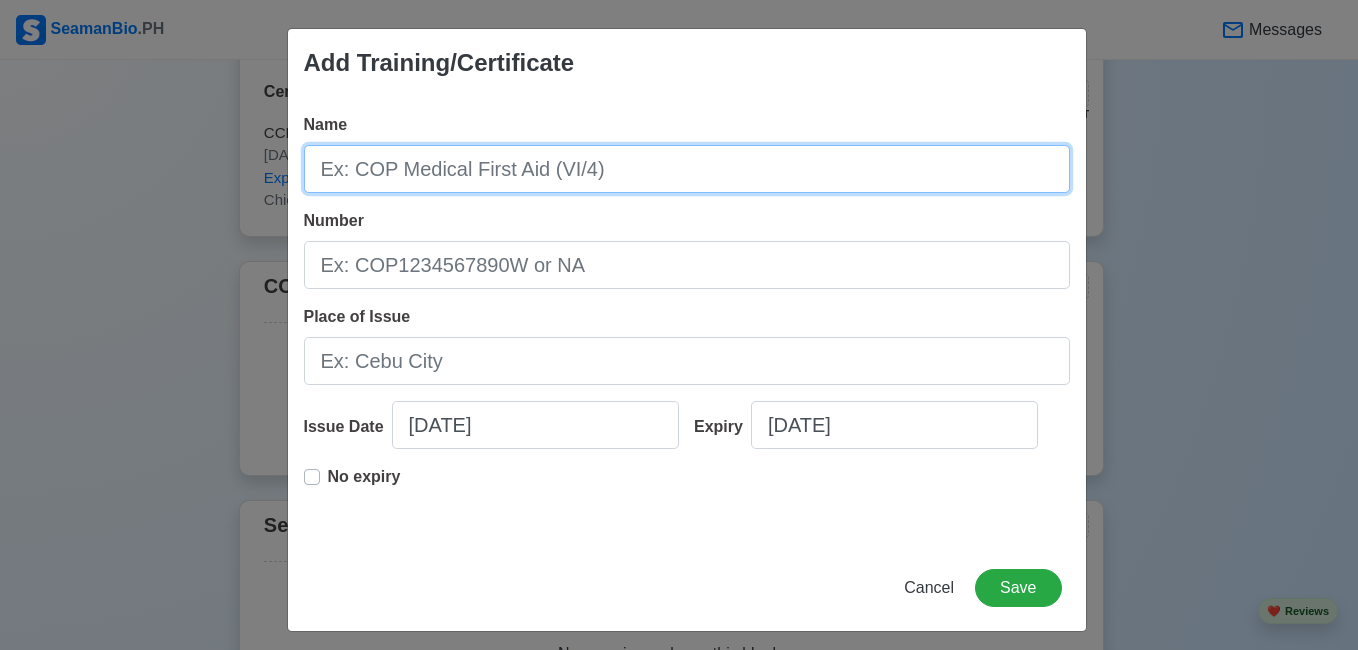 click on "Name" at bounding box center [687, 169] 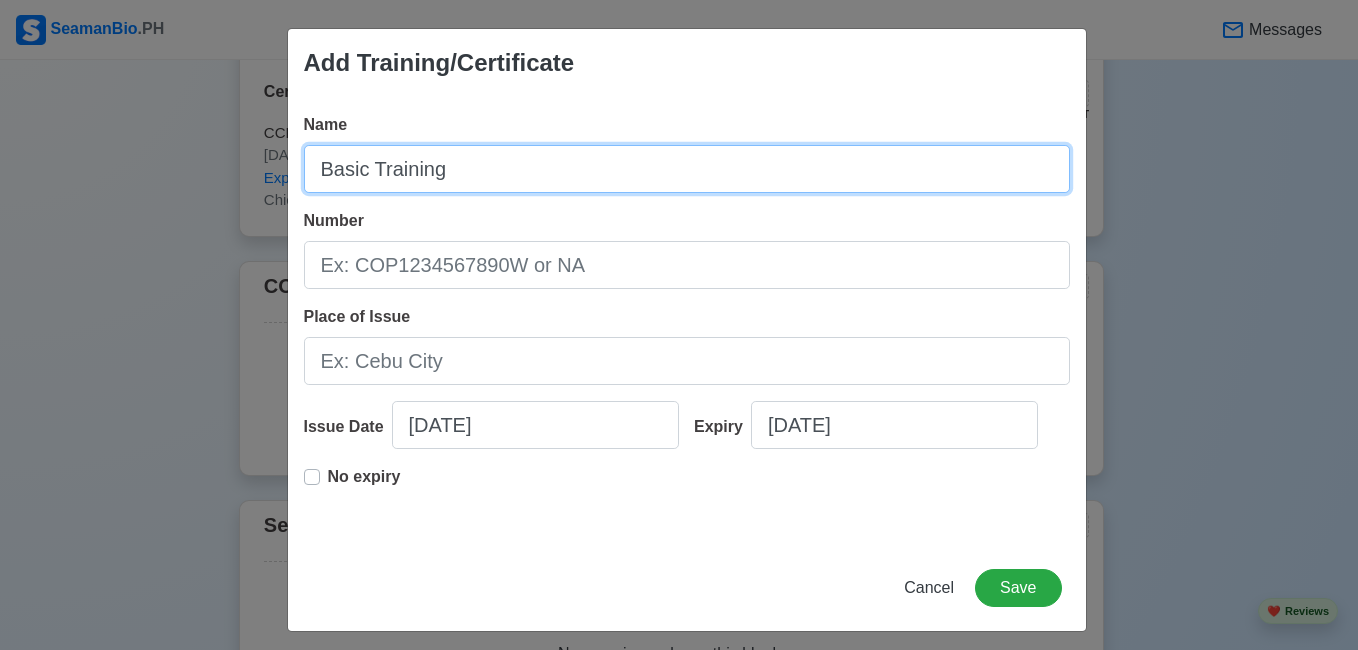 type on "Basic Training" 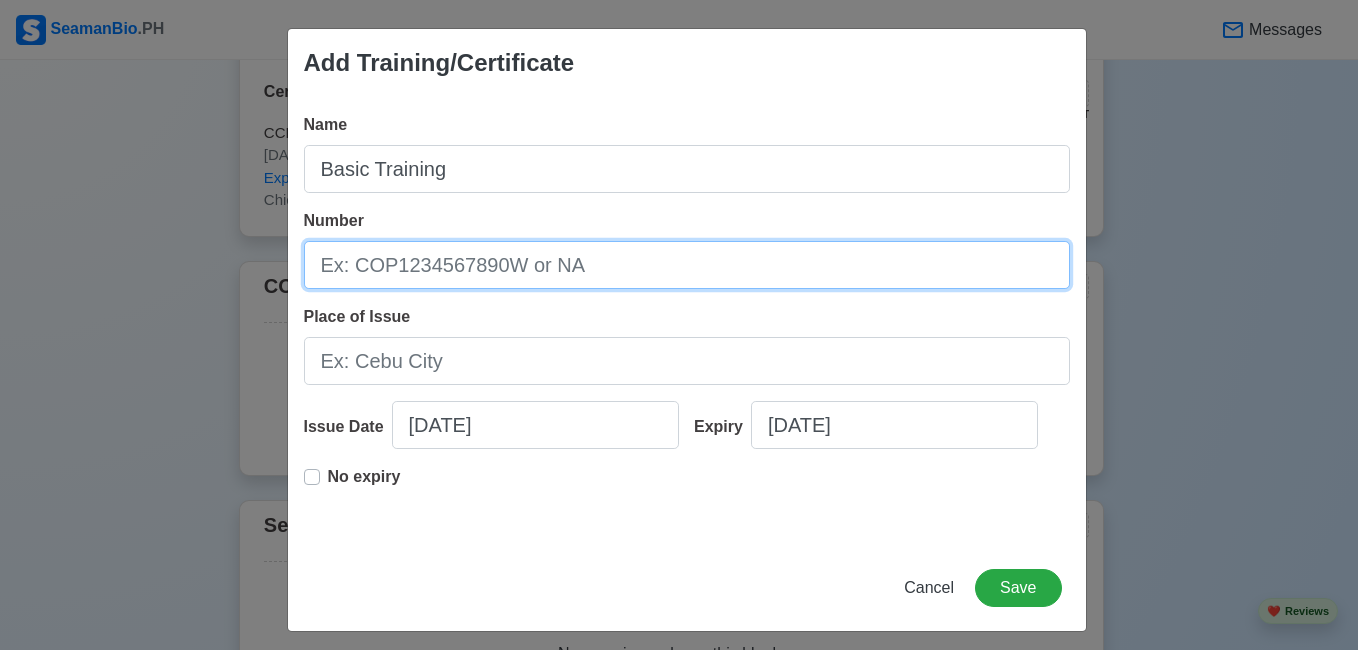 click on "Number" at bounding box center (687, 265) 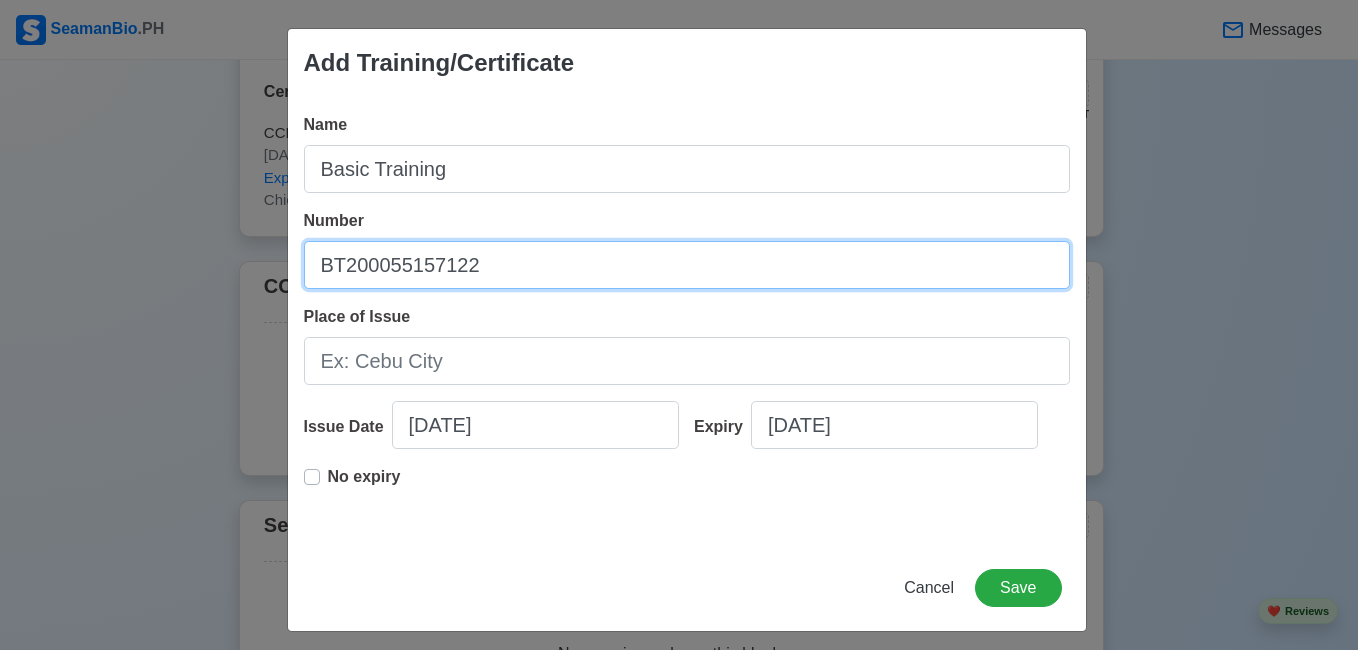 type on "BT200055157122" 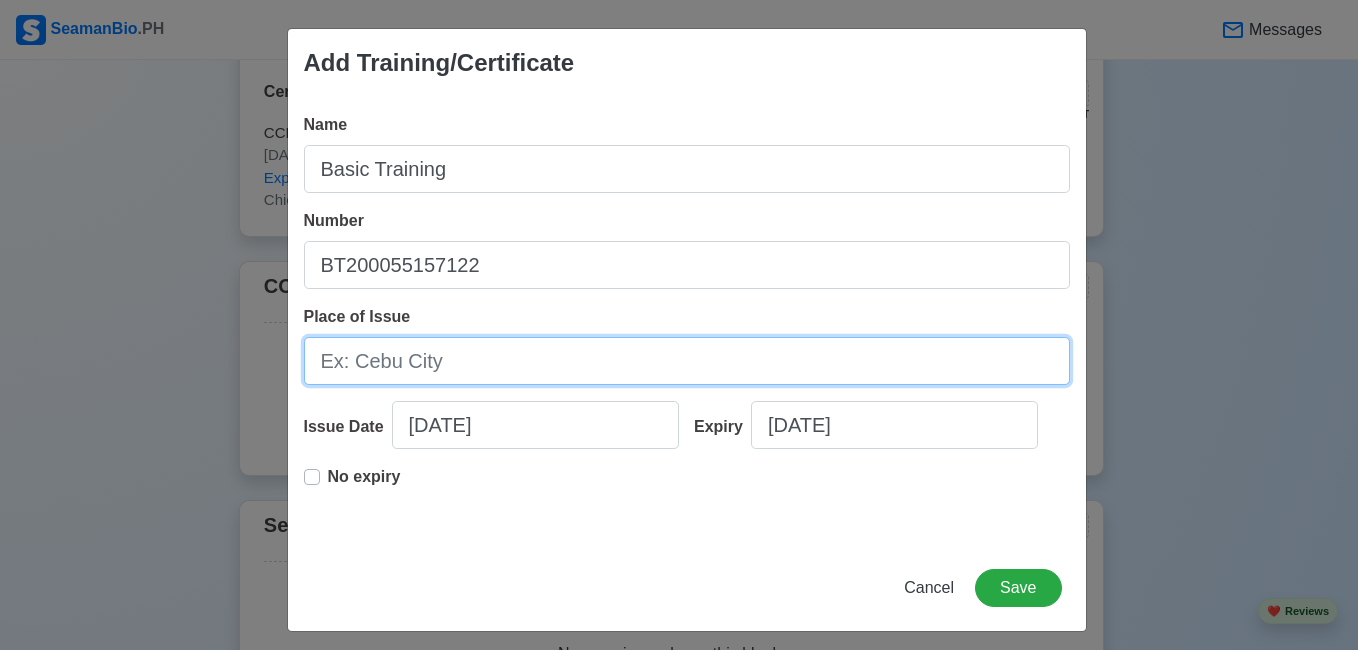 click on "Place of Issue" at bounding box center (687, 361) 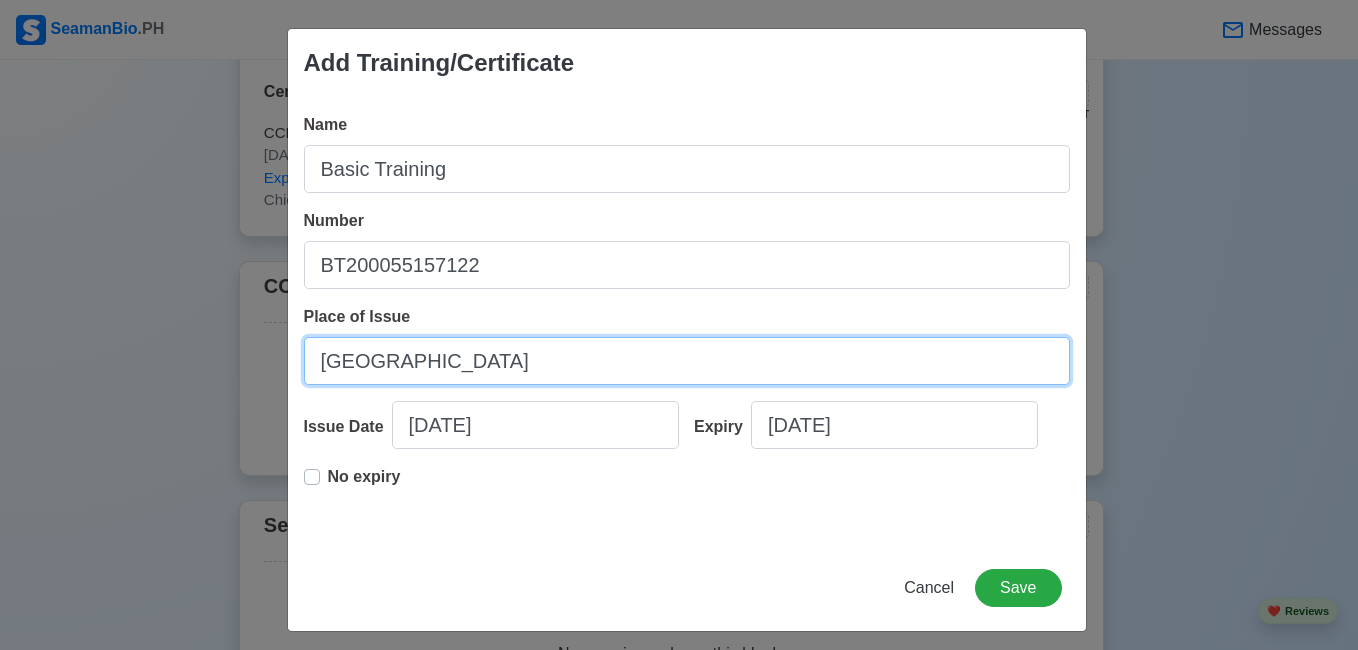 type on "[GEOGRAPHIC_DATA]" 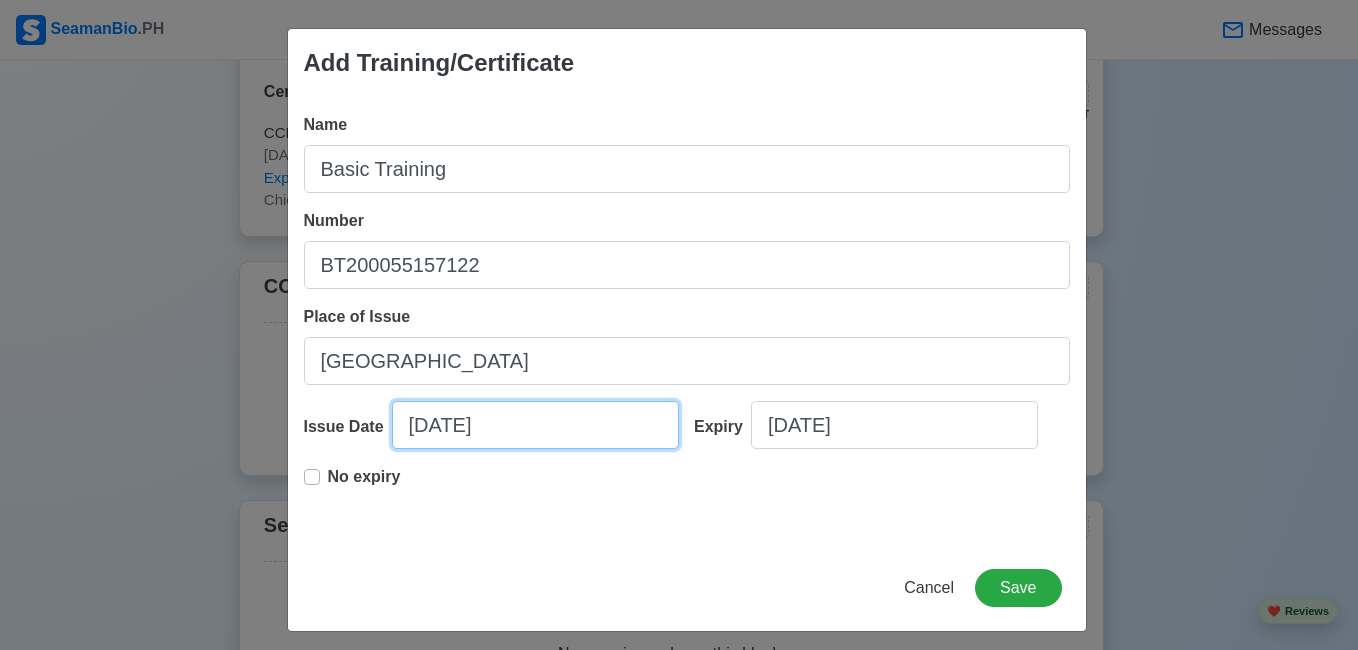 click on "[DATE]" at bounding box center (535, 425) 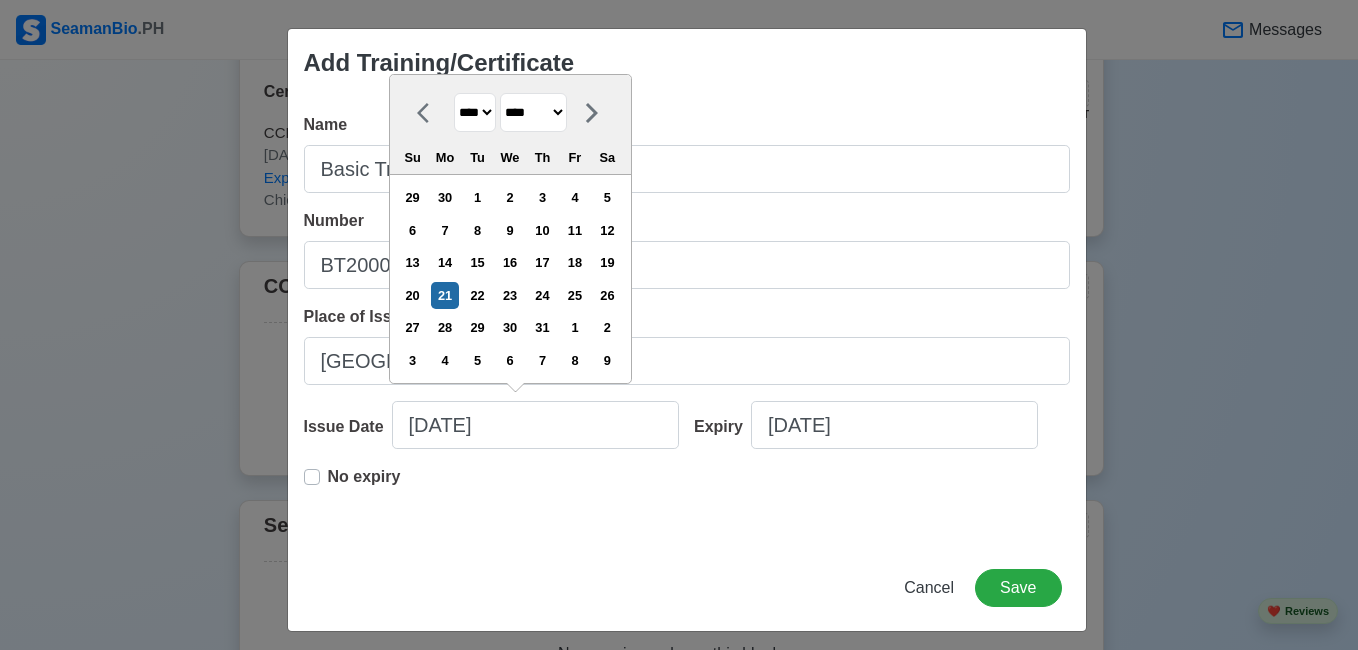 click on "**** **** **** **** **** **** **** **** **** **** **** **** **** **** **** **** **** **** **** **** **** **** **** **** **** **** **** **** **** **** **** **** **** **** **** **** **** **** **** **** **** **** **** **** **** **** **** **** **** **** **** **** **** **** **** **** **** **** **** **** **** **** **** **** **** **** **** **** **** **** **** **** **** **** **** **** **** **** **** **** **** **** **** **** **** **** **** **** **** **** **** **** **** **** **** **** **** **** **** **** **** **** **** **** **** ****" at bounding box center (475, 112) 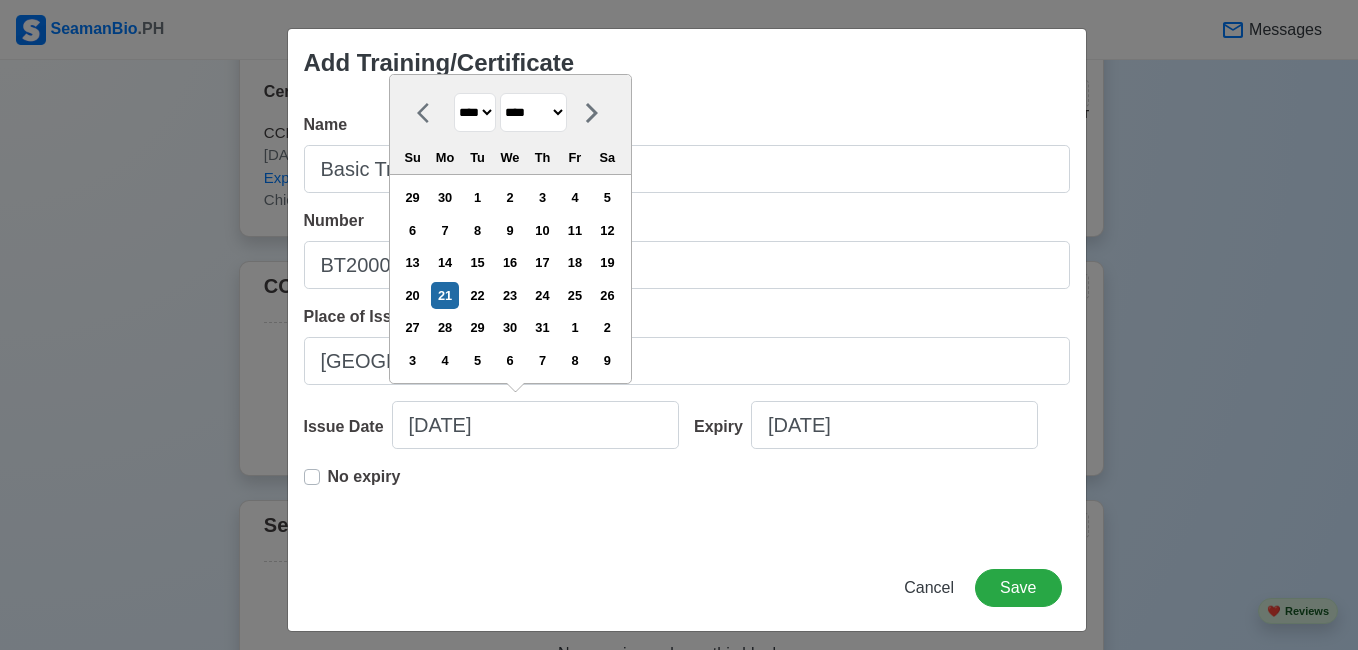 select on "****" 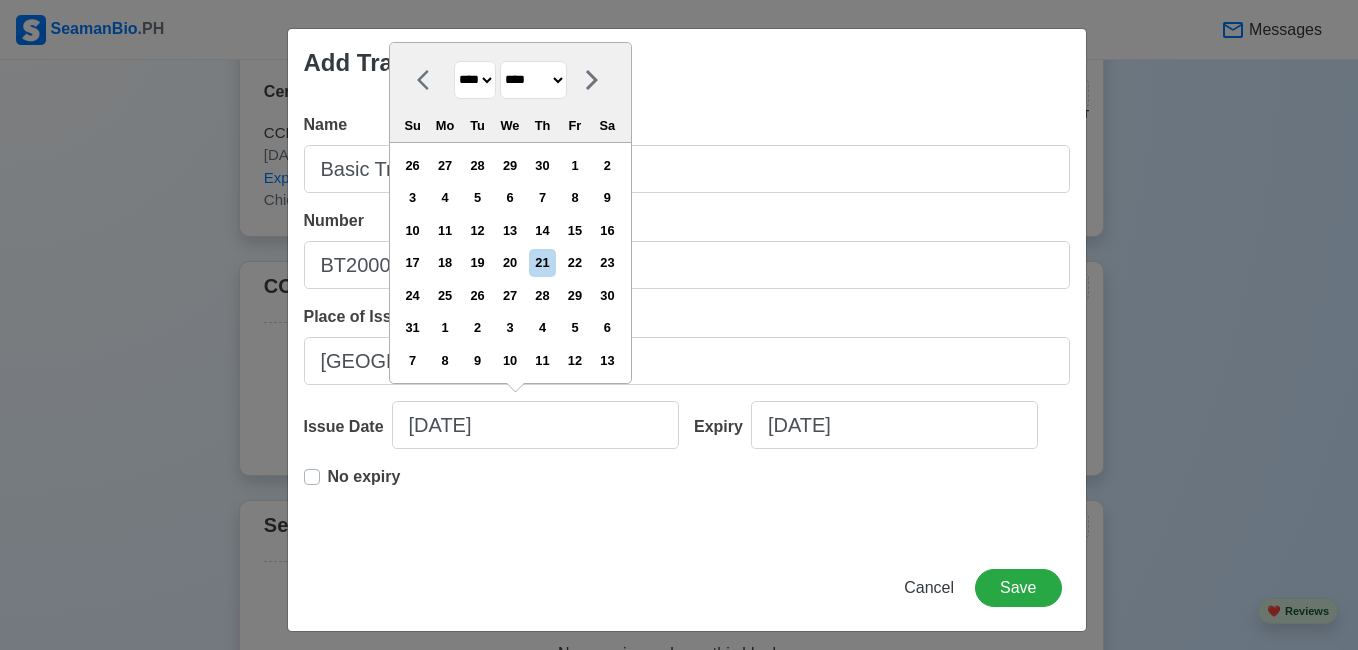 click on "******* ******** ***** ***** *** **** **** ****** ********* ******* ******** ********" at bounding box center (533, 80) 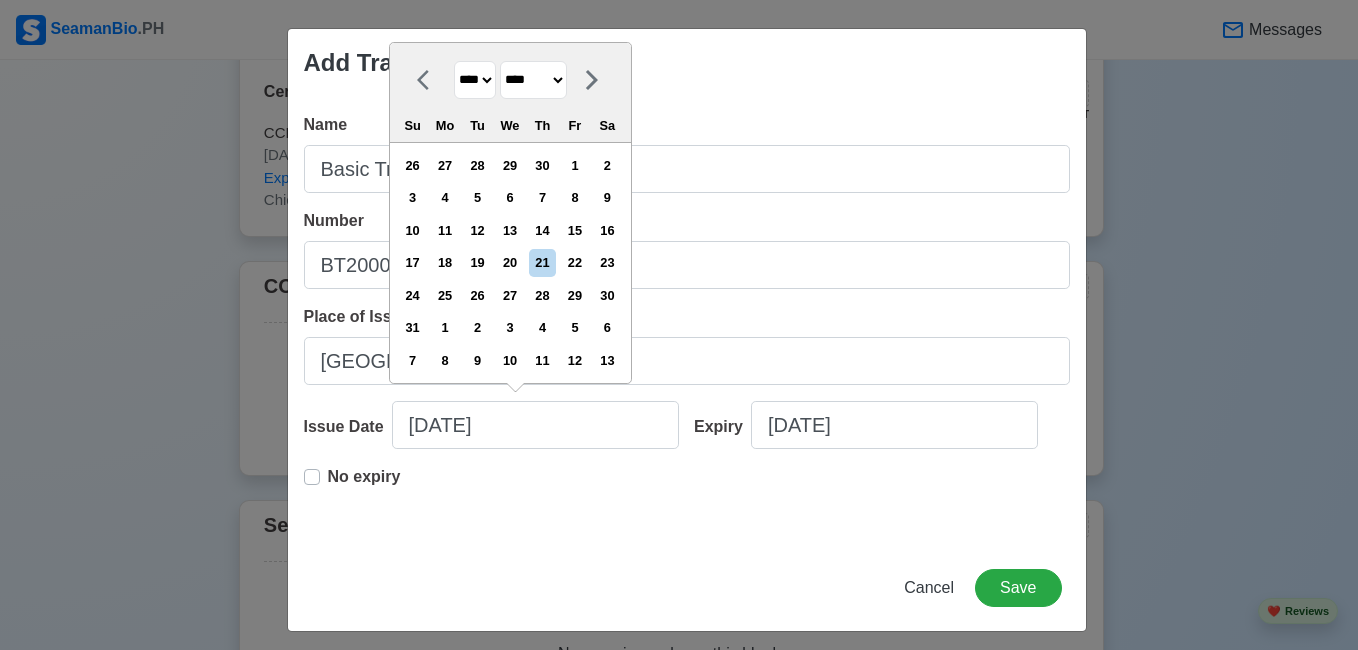 select on "*****" 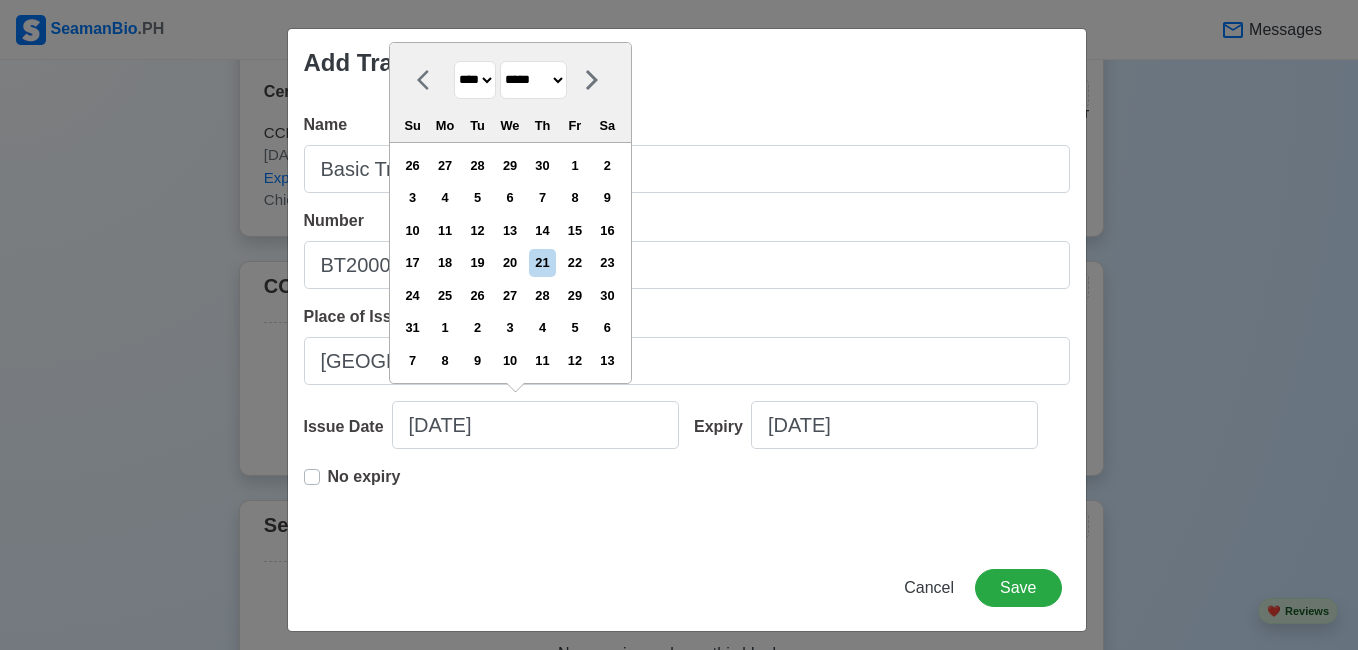click on "******* ******** ***** ***** *** **** **** ****** ********* ******* ******** ********" at bounding box center [533, 80] 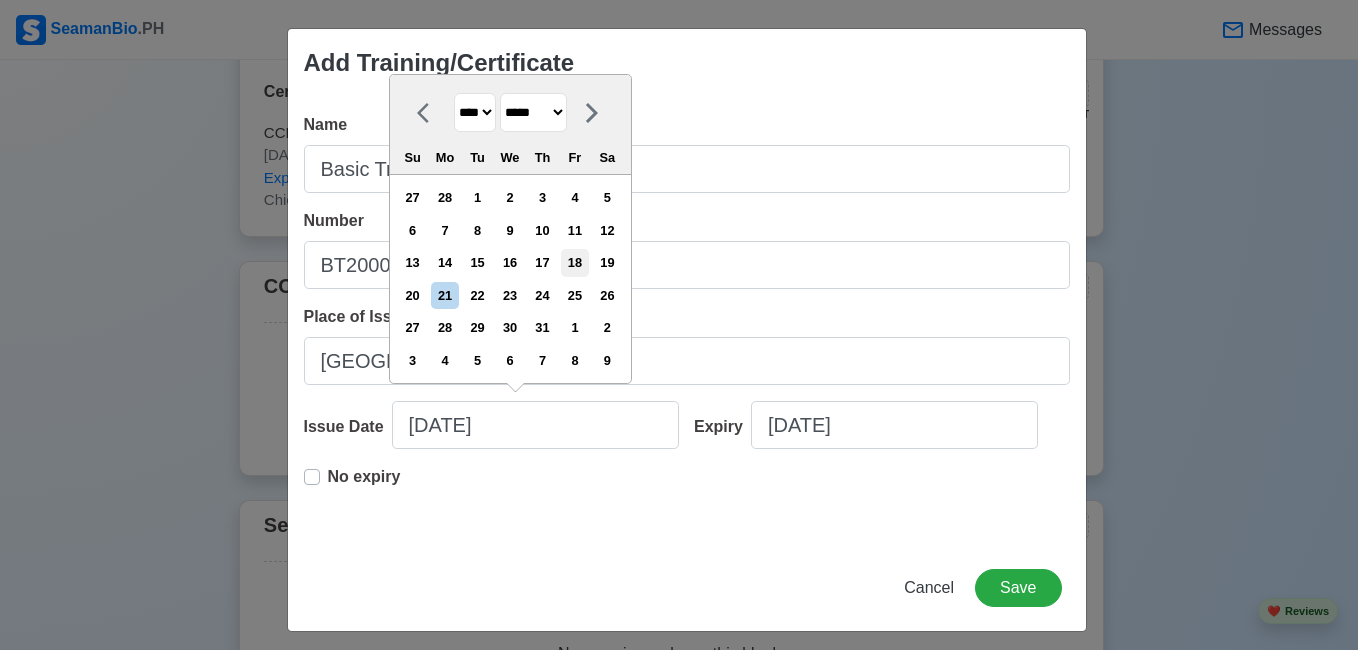 click on "18" at bounding box center [574, 262] 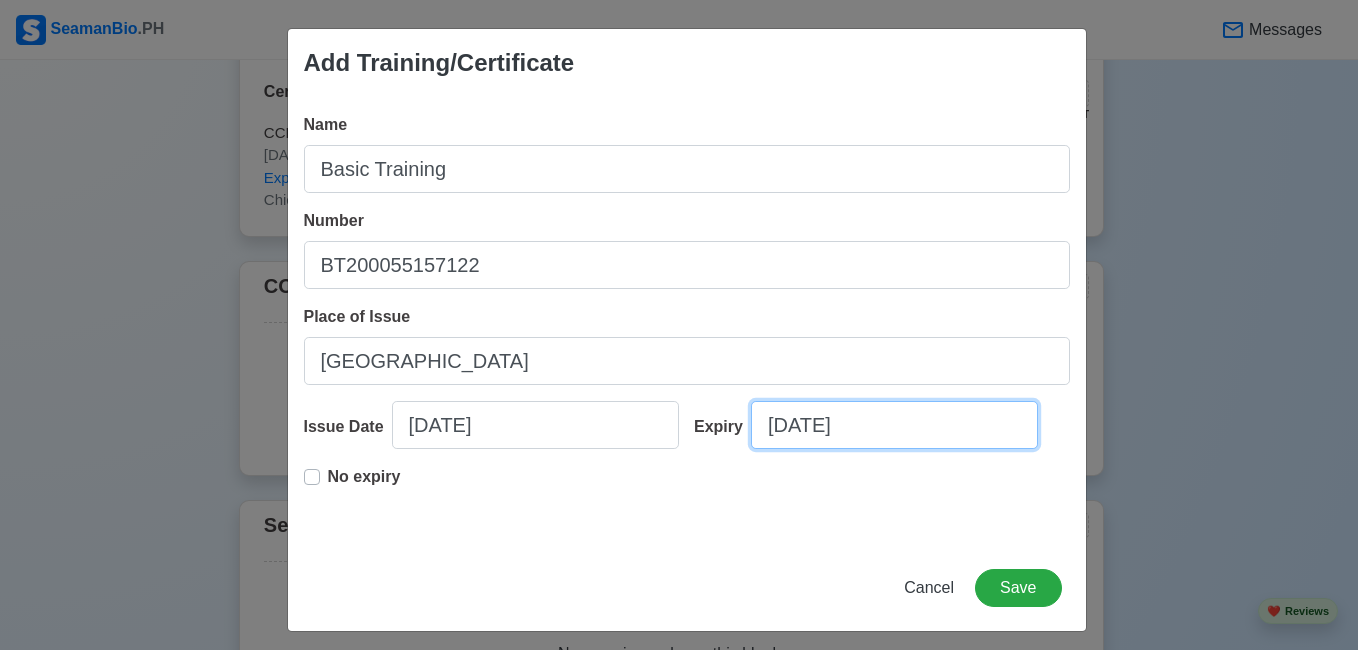 click on "[DATE]" at bounding box center (894, 425) 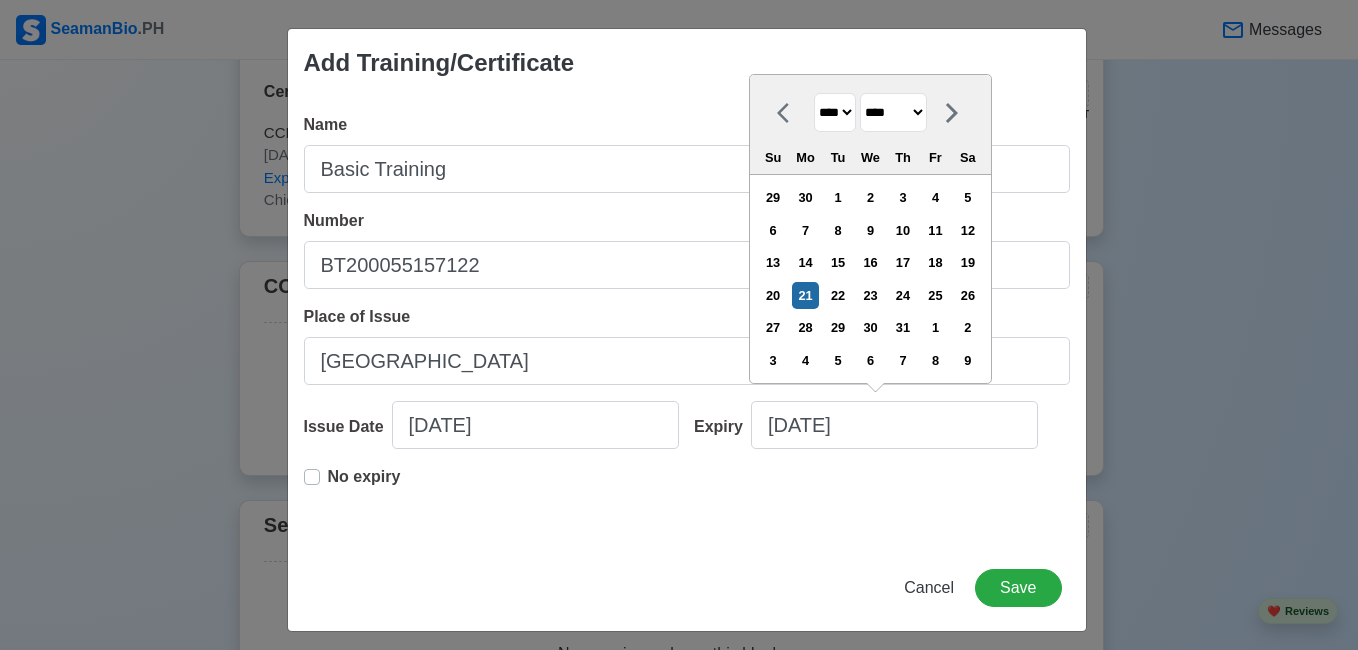 click on "**** **** **** **** **** **** **** **** **** **** **** **** **** **** **** **** **** **** **** **** **** **** **** **** **** **** **** **** **** **** **** **** **** **** **** **** **** **** **** **** **** **** **** **** **** **** **** **** **** **** **** **** **** **** **** **** **** **** **** **** **** **** **** **** **** **** **** **** **** **** **** **** **** **** **** **** **** **** **** **** **** **** **** **** **** **** **** **** **** **** **** **** **** **** **** **** **** **** **** **** **** **** **** **** **** **** **** **** **** **** **** **** **** **** **** **** **** **** **** **** ****" at bounding box center (835, 112) 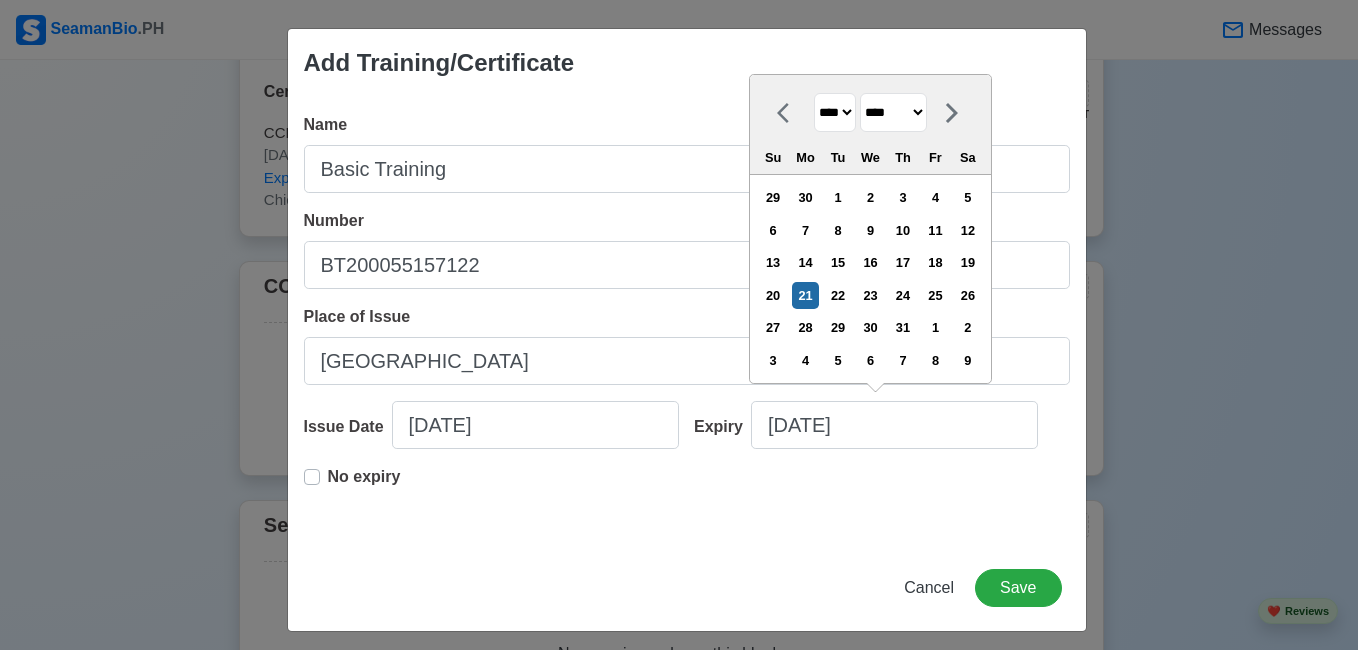select on "****" 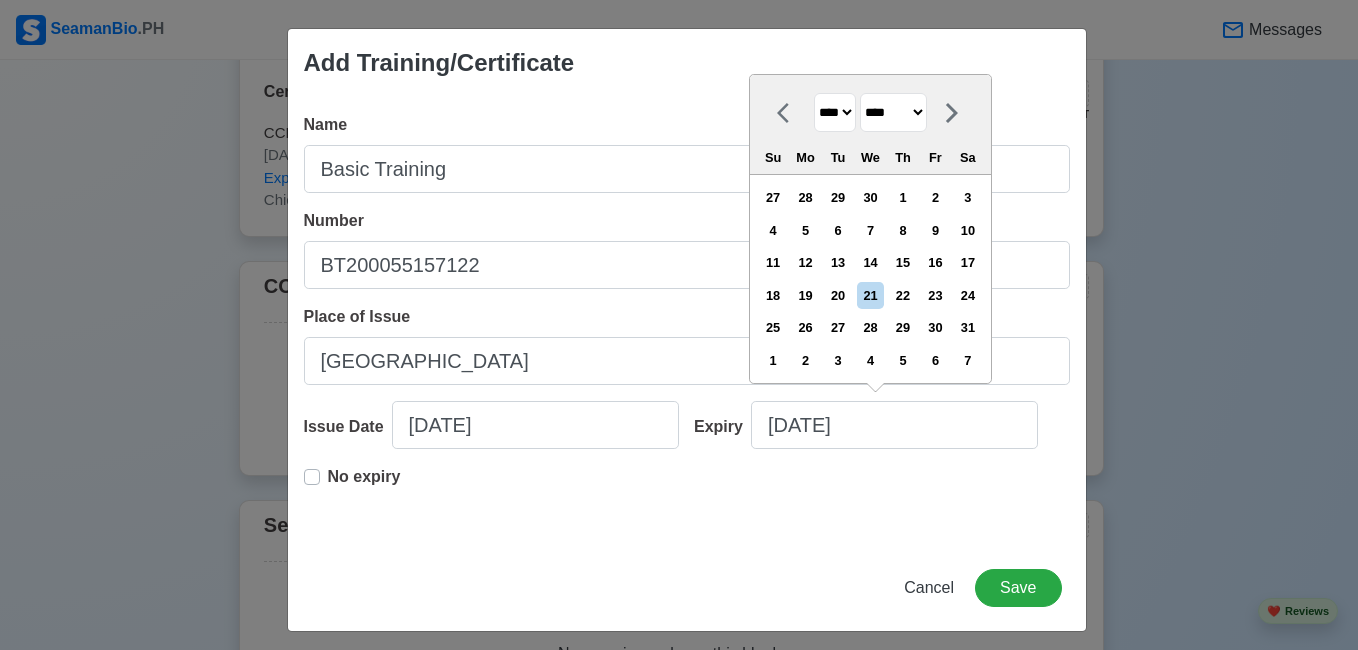 click on "******* ******** ***** ***** *** **** **** ****** ********* ******* ******** ********" at bounding box center (893, 112) 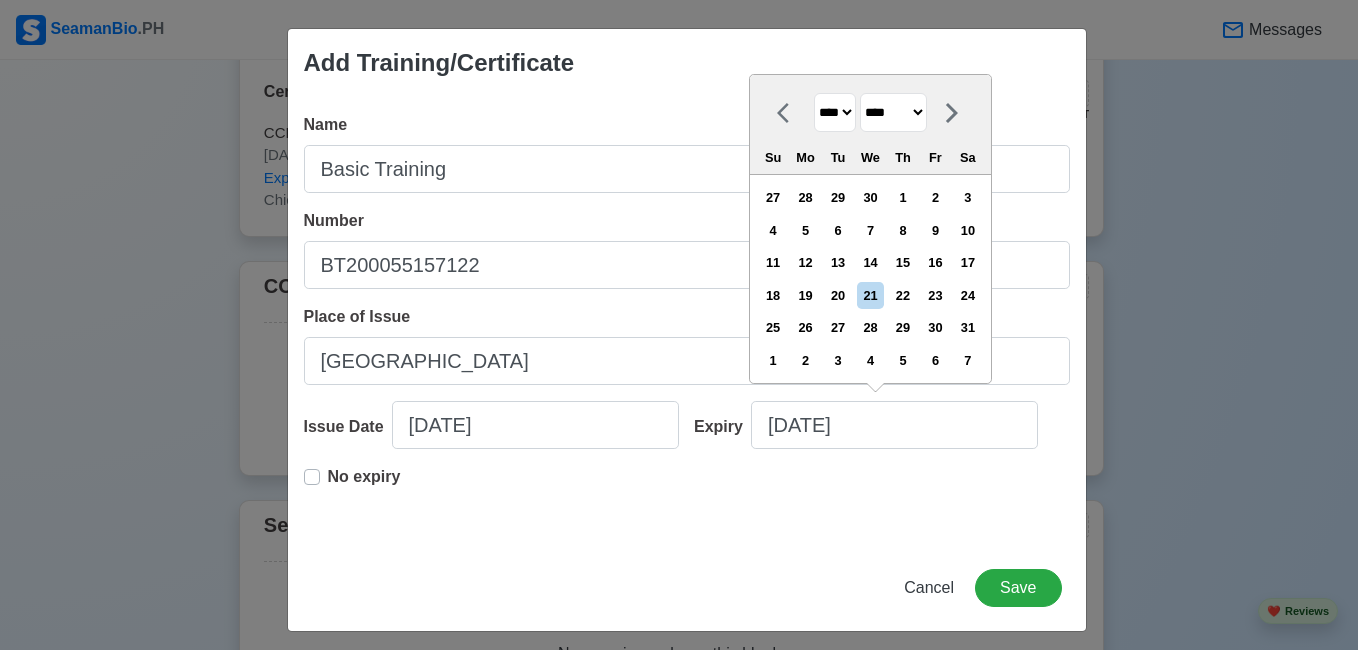 select on "*****" 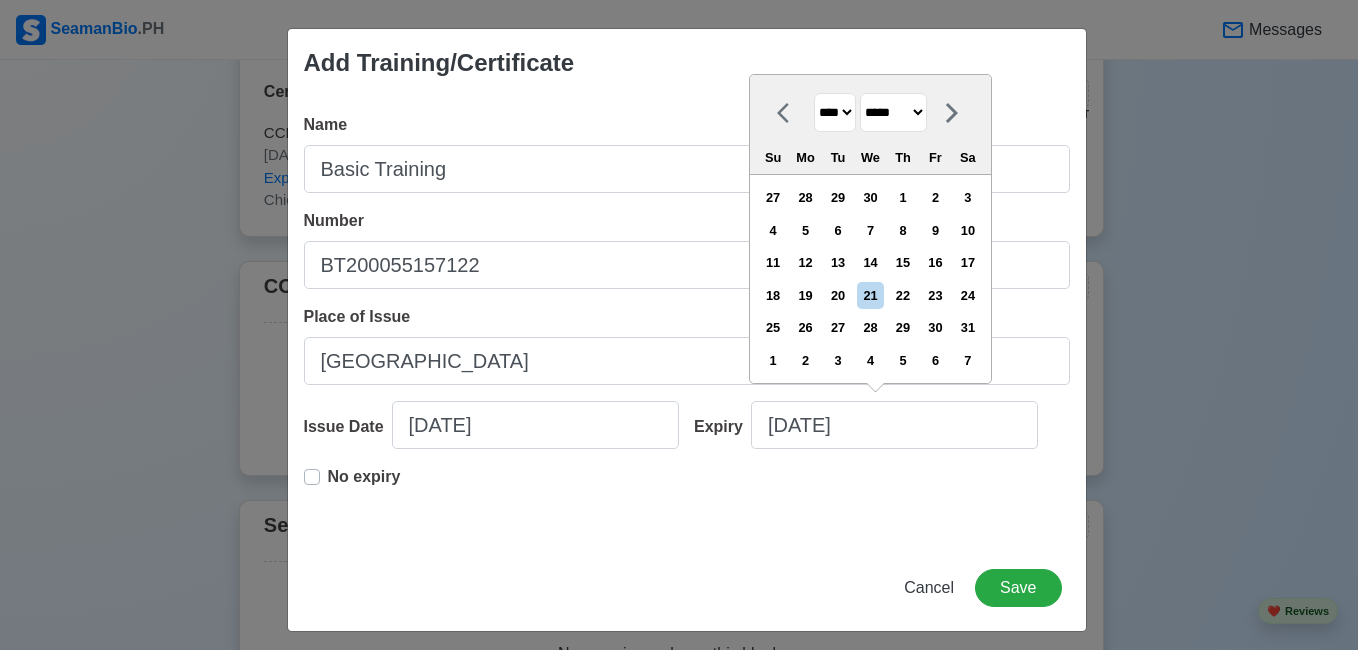 click on "******* ******** ***** ***** *** **** **** ****** ********* ******* ******** ********" at bounding box center (893, 112) 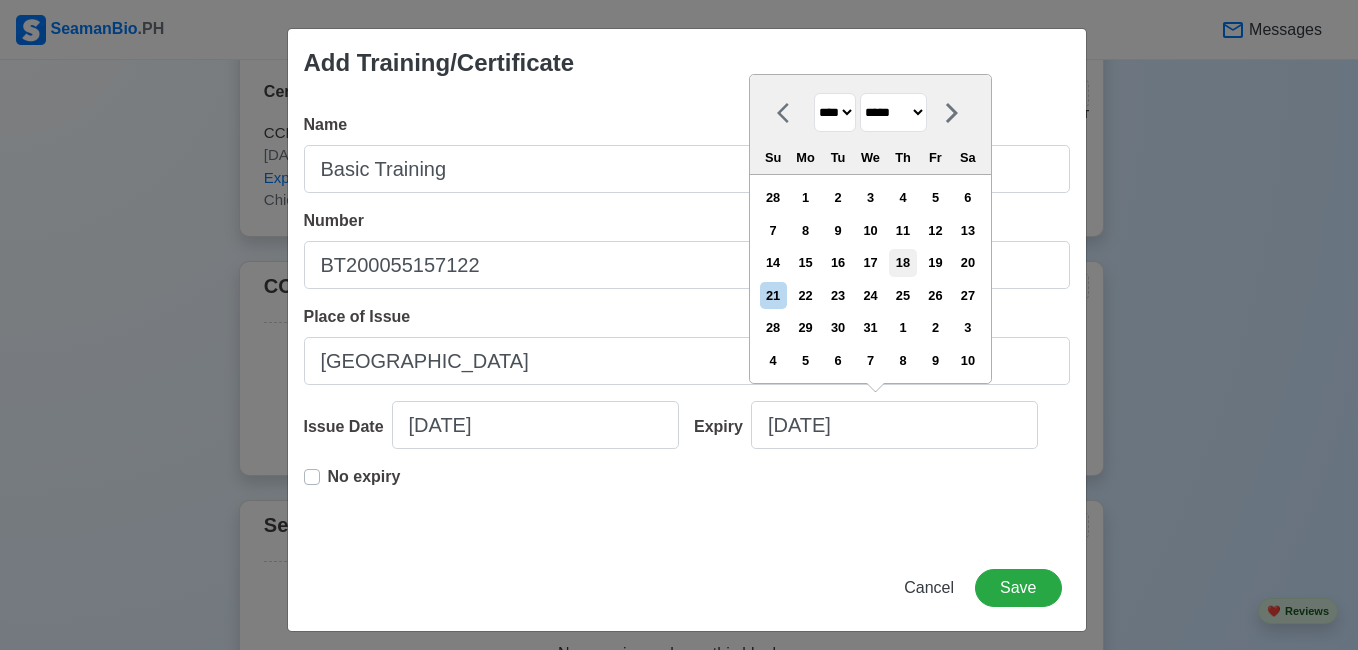 click on "18" at bounding box center (902, 262) 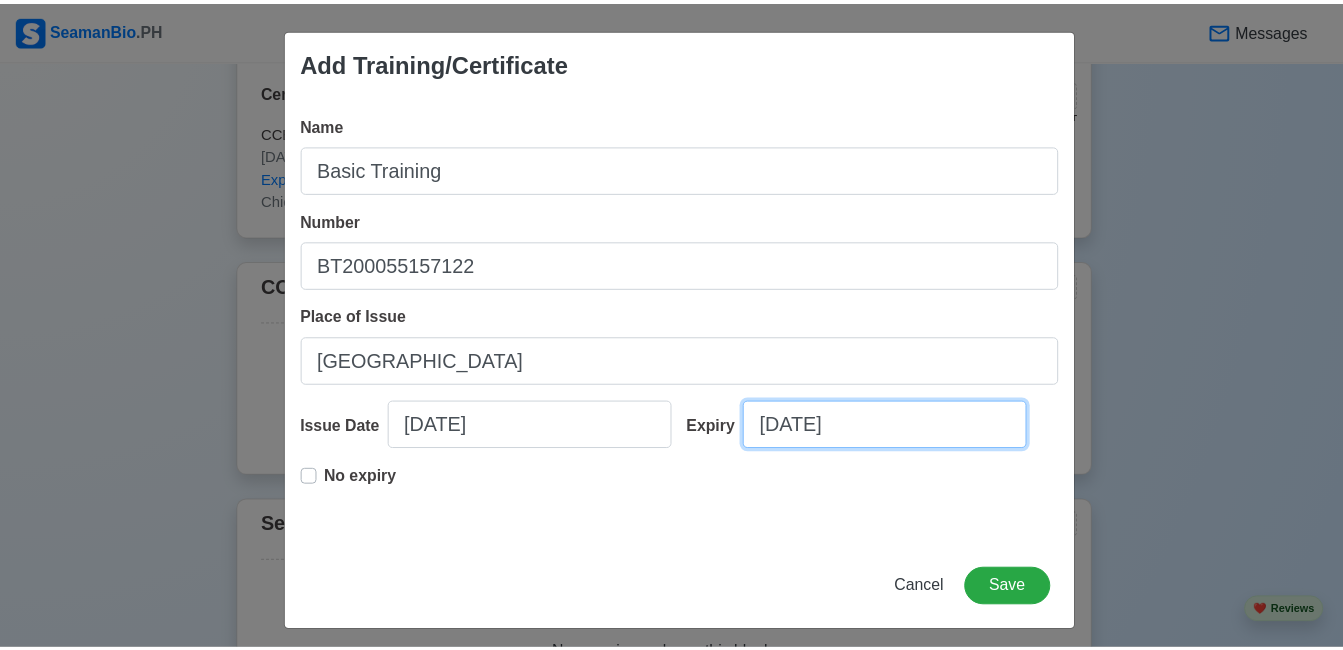 scroll, scrollTop: 10, scrollLeft: 0, axis: vertical 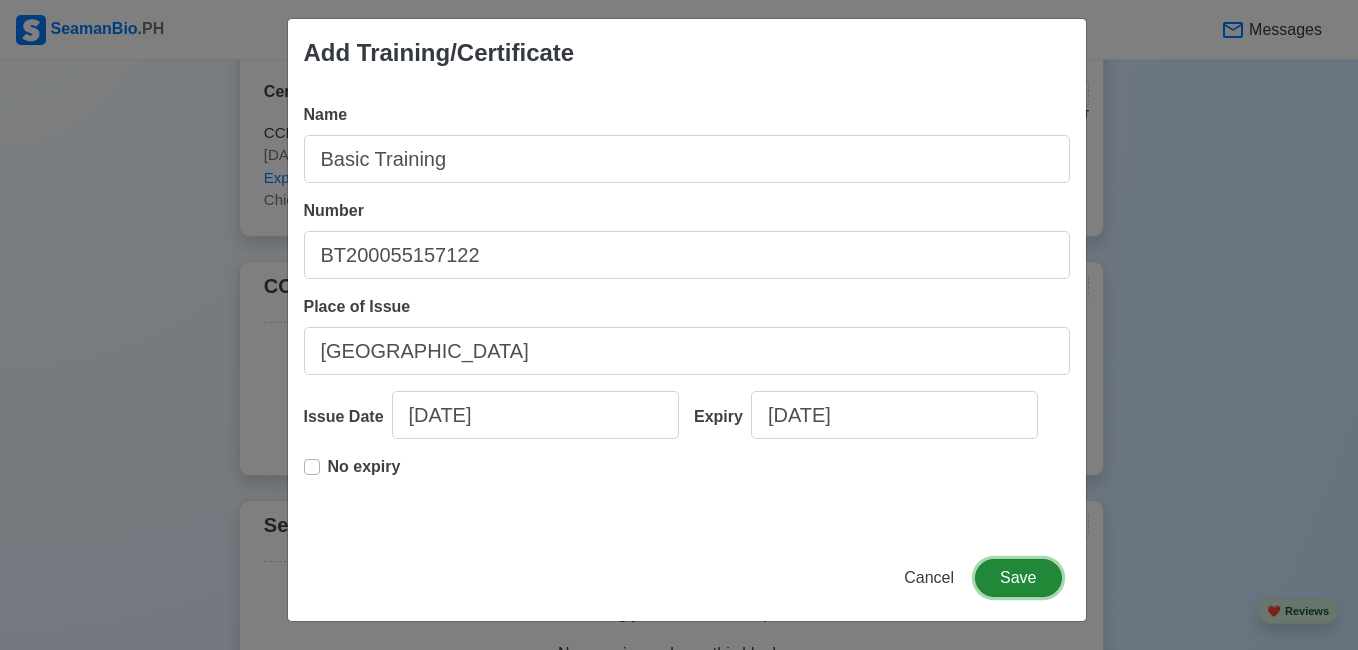 click on "Save" at bounding box center (1018, 578) 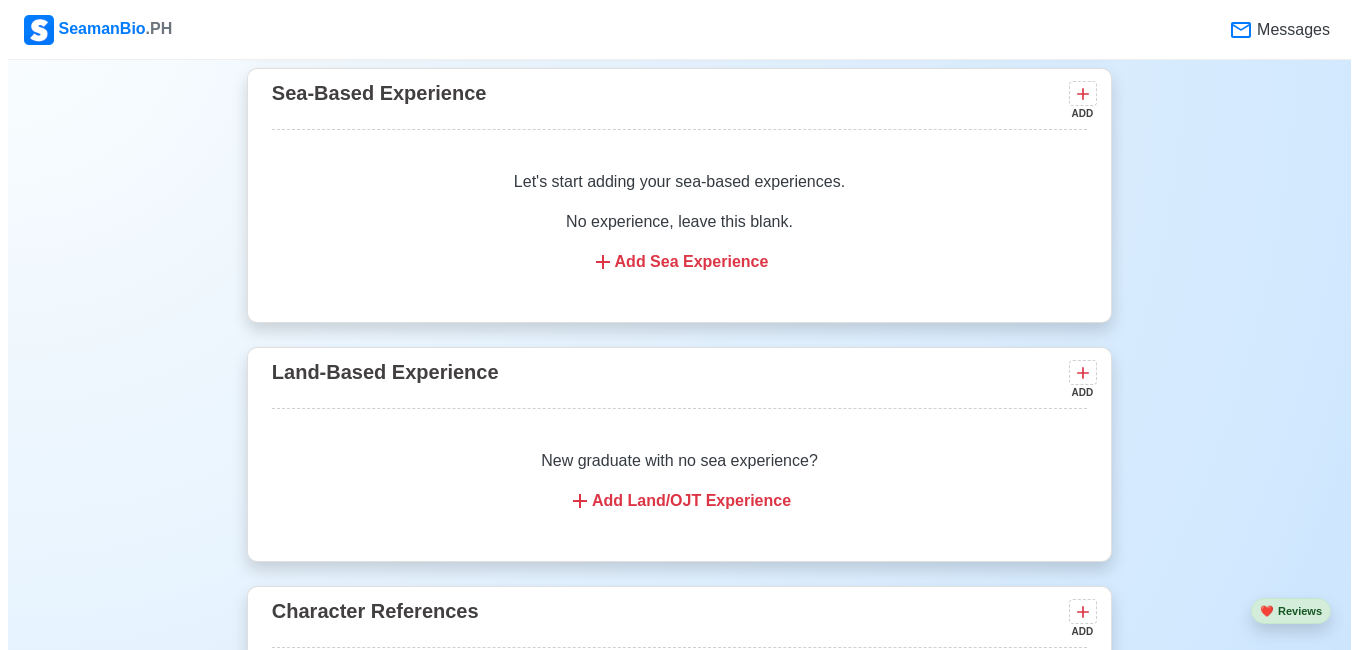 scroll, scrollTop: 3019, scrollLeft: 0, axis: vertical 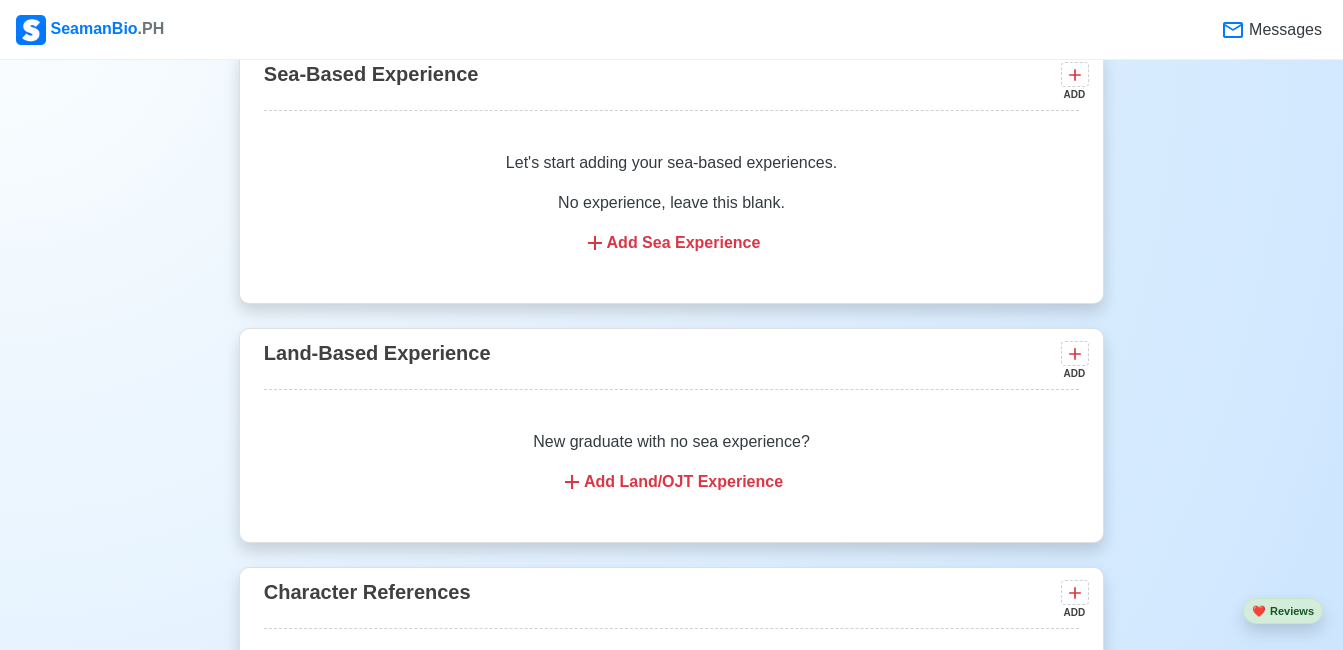 click on "Add Sea Experience" at bounding box center [671, 243] 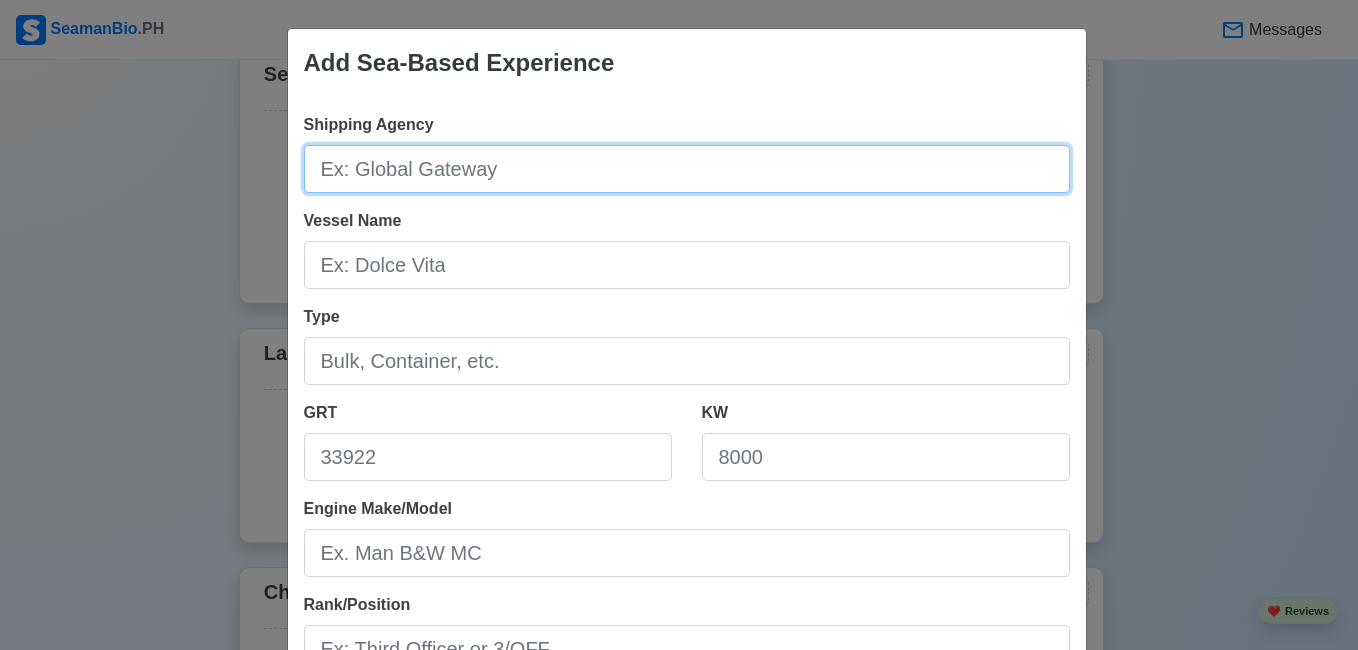 click on "Shipping Agency" at bounding box center [687, 169] 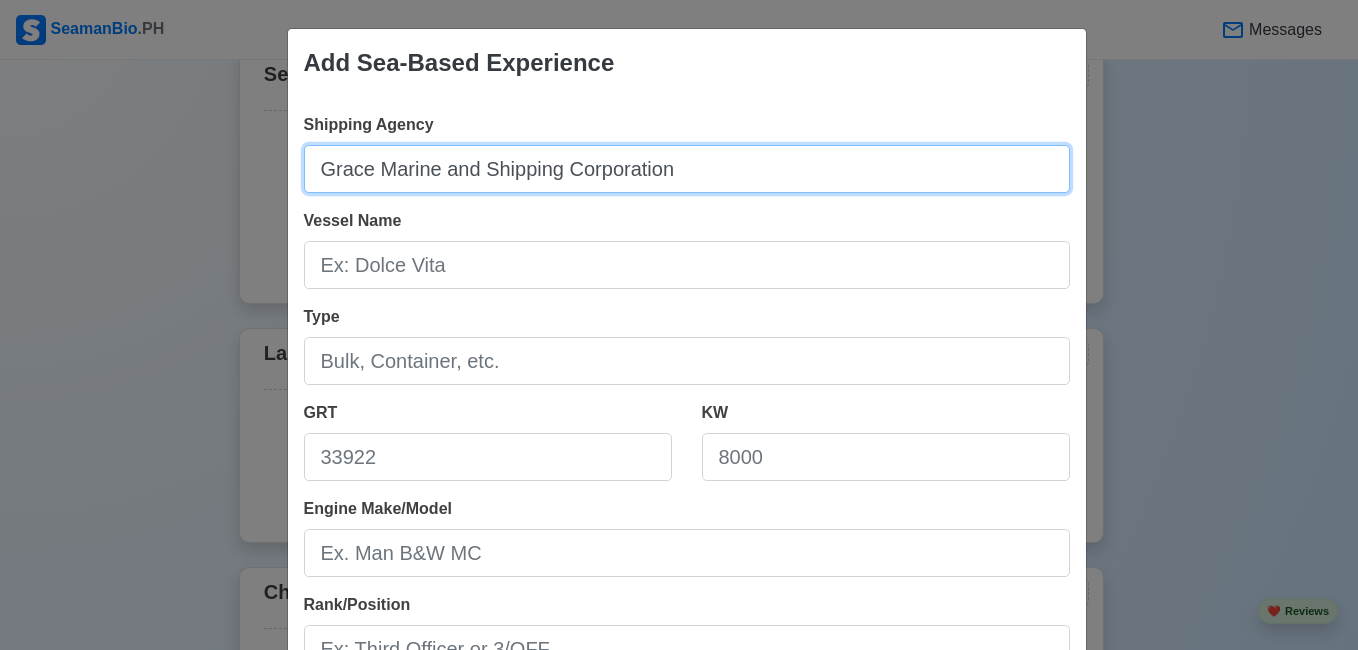 type on "Grace Marine and Shipping Corporation" 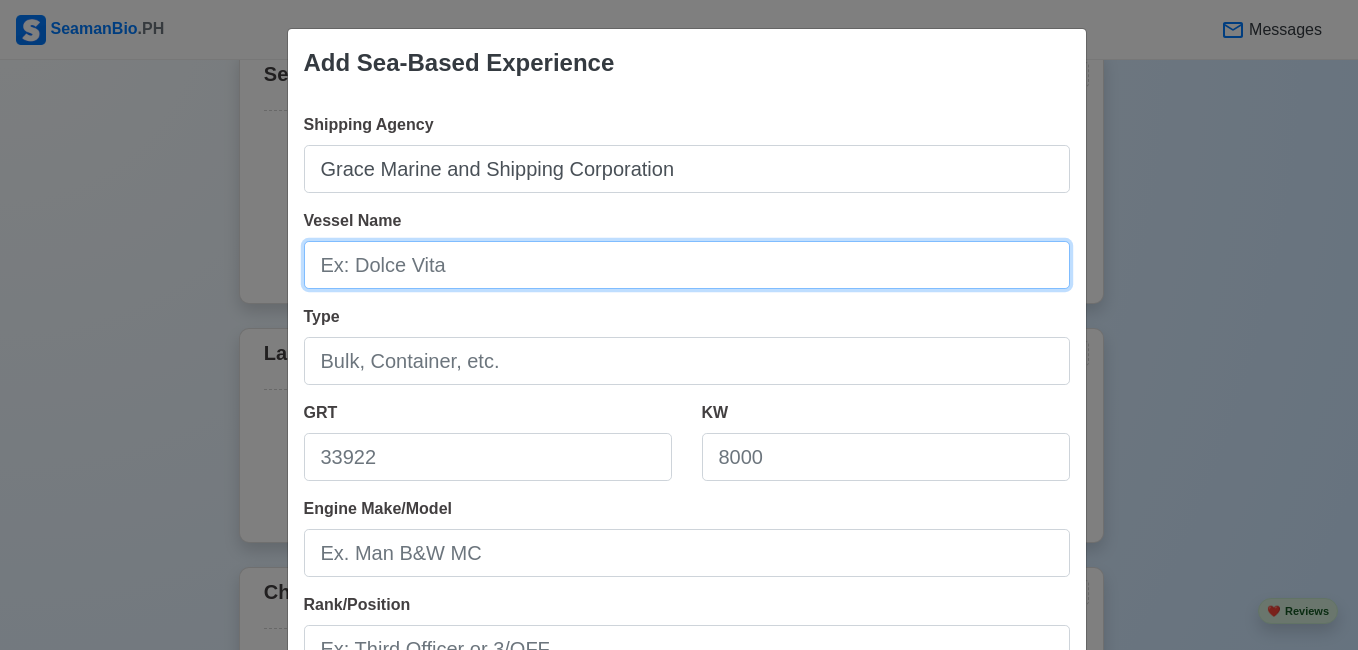 click on "Vessel Name" at bounding box center [687, 265] 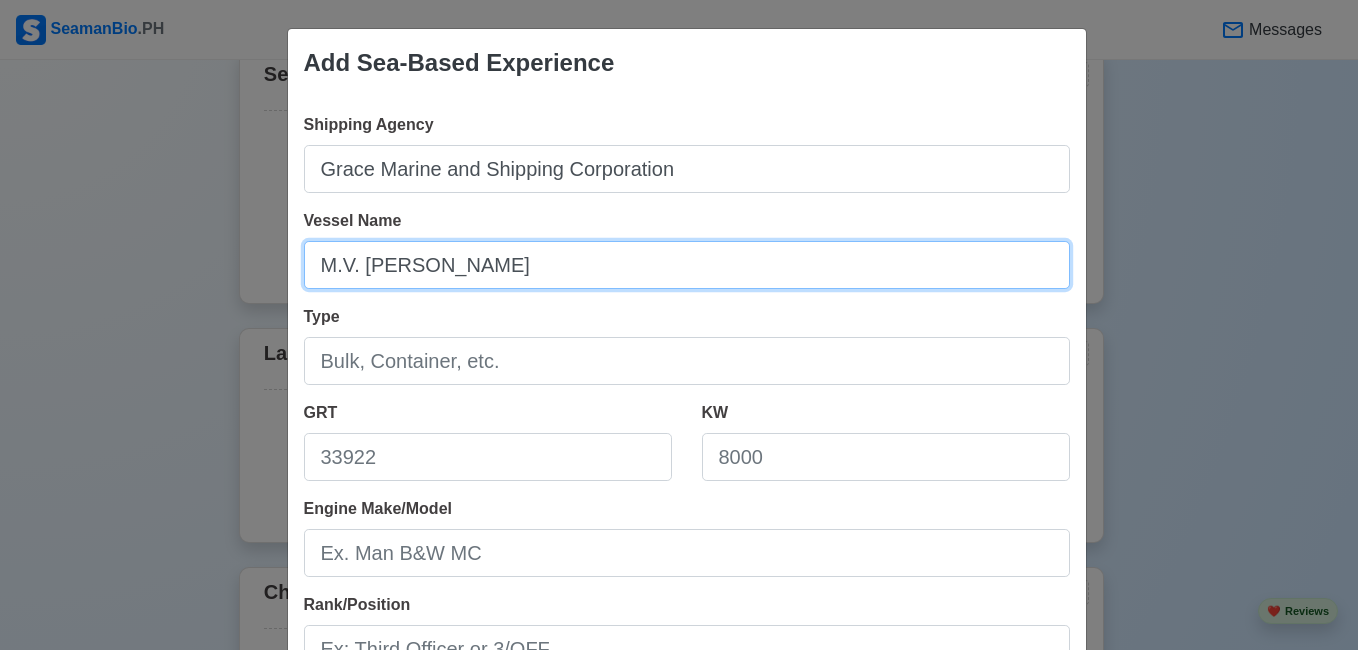 type on "M.V. [PERSON_NAME]" 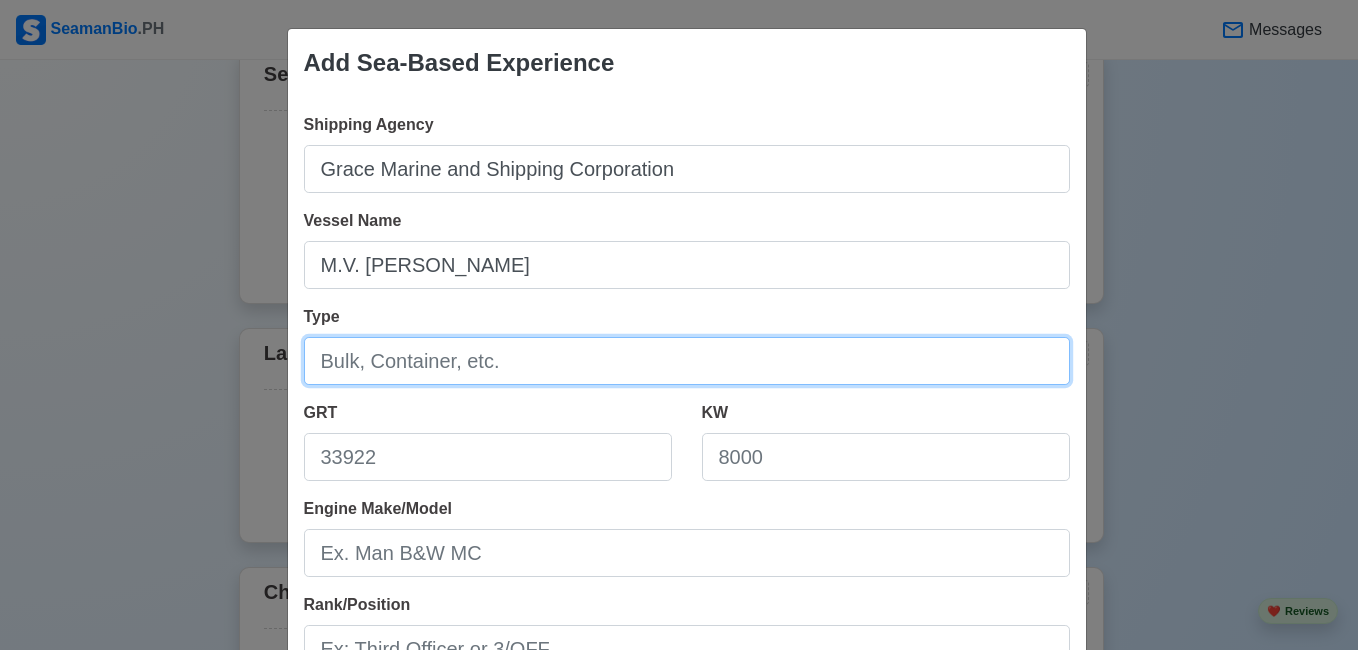 click on "Type" at bounding box center [687, 361] 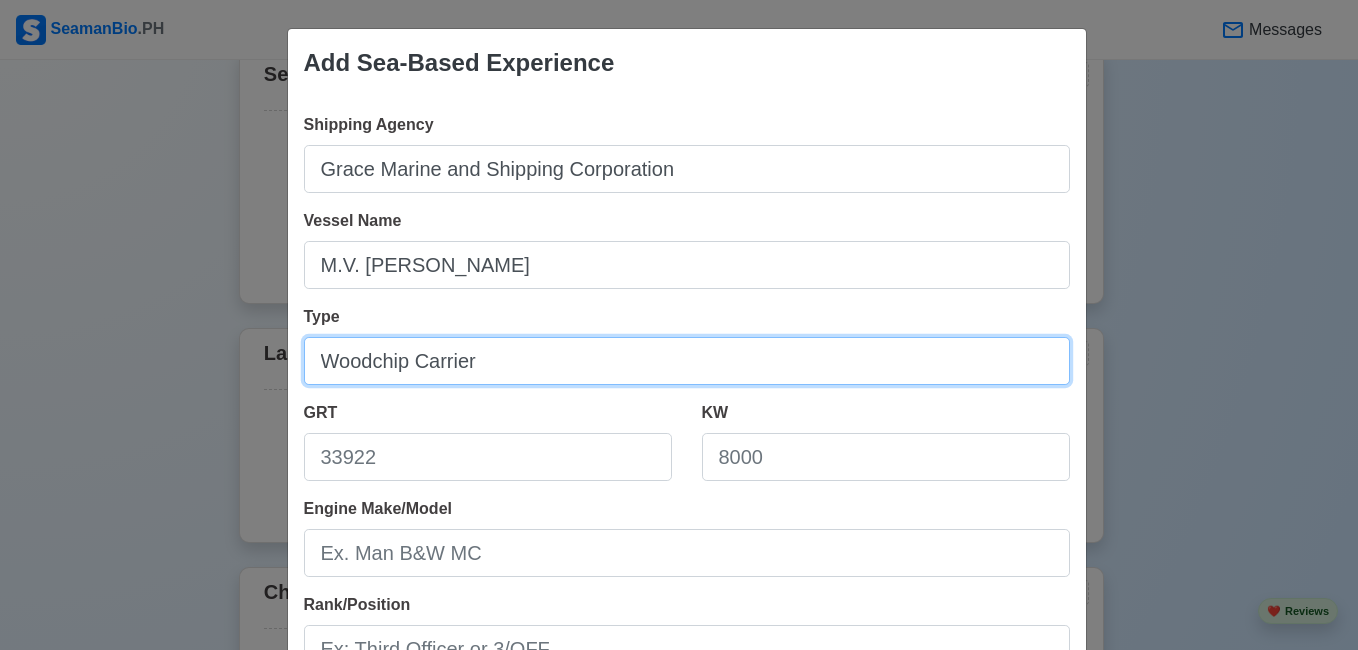 type on "Woodchip Carrier" 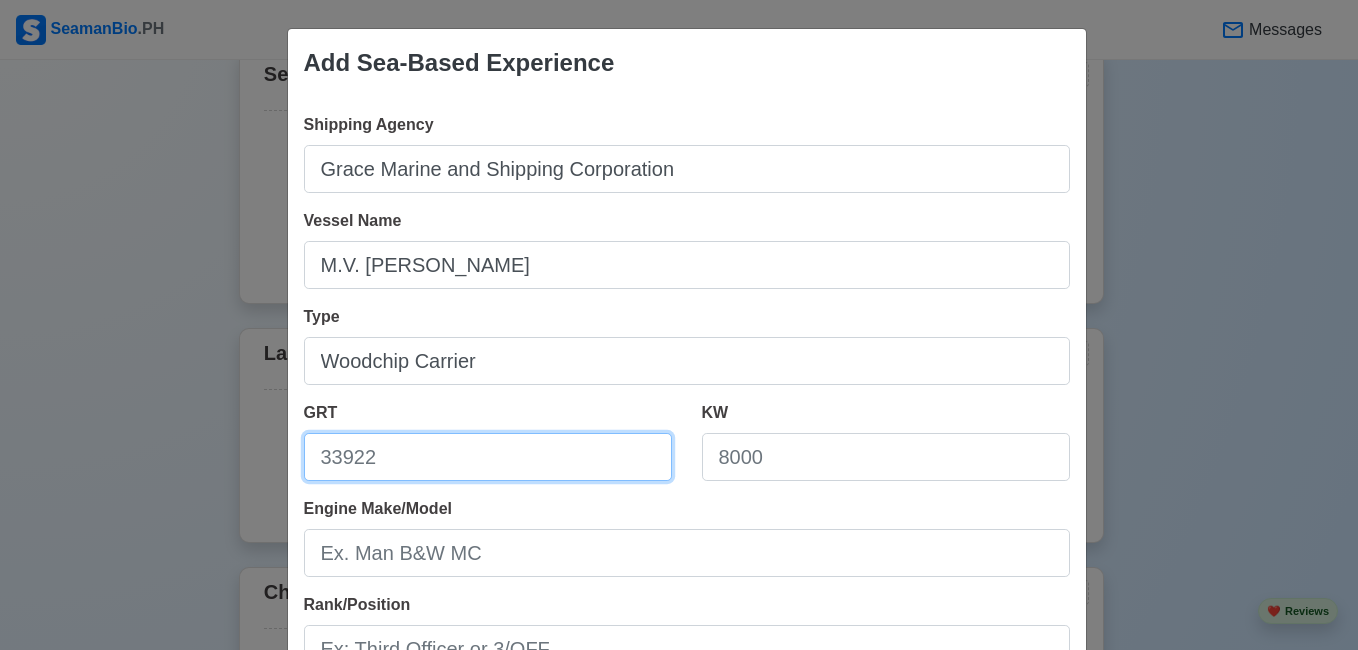 click on "GRT" at bounding box center (488, 457) 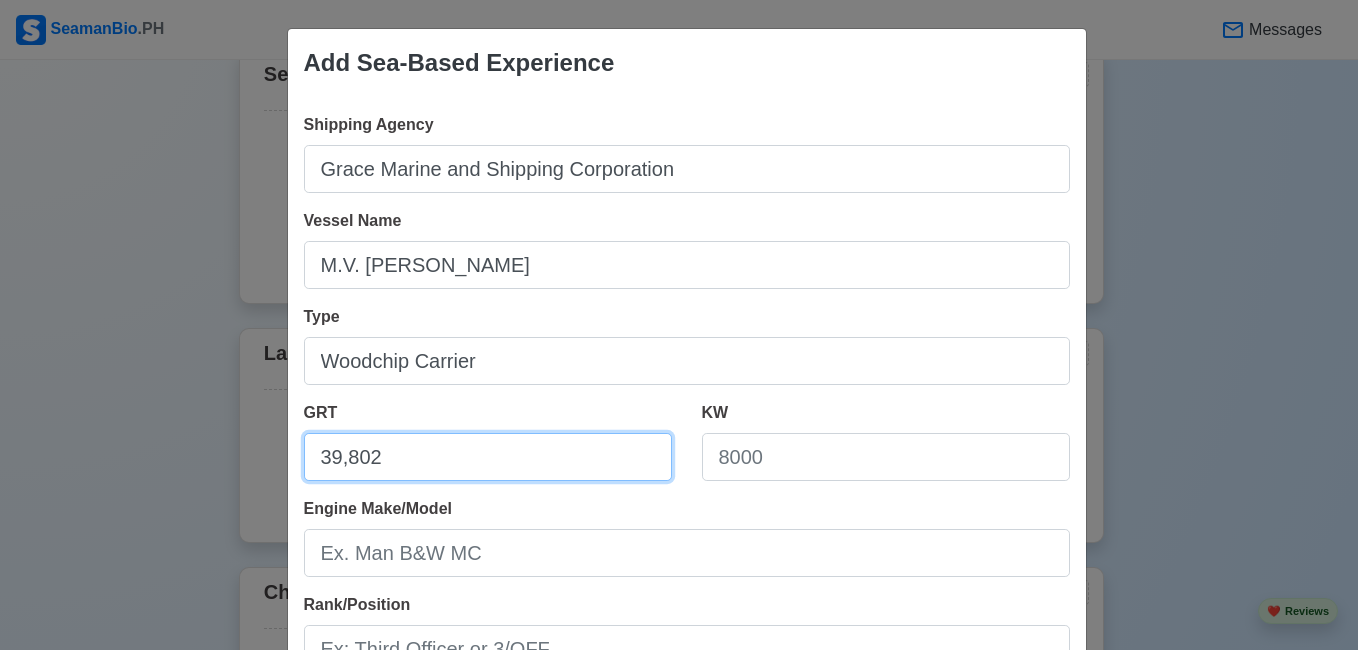 type on "39,802" 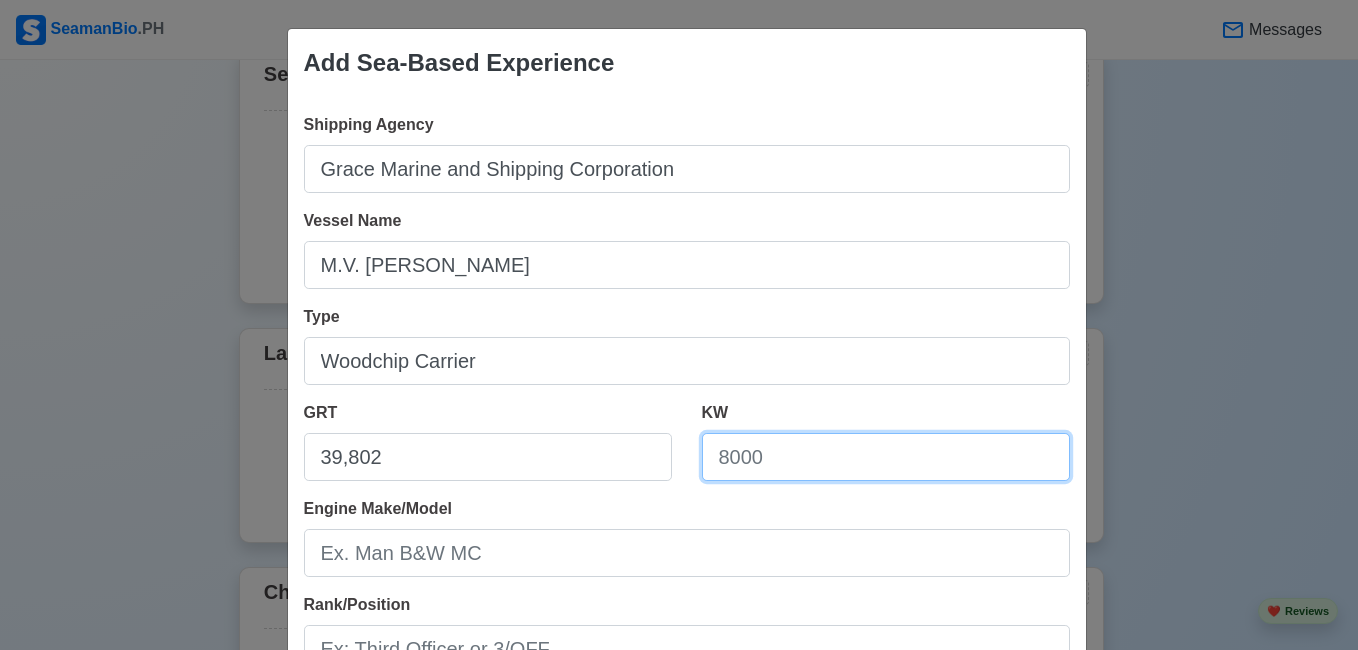 click on "KW" at bounding box center (886, 457) 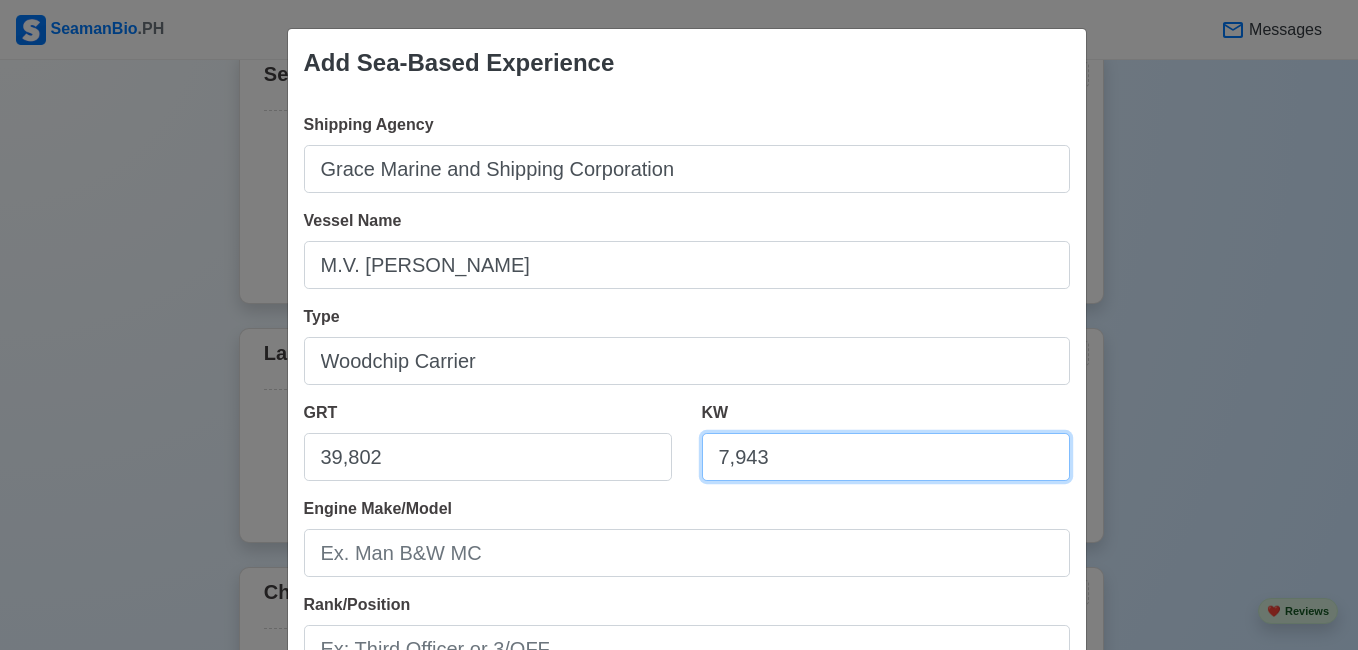 type on "7,943" 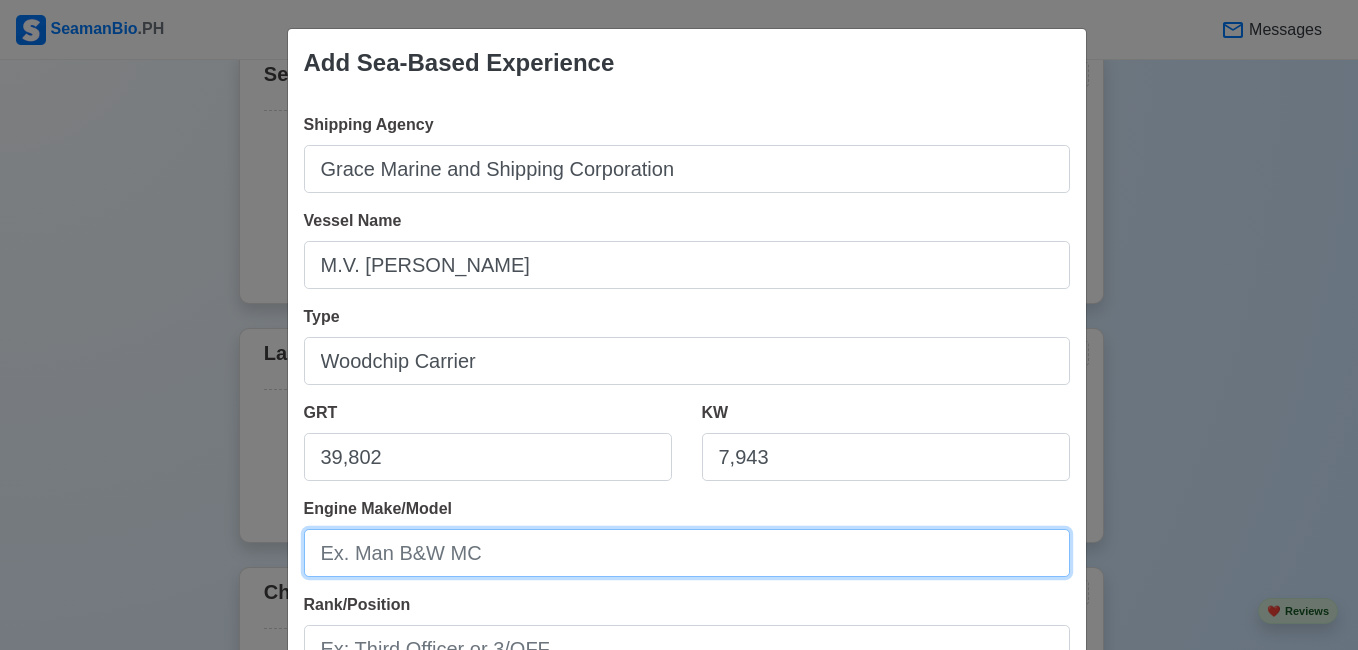 click on "Engine Make/Model" at bounding box center (687, 553) 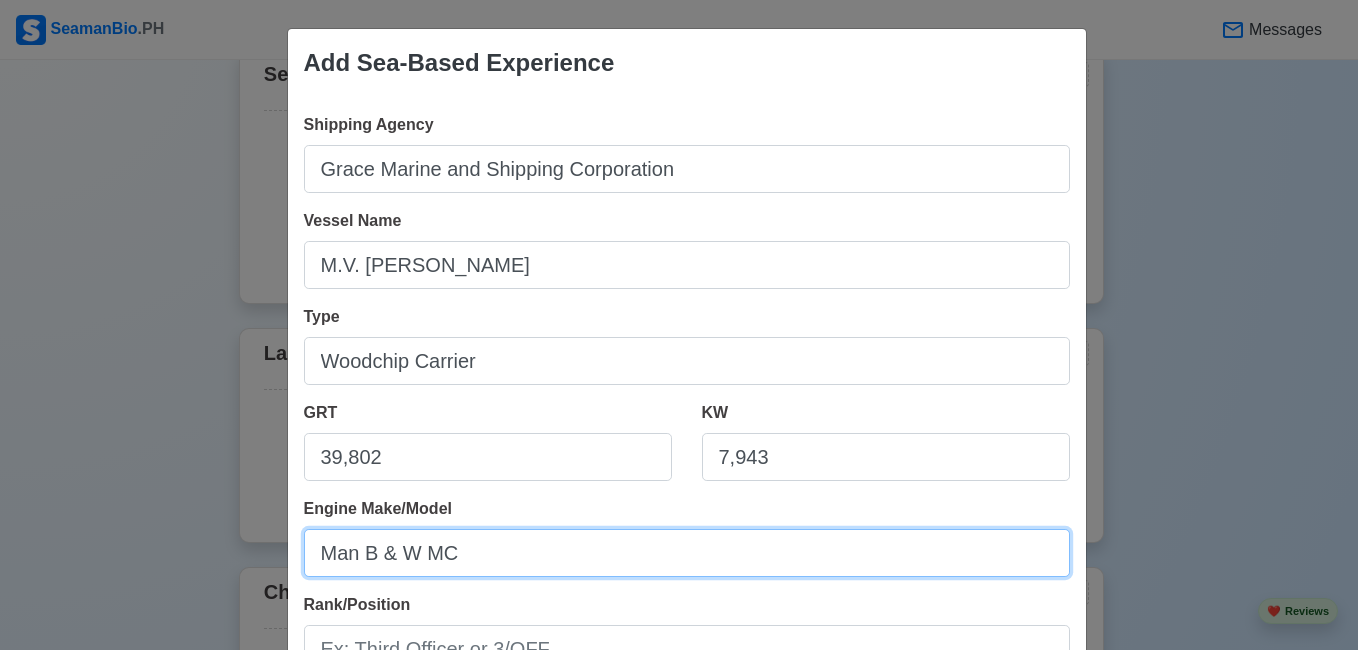scroll, scrollTop: 100, scrollLeft: 0, axis: vertical 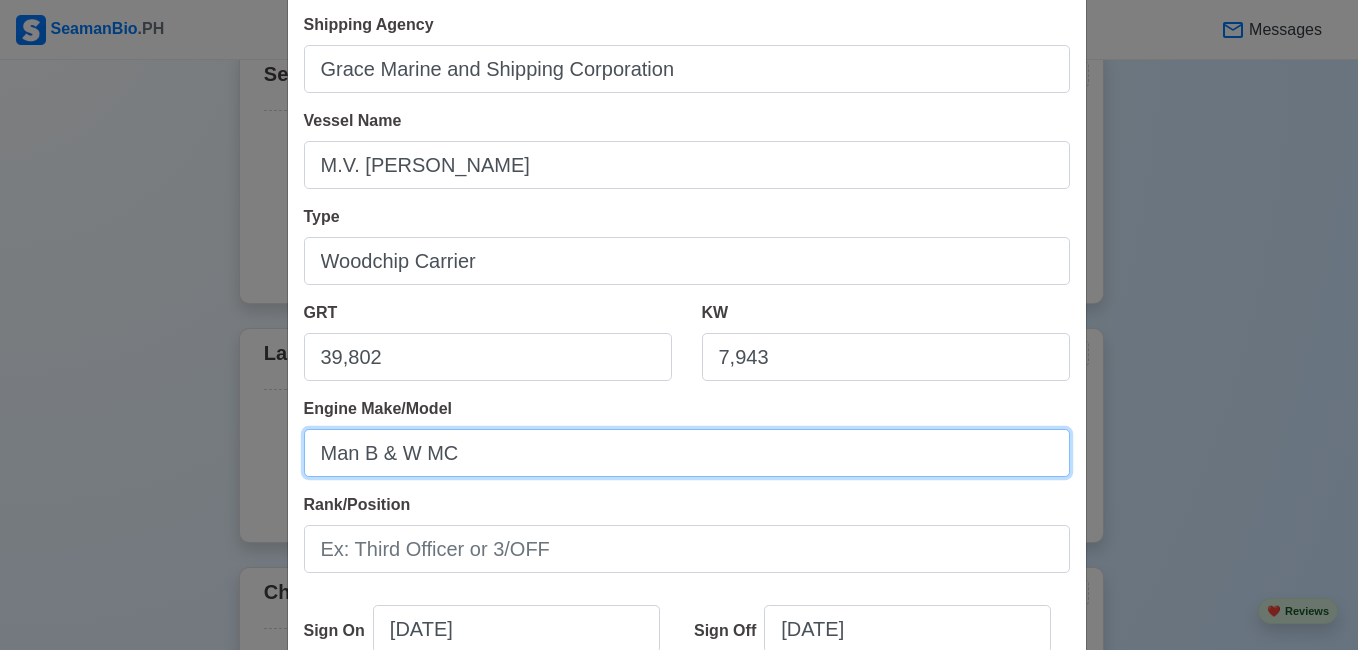 type on "Man B & W MC" 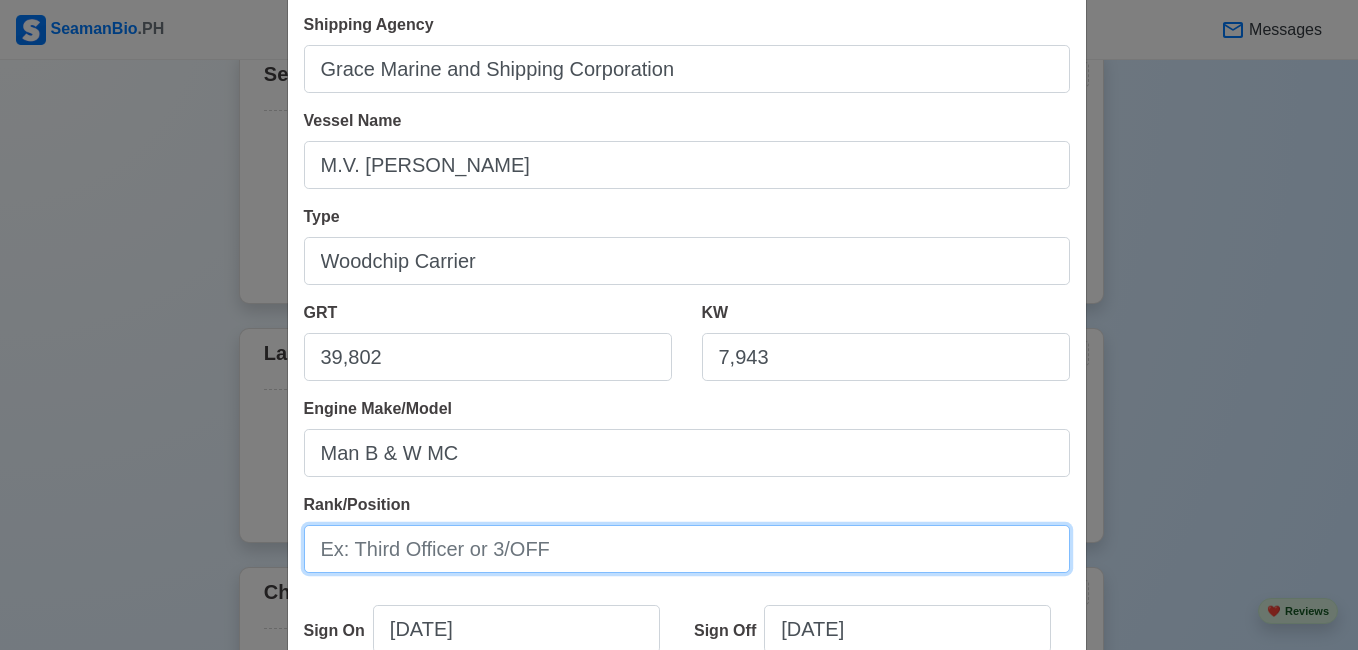click on "Rank/Position" at bounding box center [687, 549] 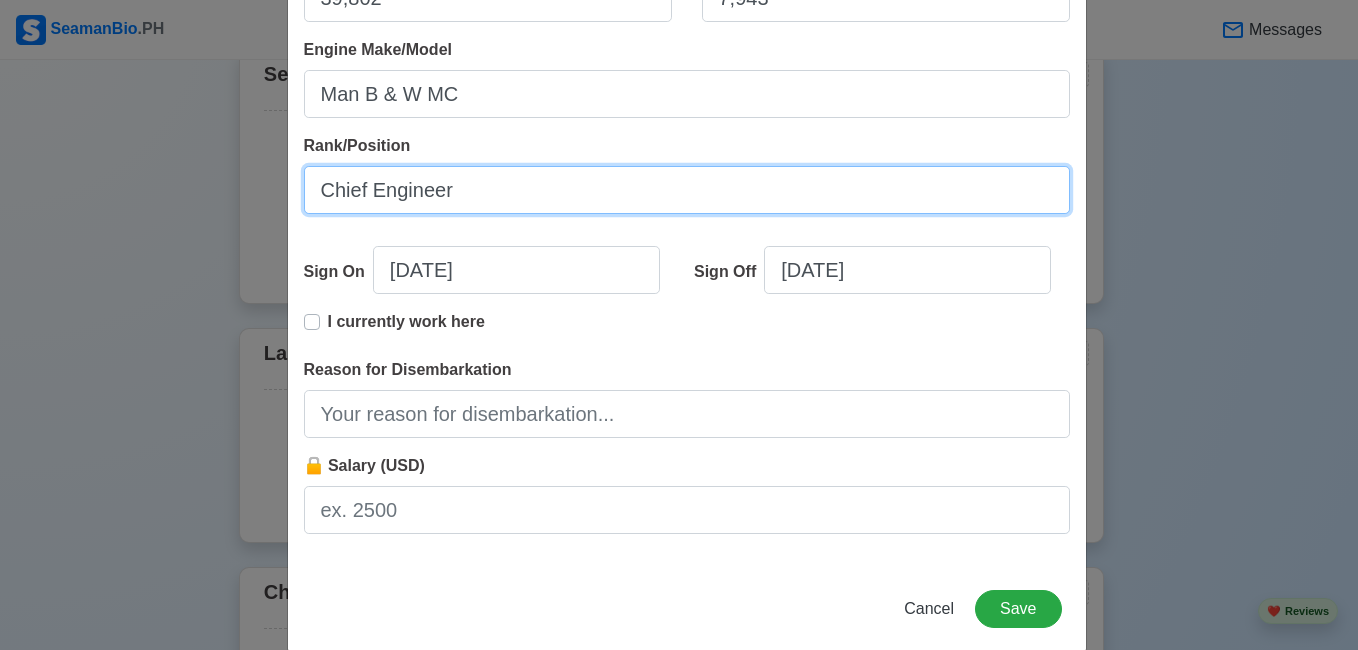 scroll, scrollTop: 490, scrollLeft: 0, axis: vertical 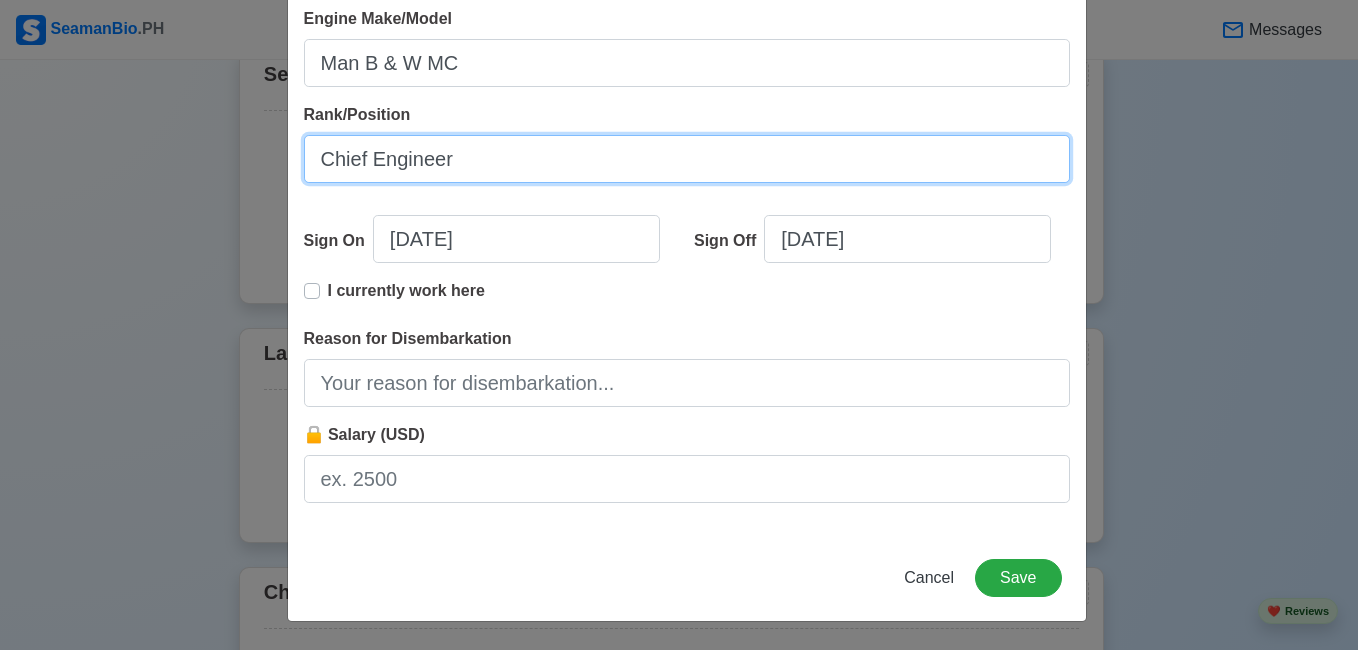 type on "Chief Engineer" 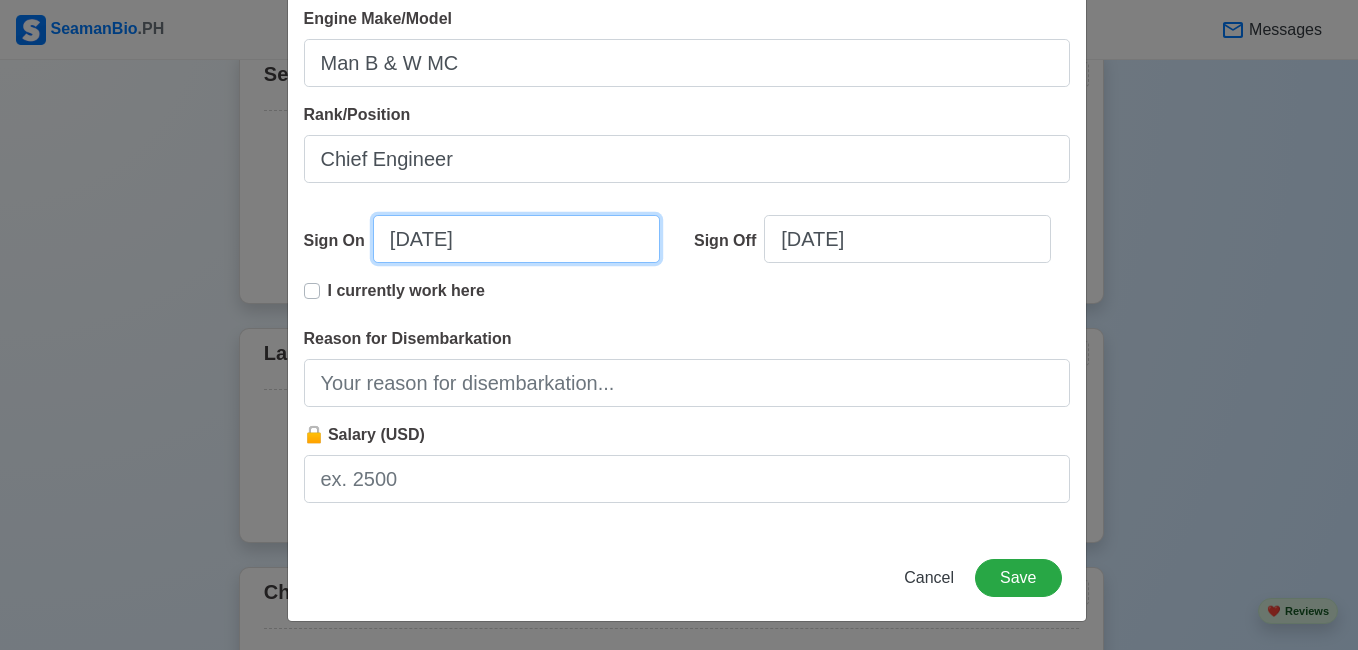 click on "[DATE]" at bounding box center (516, 239) 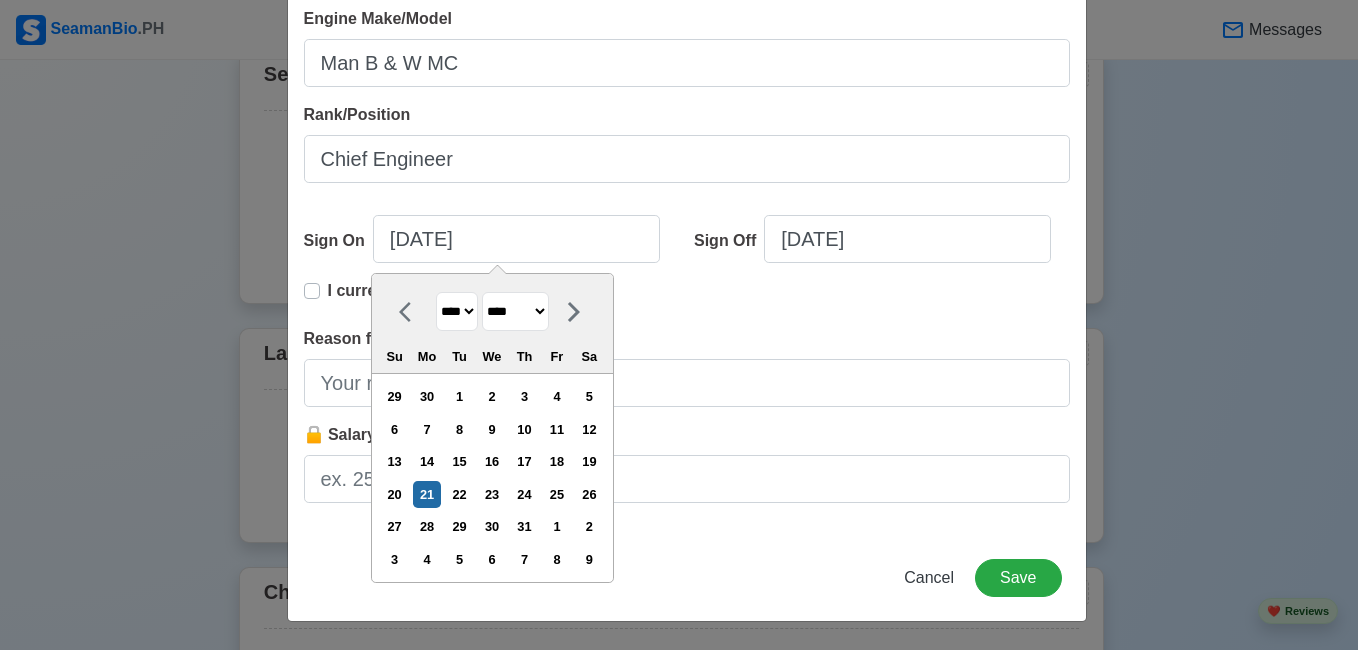 click on "**** **** **** **** **** **** **** **** **** **** **** **** **** **** **** **** **** **** **** **** **** **** **** **** **** **** **** **** **** **** **** **** **** **** **** **** **** **** **** **** **** **** **** **** **** **** **** **** **** **** **** **** **** **** **** **** **** **** **** **** **** **** **** **** **** **** **** **** **** **** **** **** **** **** **** **** **** **** **** **** **** **** **** **** **** **** **** **** **** **** **** **** **** **** **** **** **** **** **** **** **** **** **** **** **** ****" at bounding box center [457, 311] 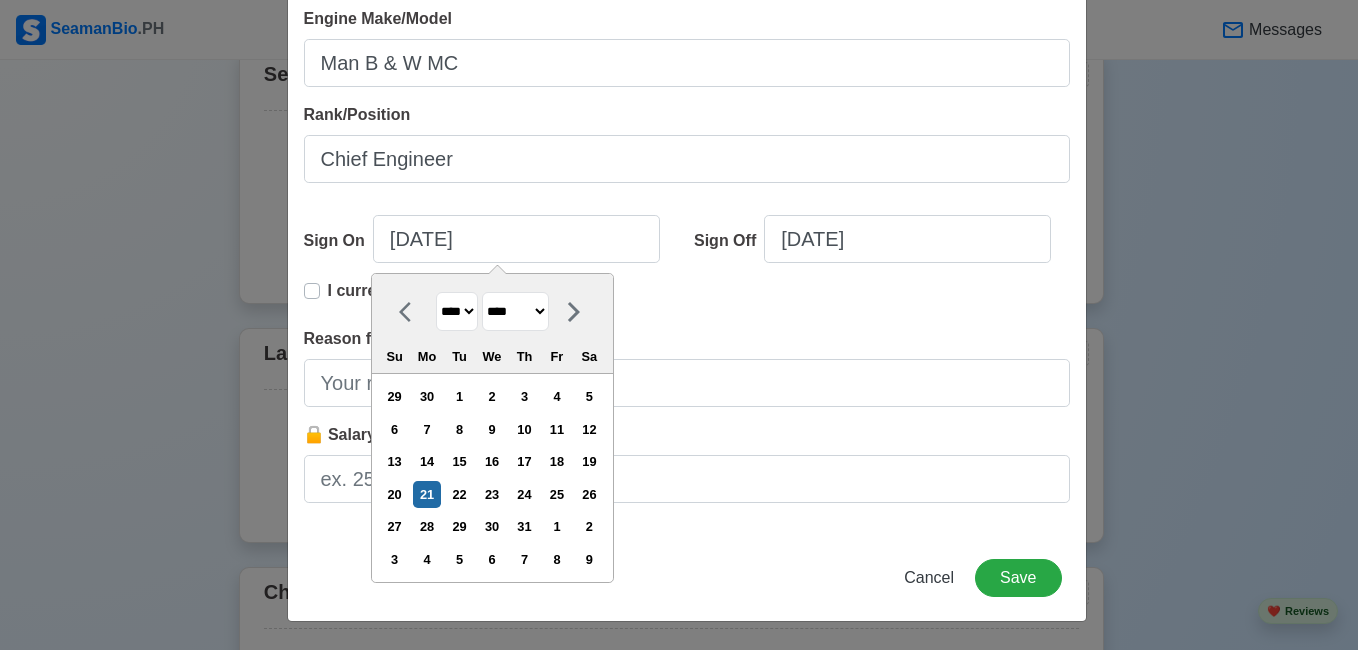 select on "****" 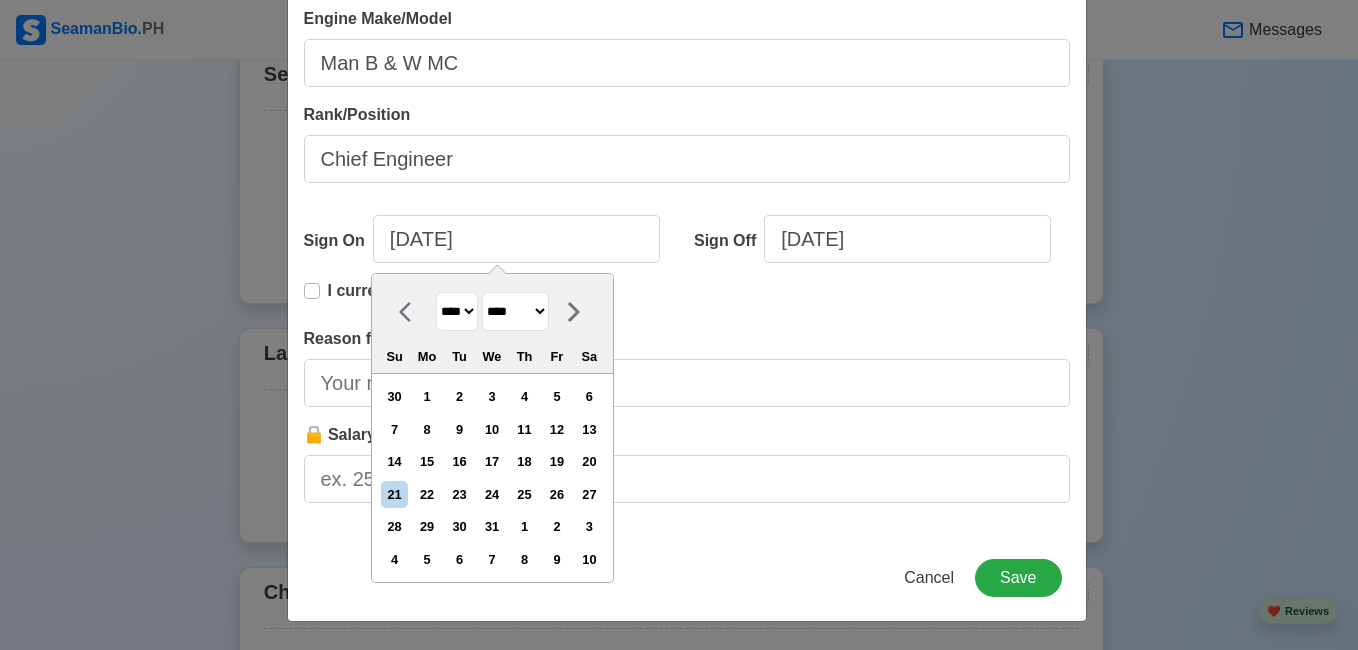 click on "******* ******** ***** ***** *** **** **** ****** ********* ******* ******** ********" at bounding box center [515, 311] 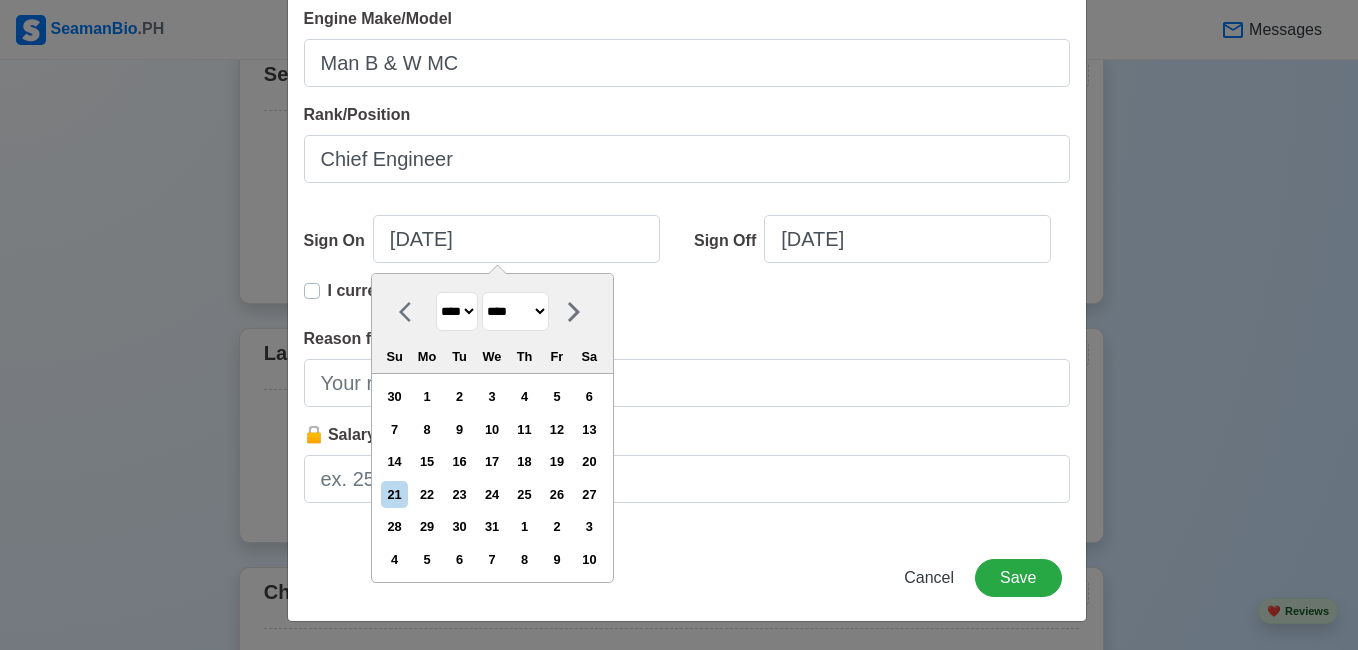 select on "*********" 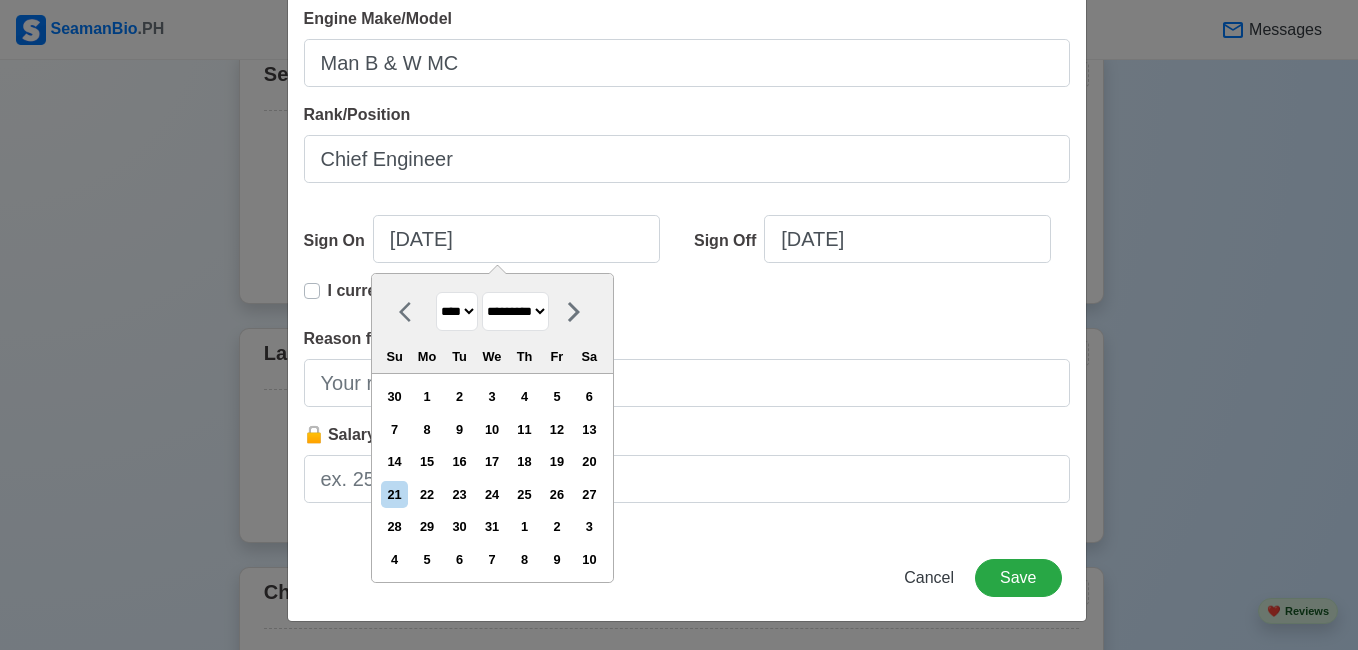 click on "******* ******** ***** ***** *** **** **** ****** ********* ******* ******** ********" at bounding box center (515, 311) 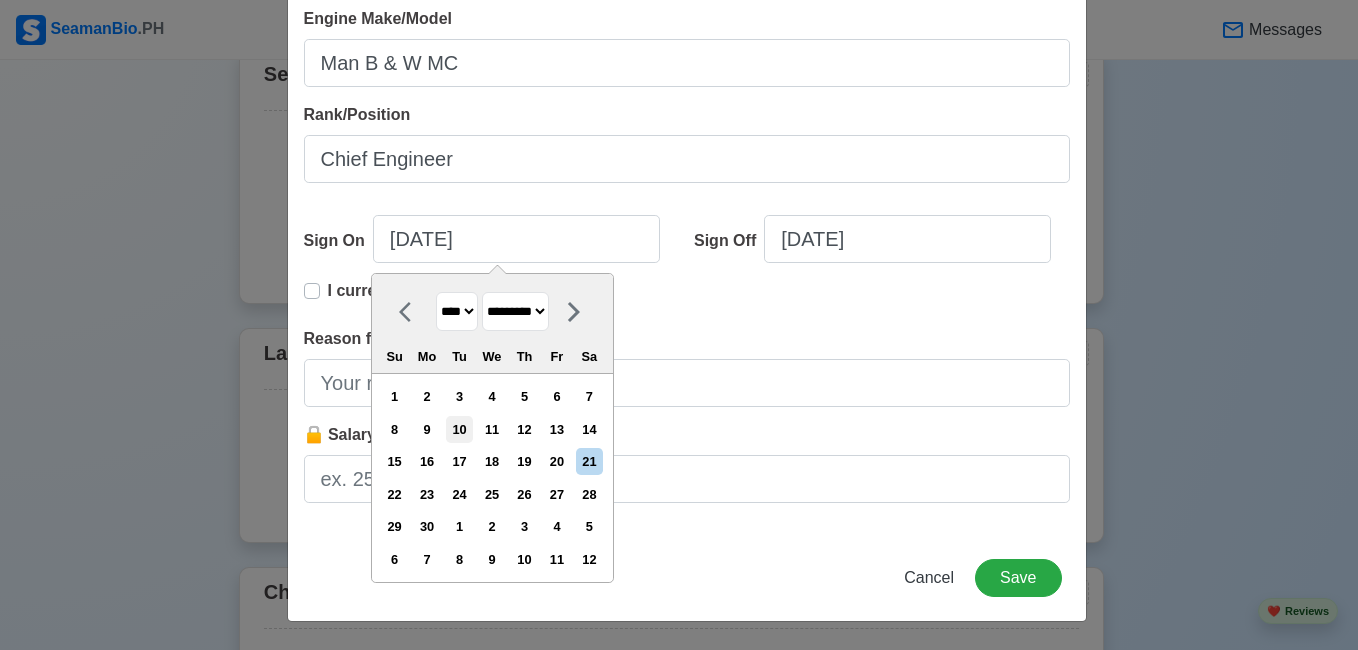 click on "10" at bounding box center [459, 429] 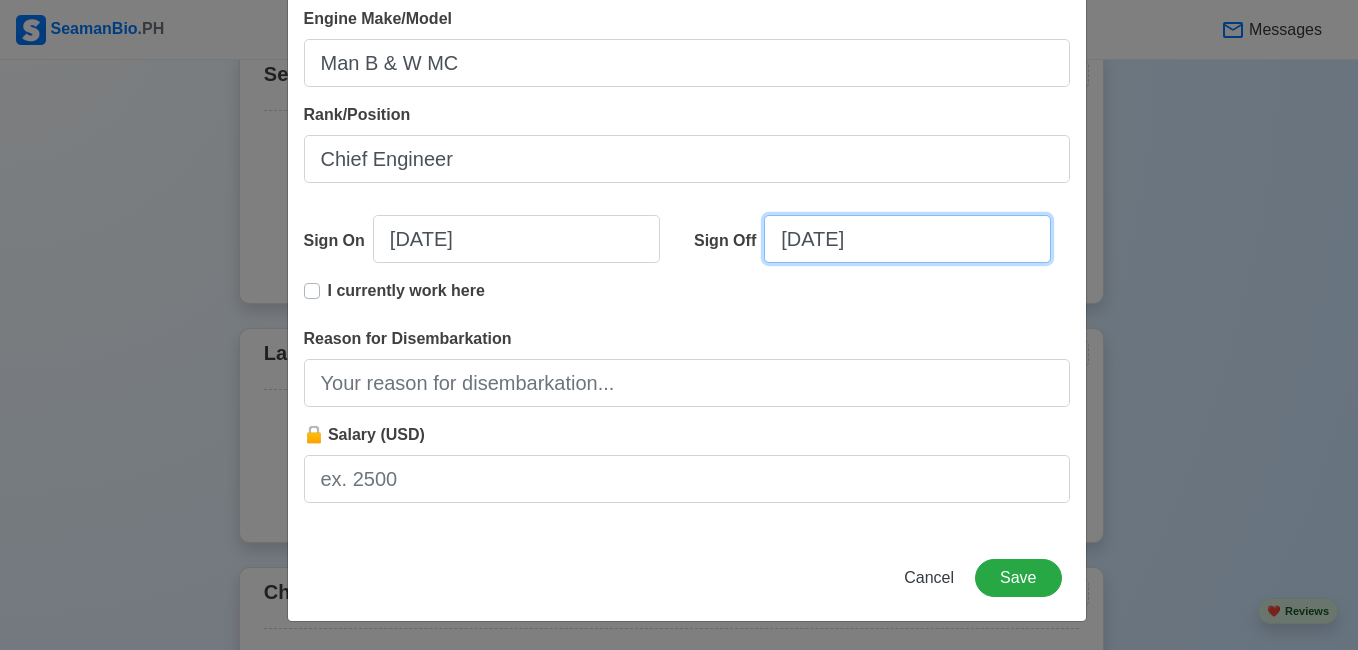 click on "[DATE]" at bounding box center (907, 239) 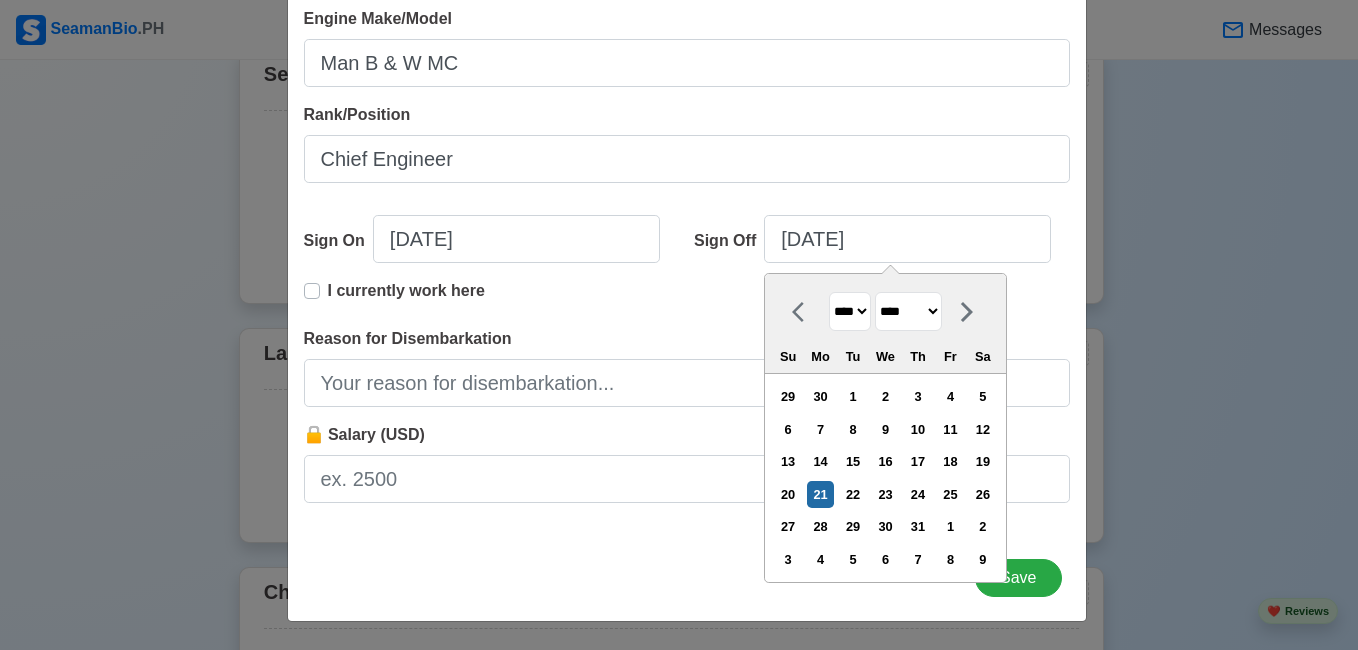 click on "******* ******** ***** ***** *** **** **** ****** ********* ******* ******** ********" at bounding box center [908, 311] 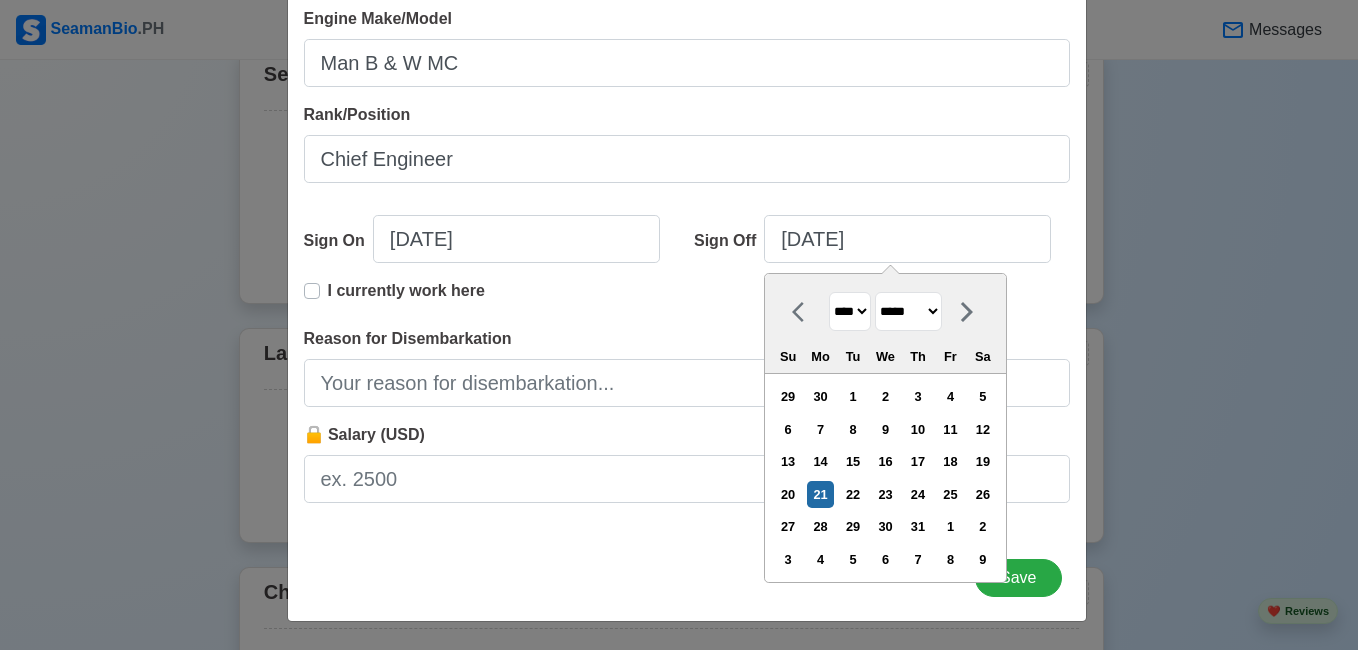 click on "******* ******** ***** ***** *** **** **** ****** ********* ******* ******** ********" at bounding box center (908, 311) 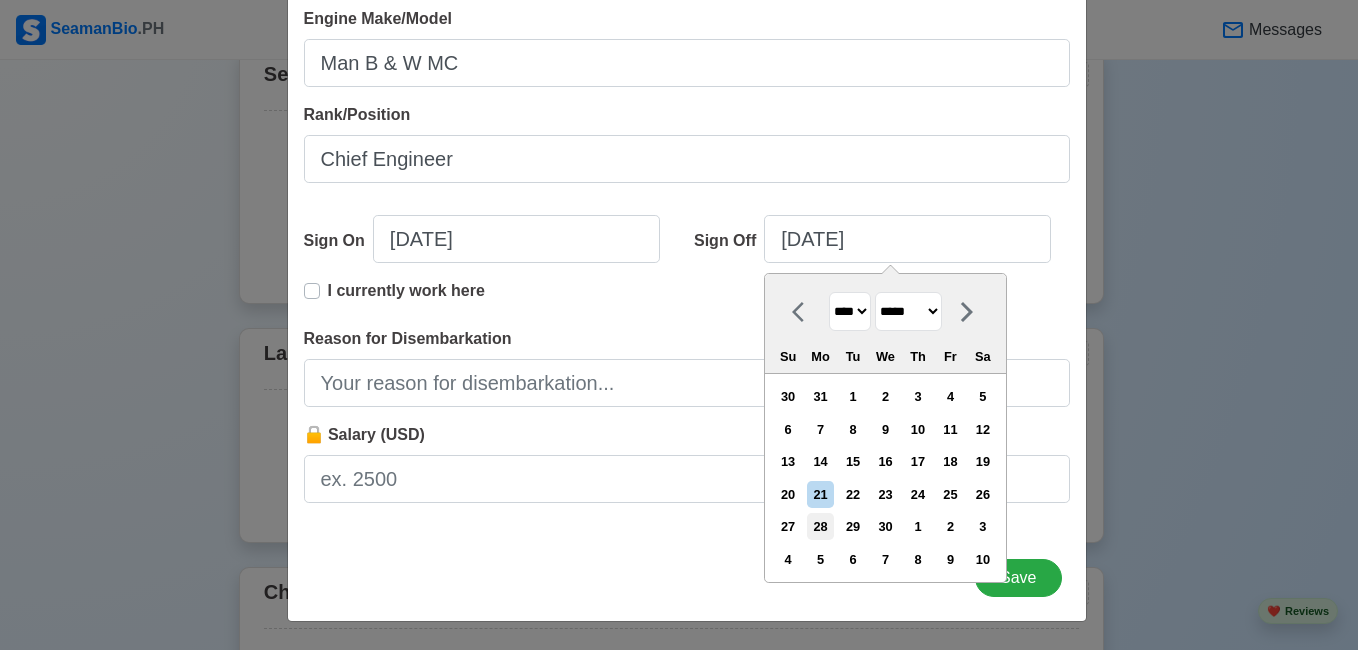 click on "28" at bounding box center (820, 526) 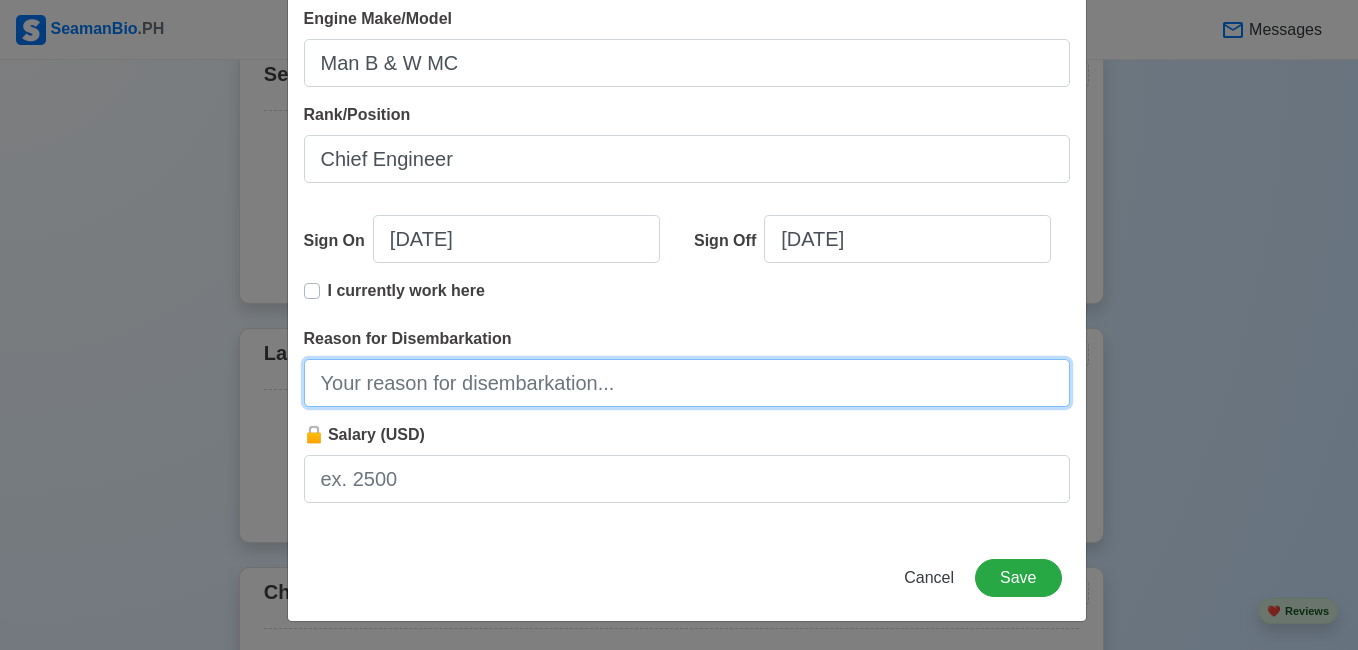 click on "Reason for Disembarkation" at bounding box center (687, 383) 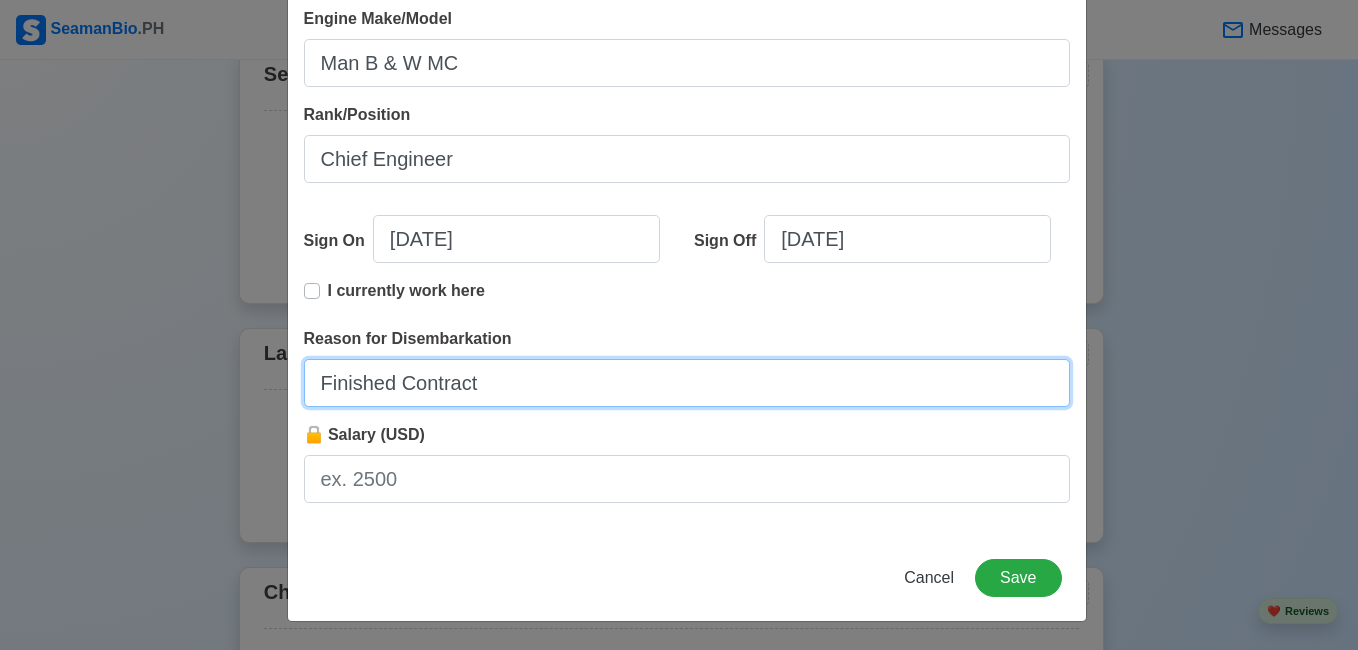 type on "Finished Contract" 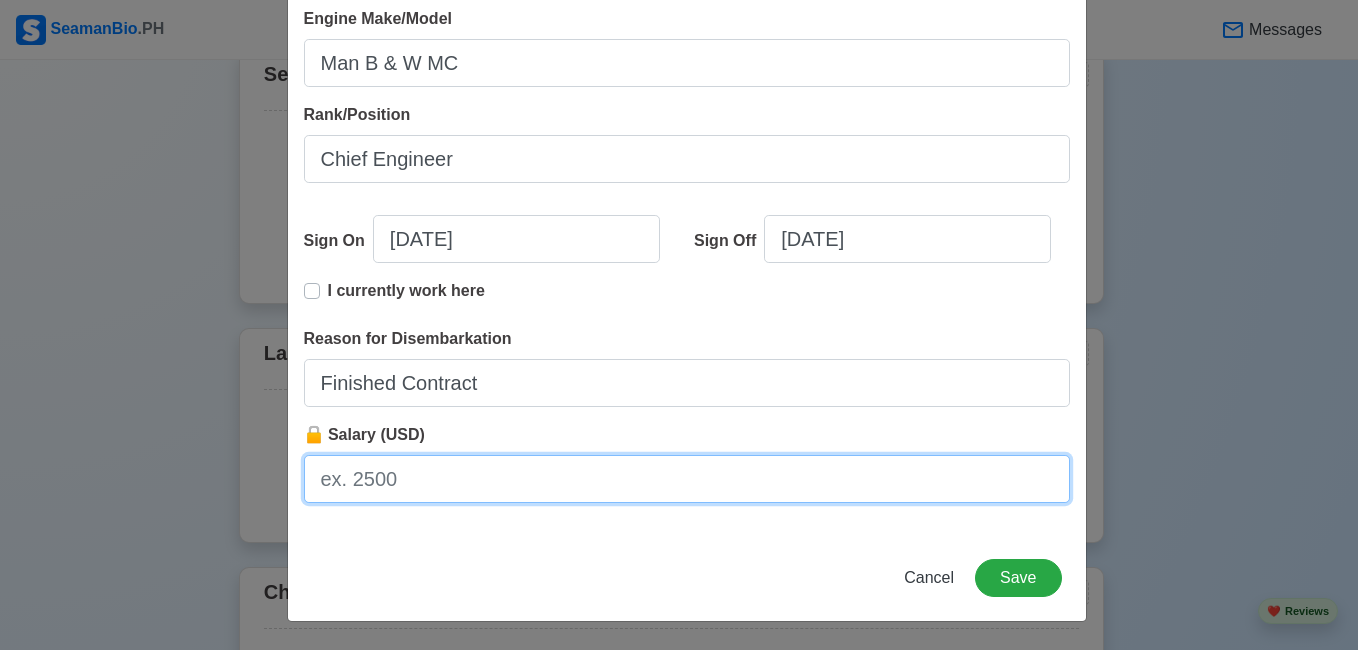 click on "🔒 Salary (USD)" at bounding box center (687, 479) 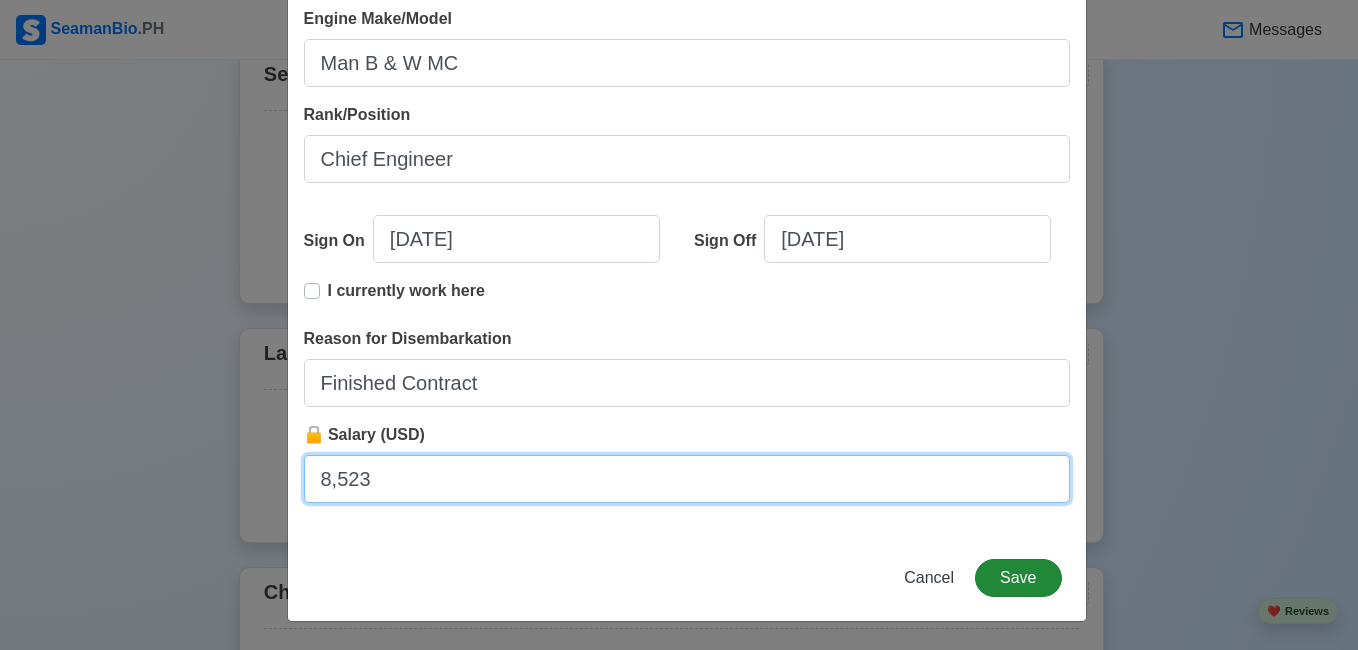 type on "8,523" 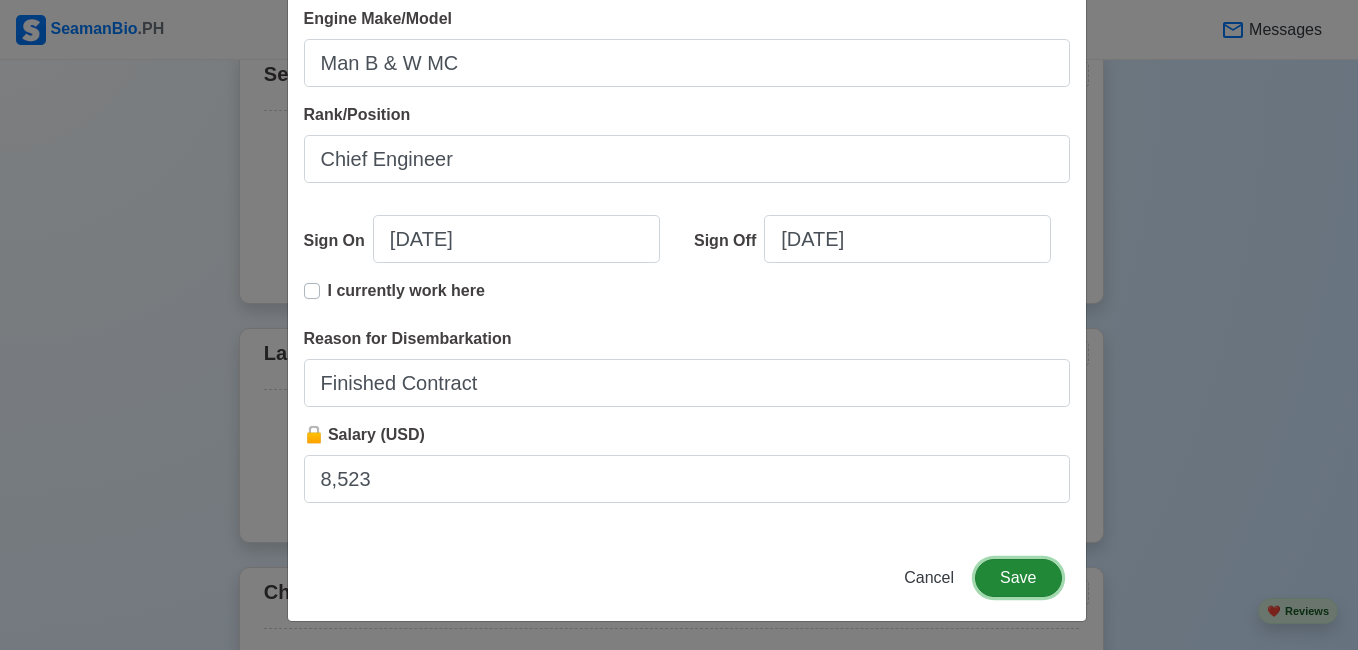 click on "Save" at bounding box center (1018, 578) 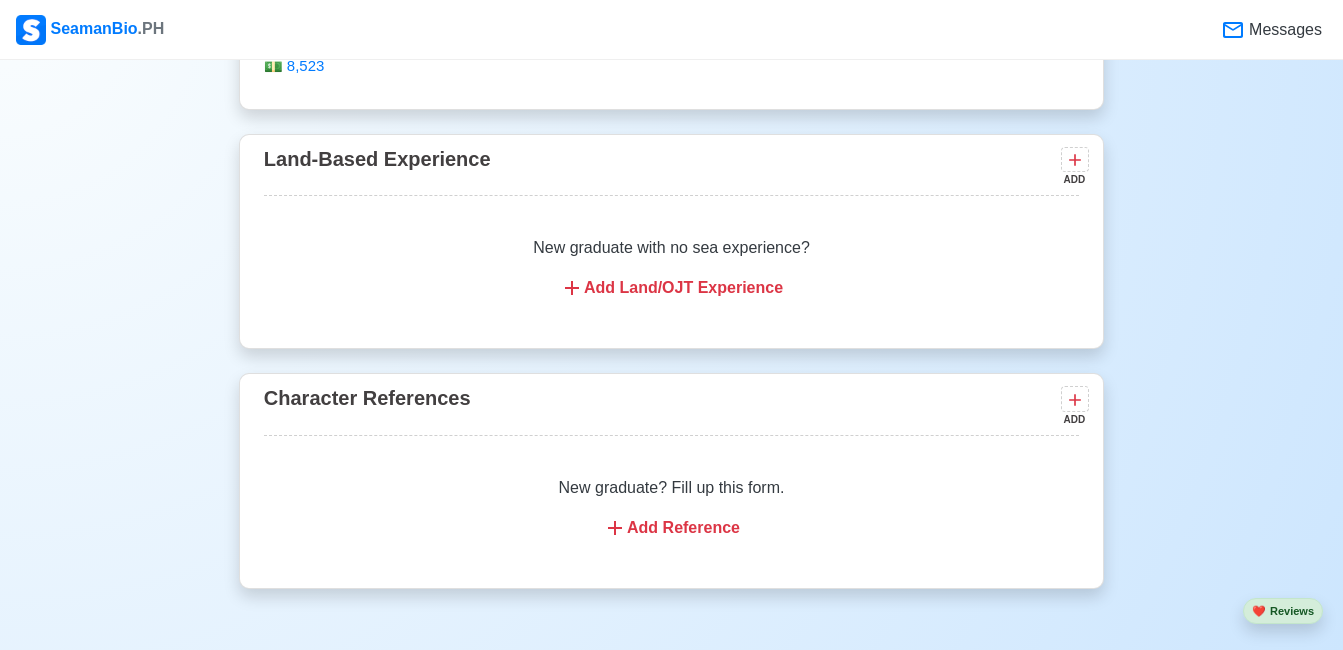 scroll, scrollTop: 3297, scrollLeft: 0, axis: vertical 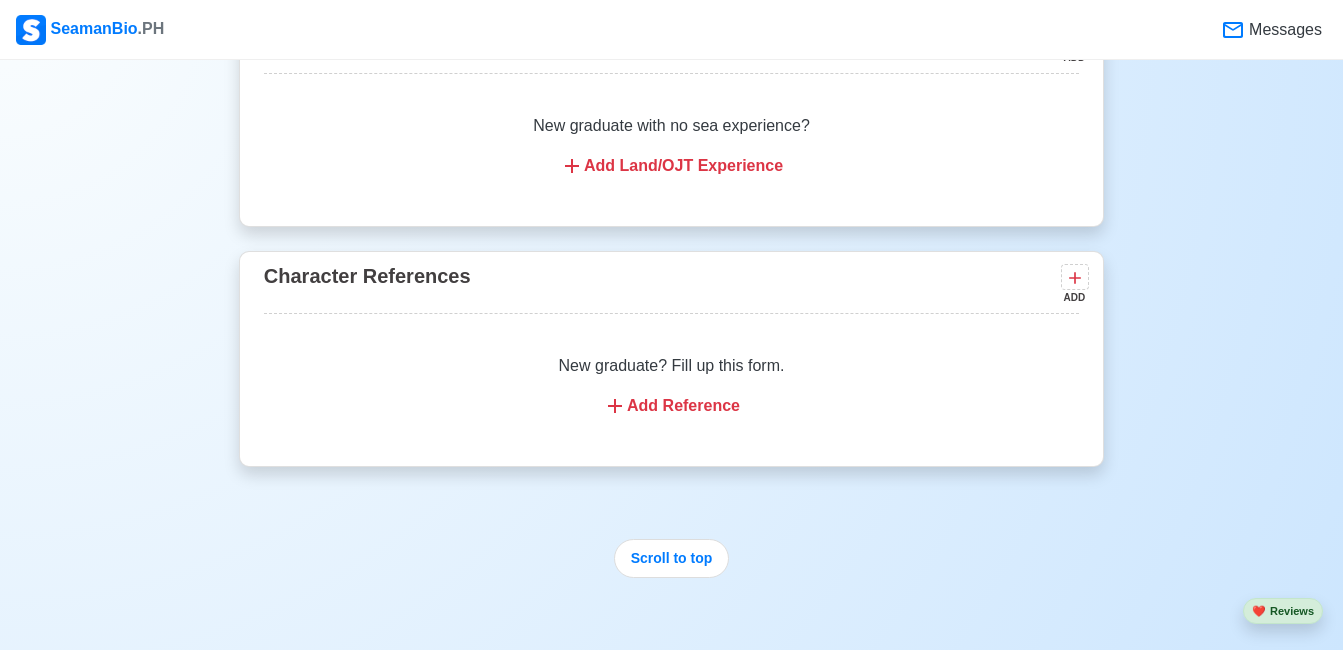 click on "Add Reference" at bounding box center (671, 406) 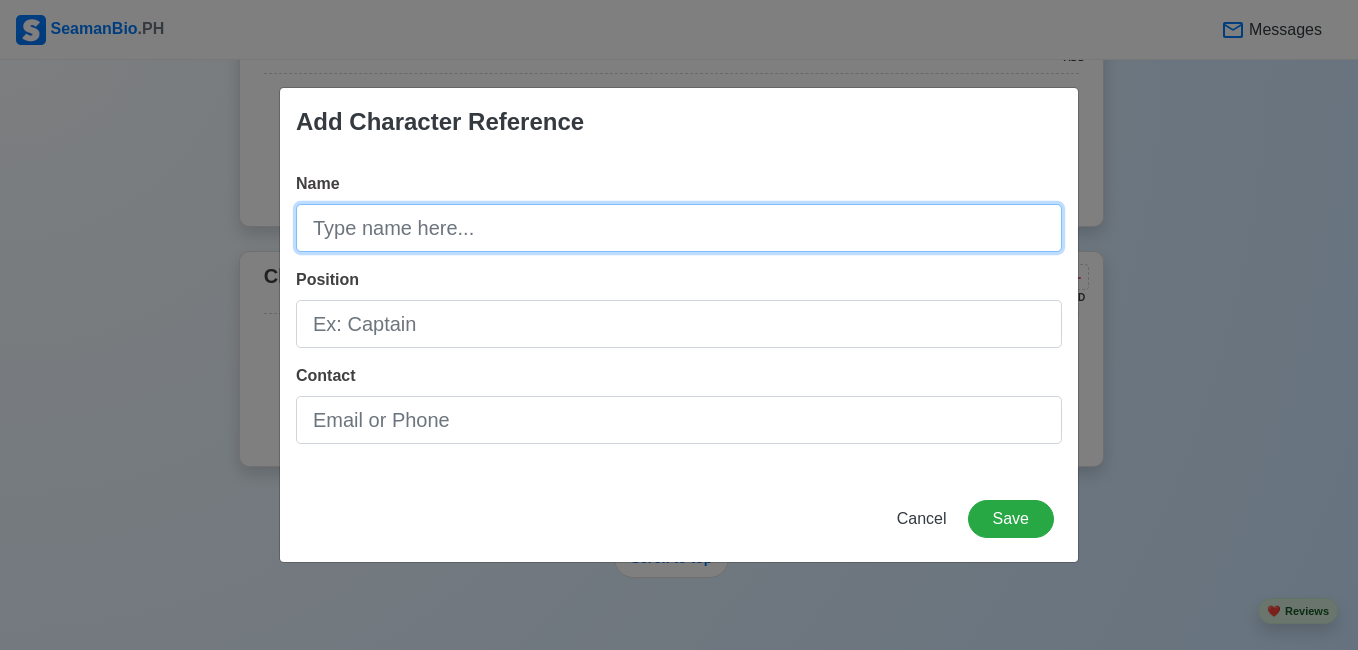 click on "Name" at bounding box center [679, 228] 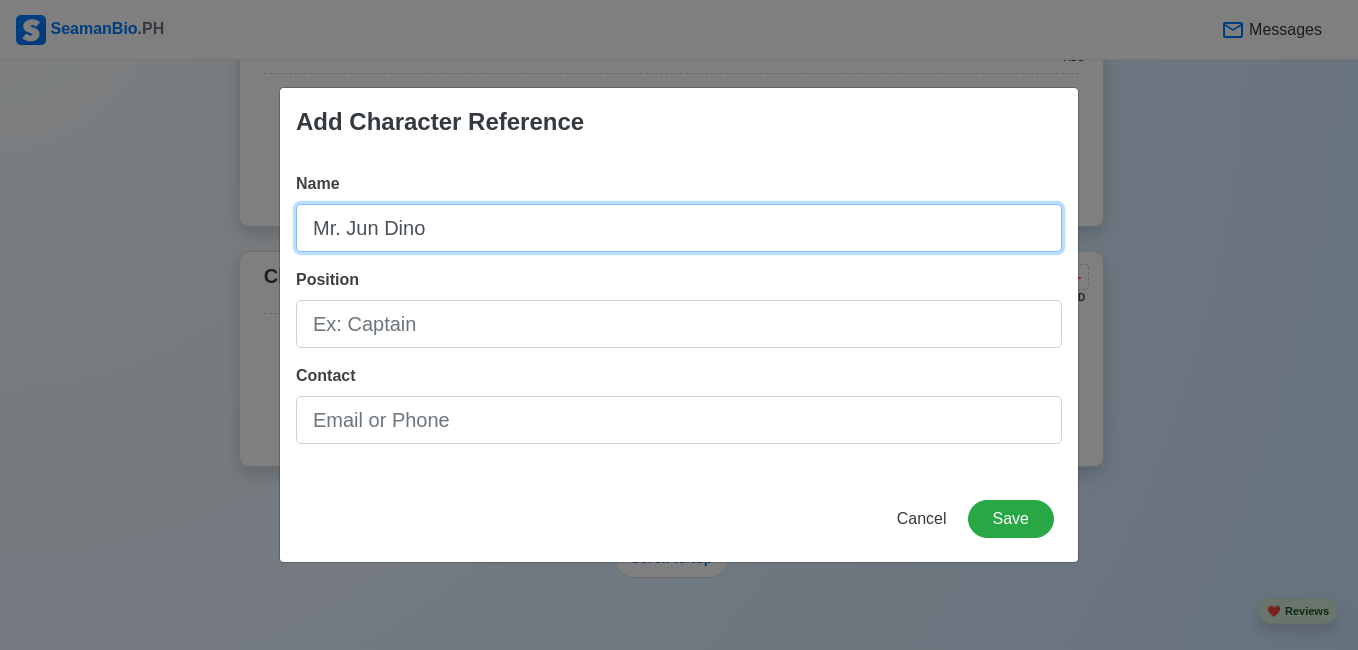 type on "Mr. Jun Dino" 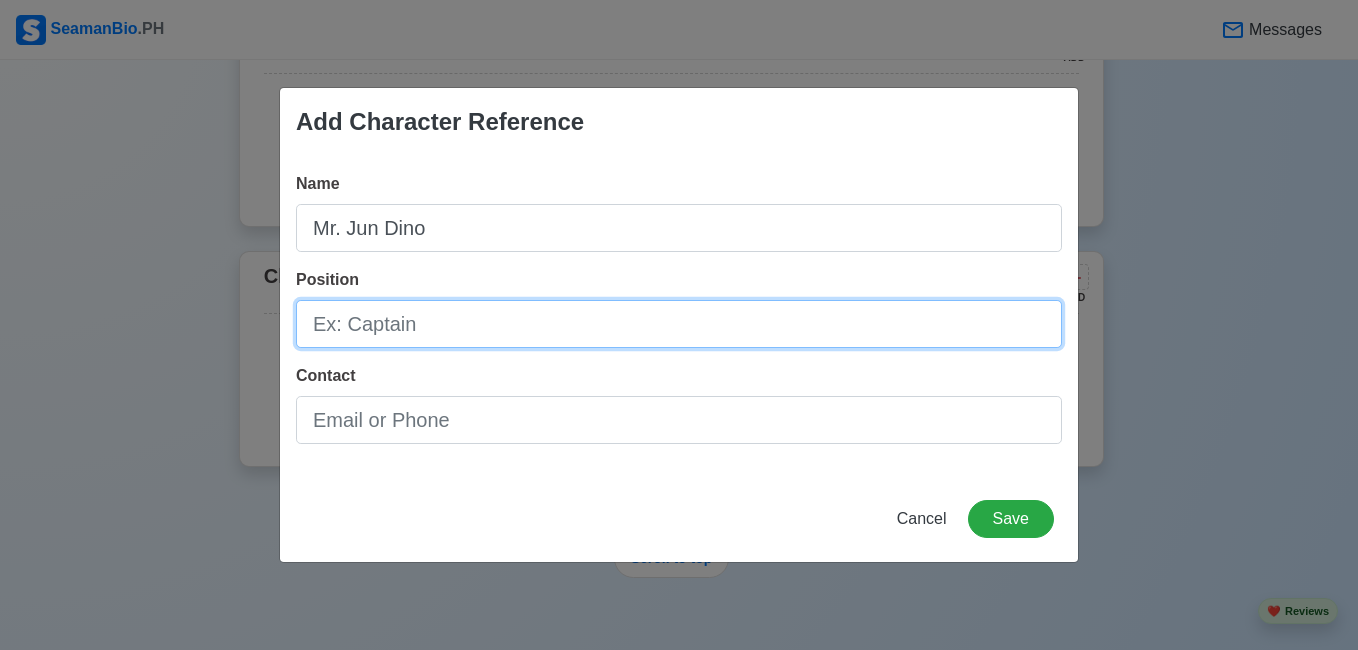 click on "Position" at bounding box center [679, 324] 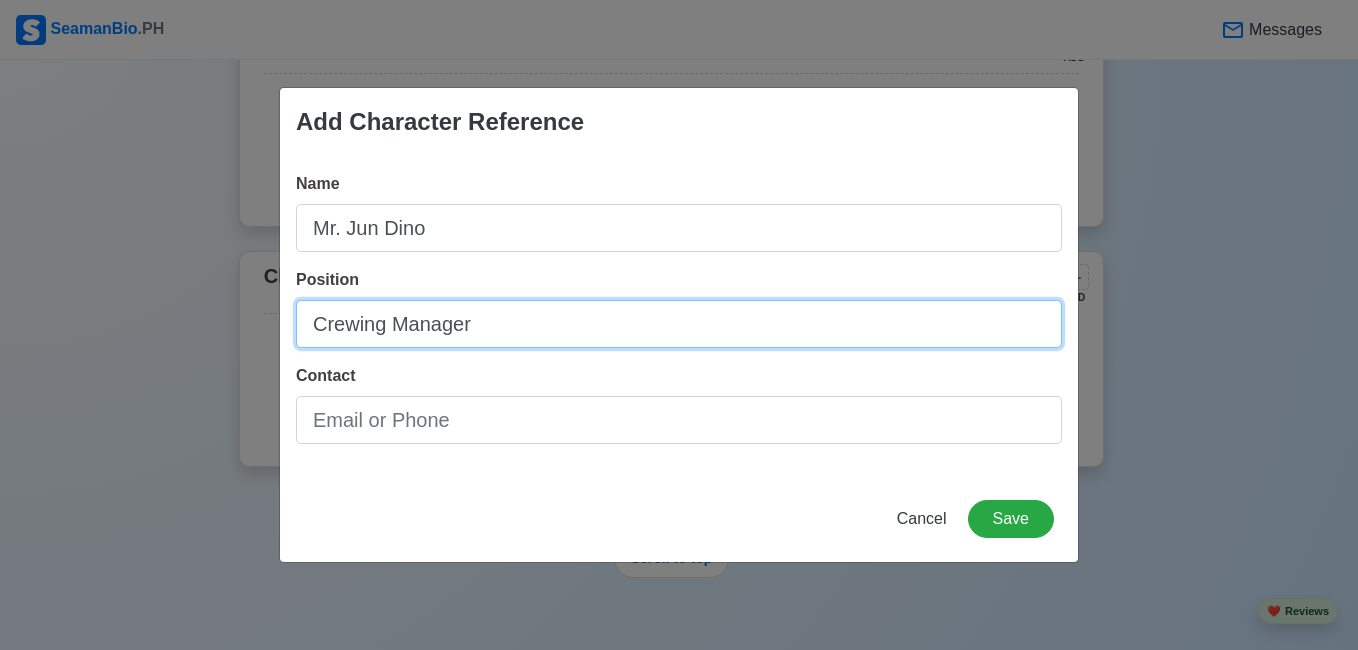type on "Crewing Manager" 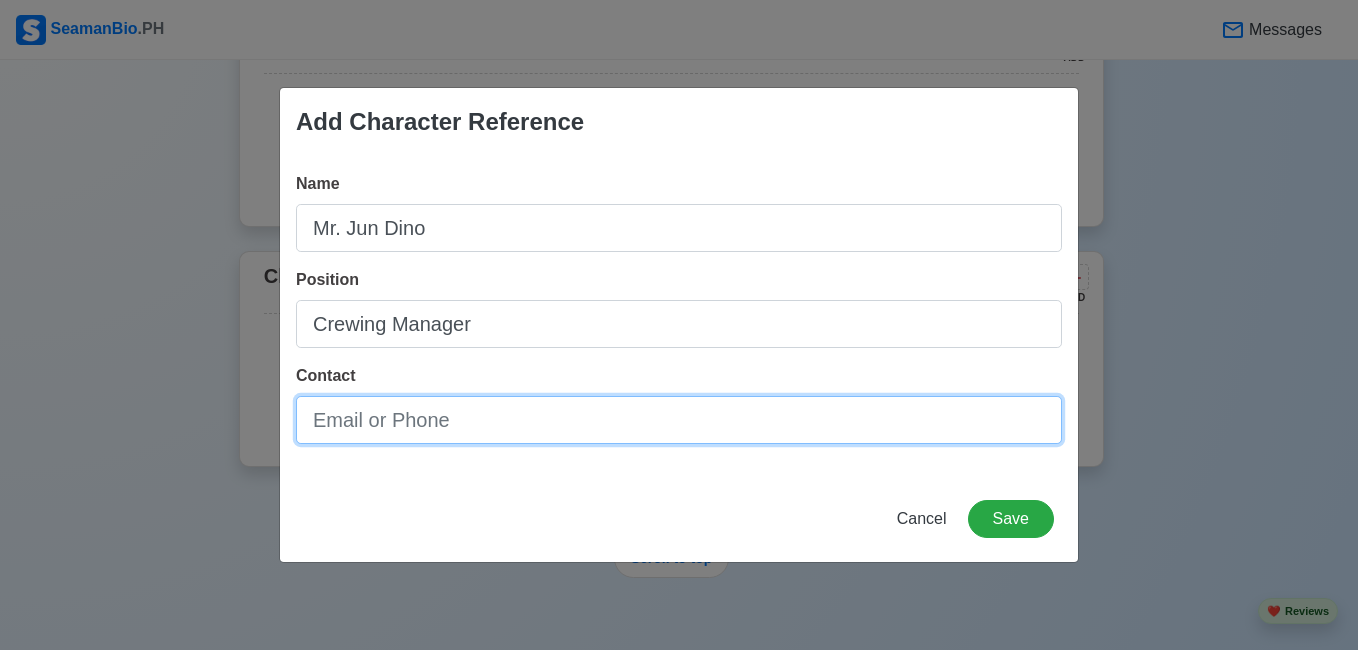click on "Contact" at bounding box center [679, 420] 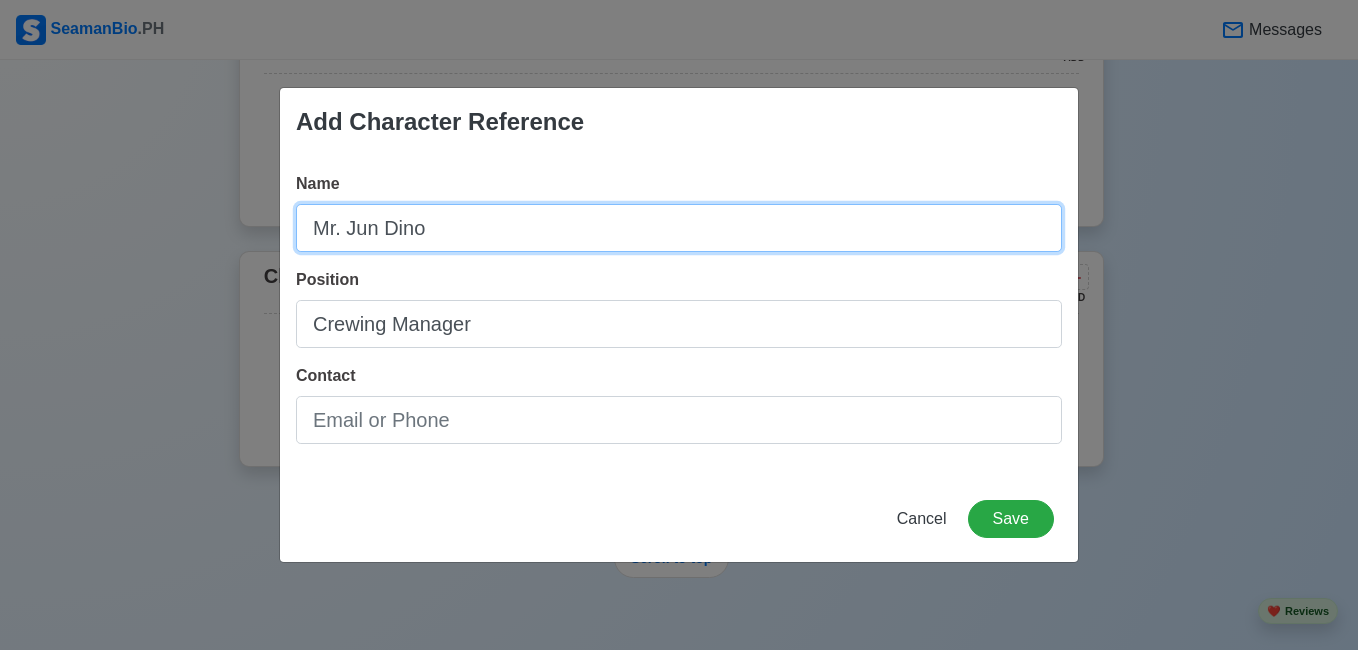 click on "Mr. Jun Dino" at bounding box center (679, 228) 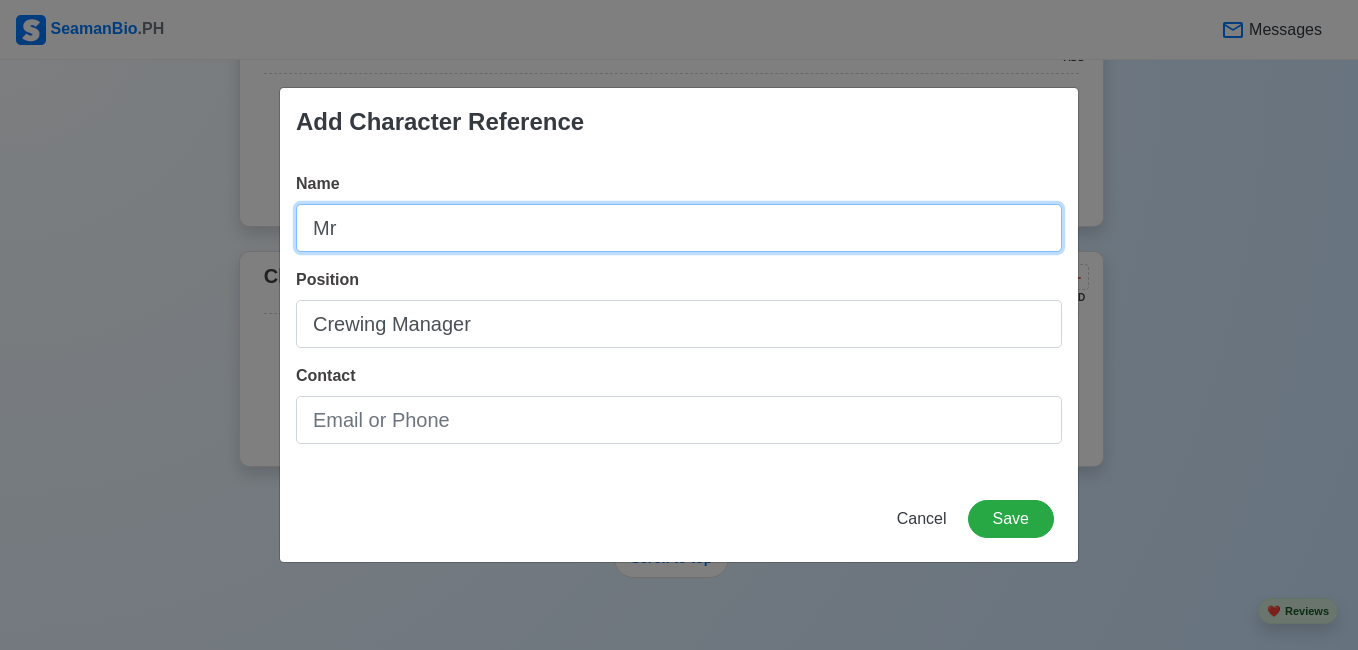 type on "M" 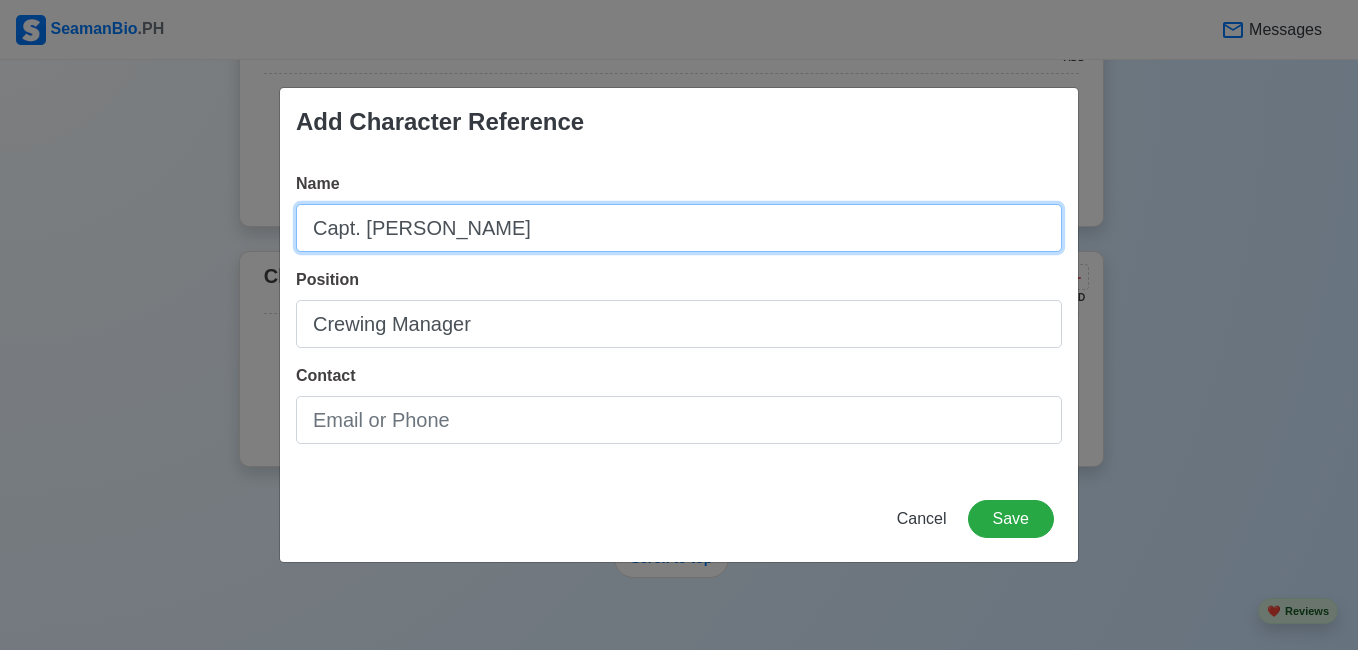 type on "Capt. [PERSON_NAME]" 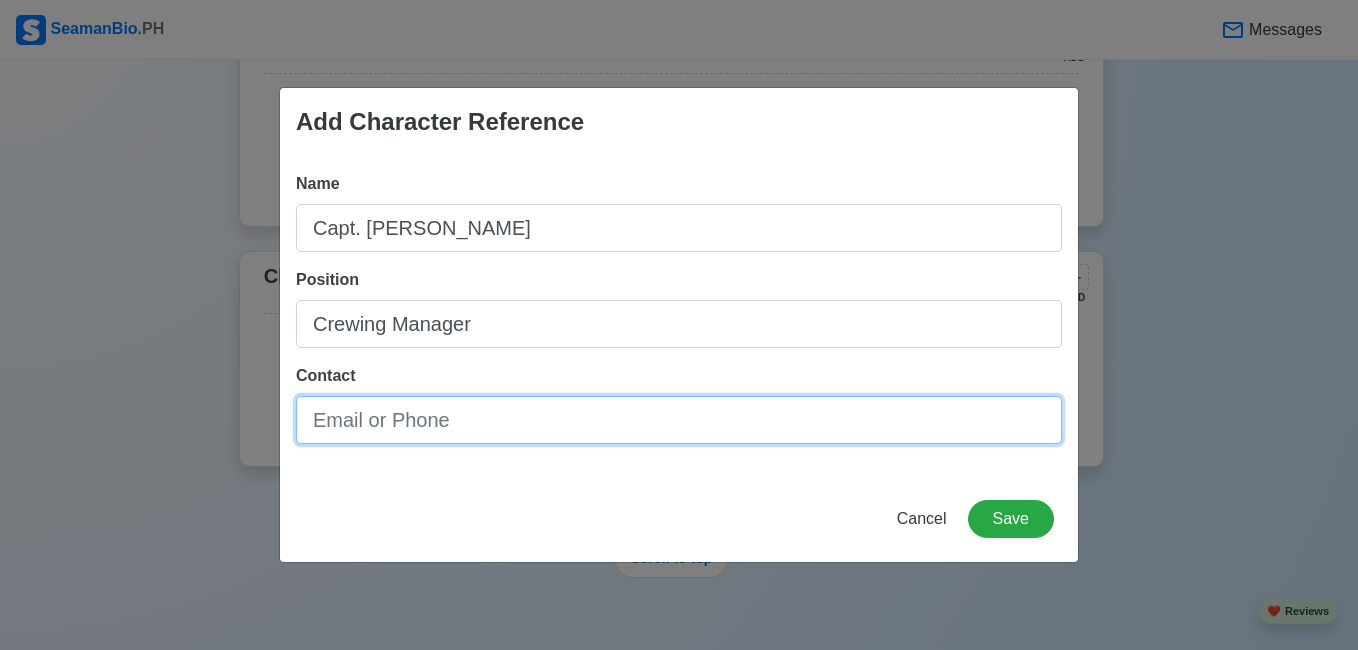 click on "Contact" at bounding box center (679, 420) 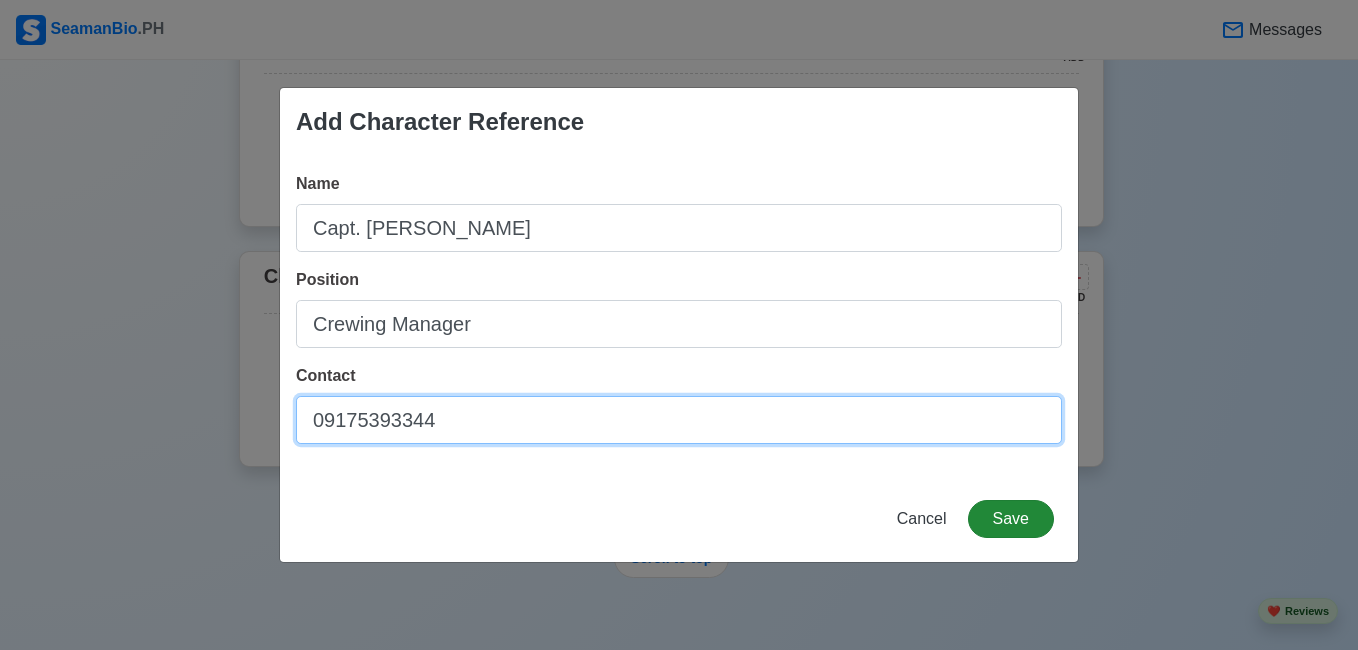type on "09175393344" 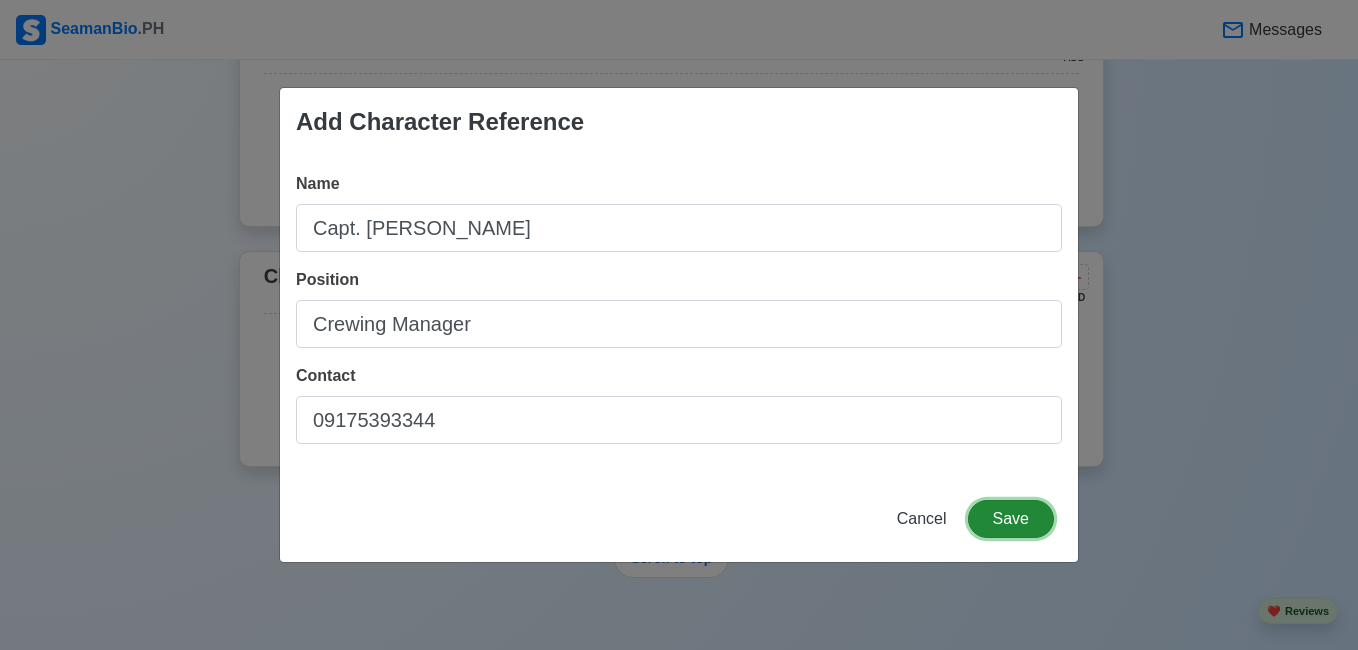 click on "Save" at bounding box center (1011, 519) 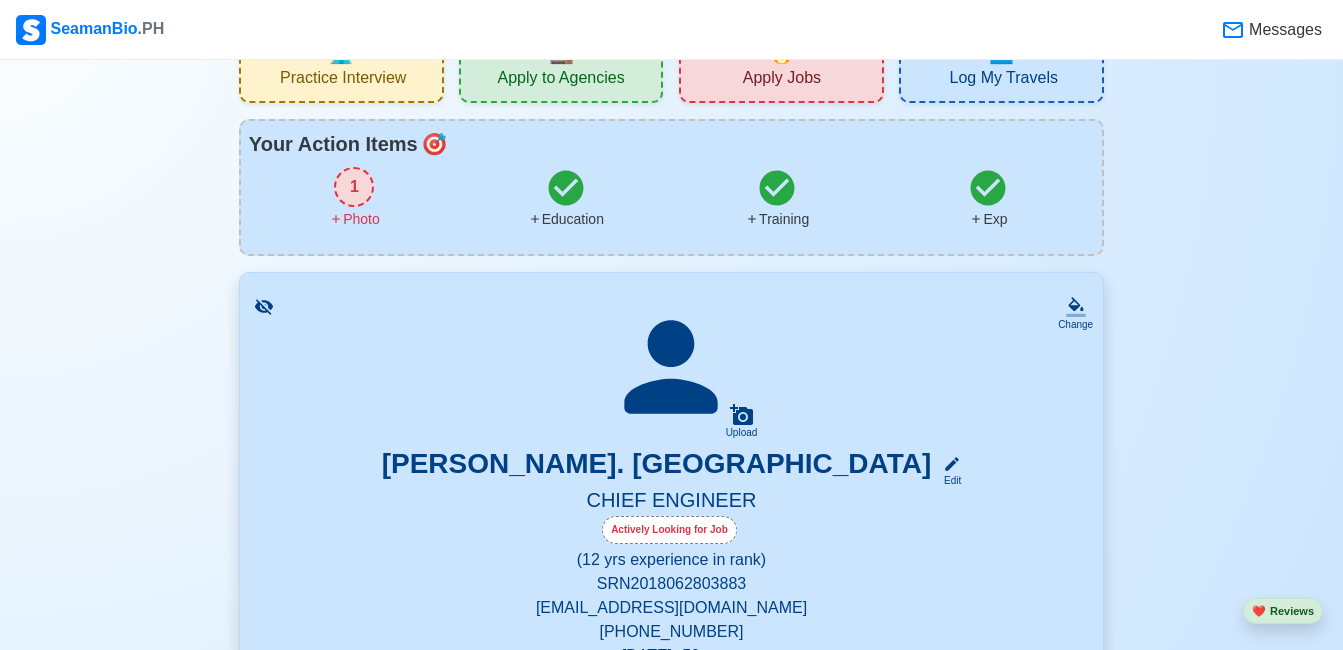 scroll, scrollTop: 0, scrollLeft: 0, axis: both 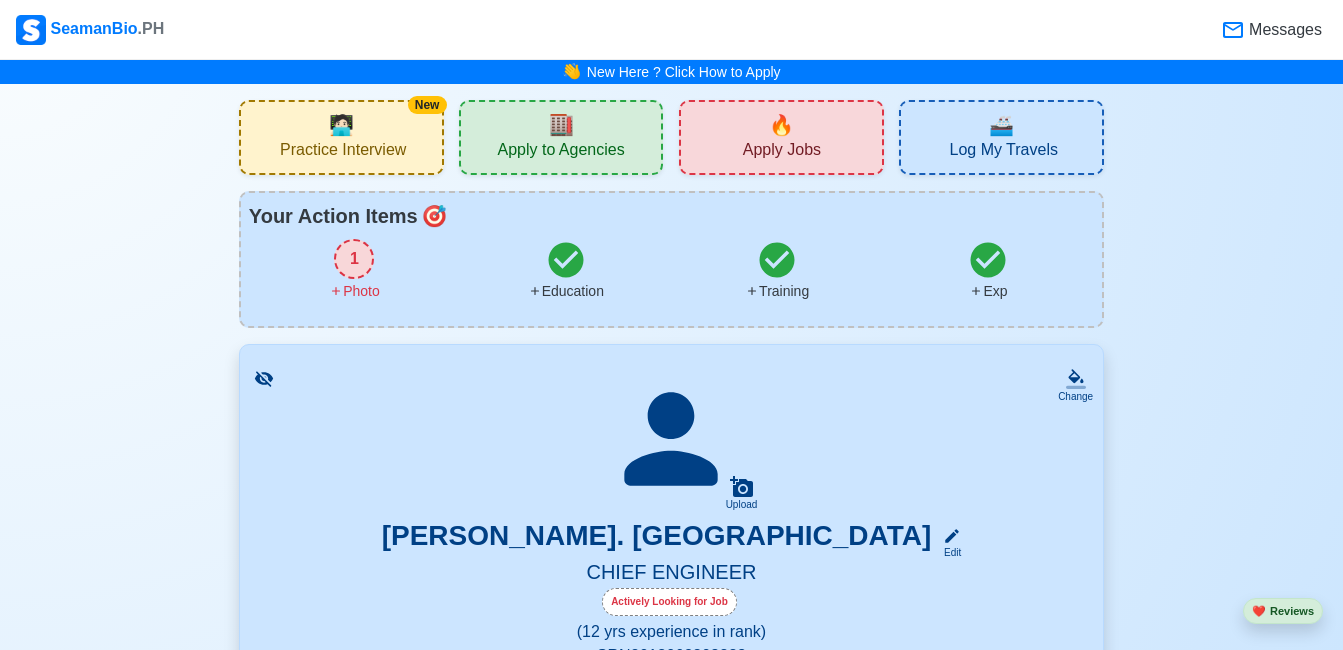click on "1" at bounding box center (354, 259) 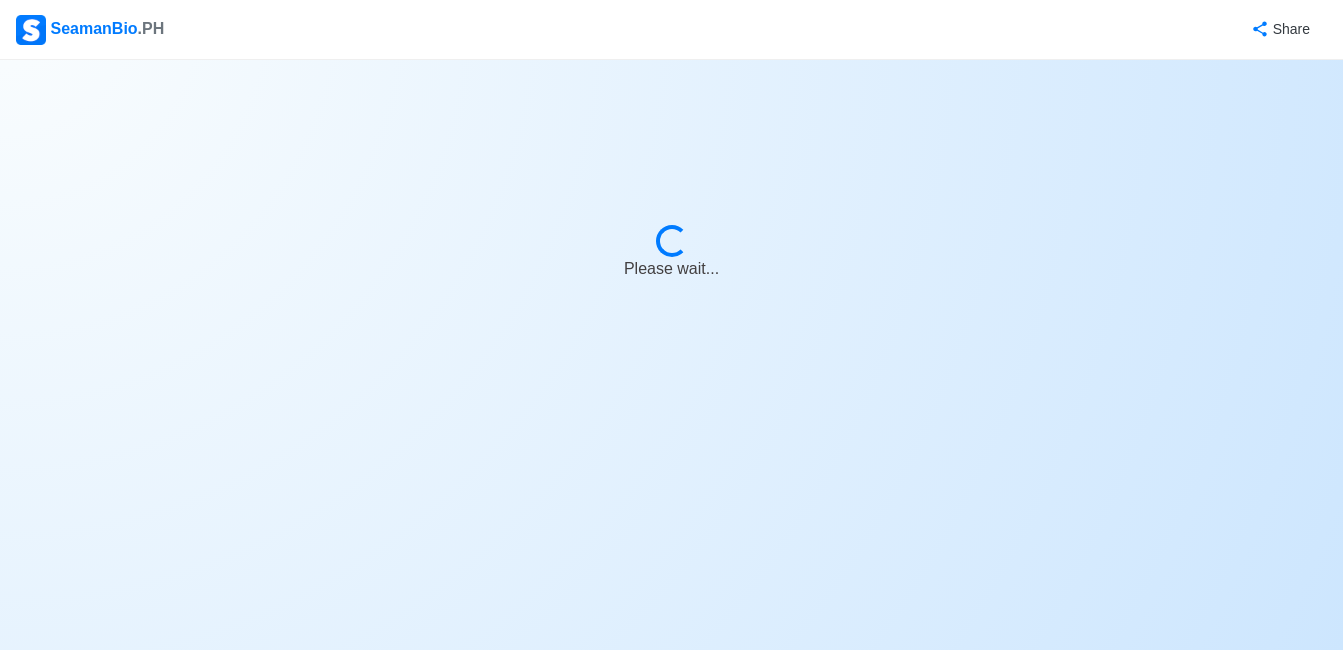 select on "Actively Looking for Job" 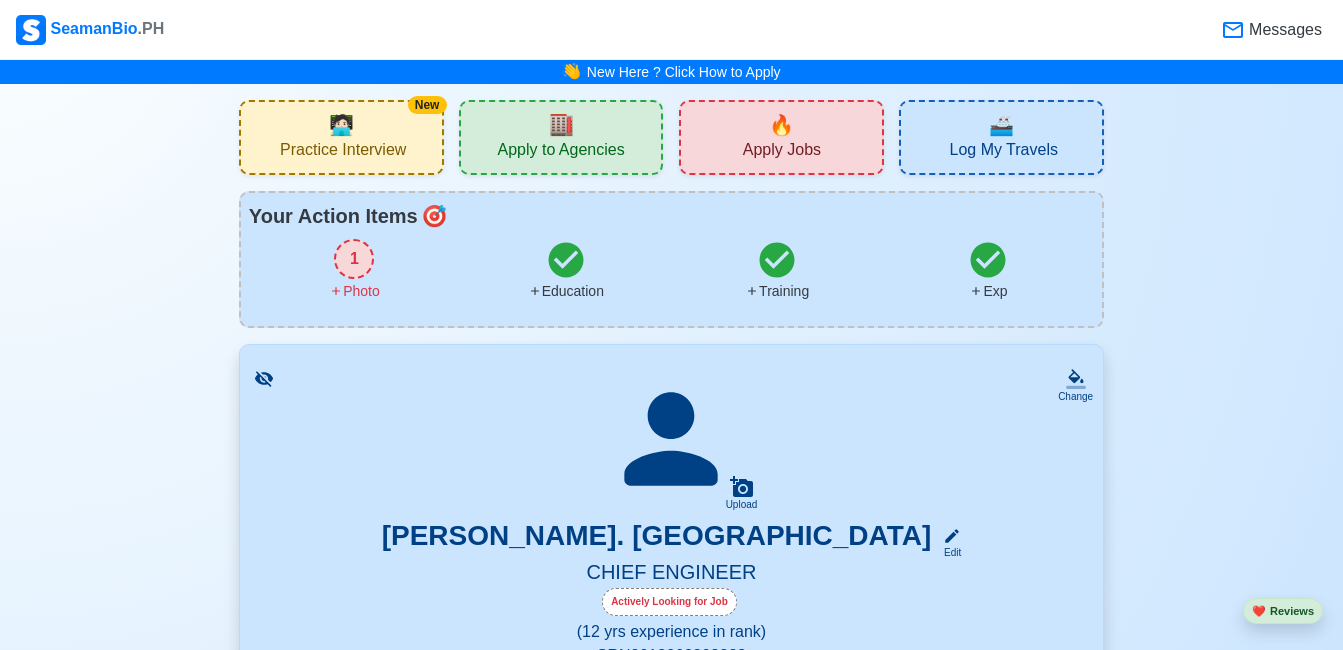 click on "🔥 Apply Jobs" at bounding box center (781, 137) 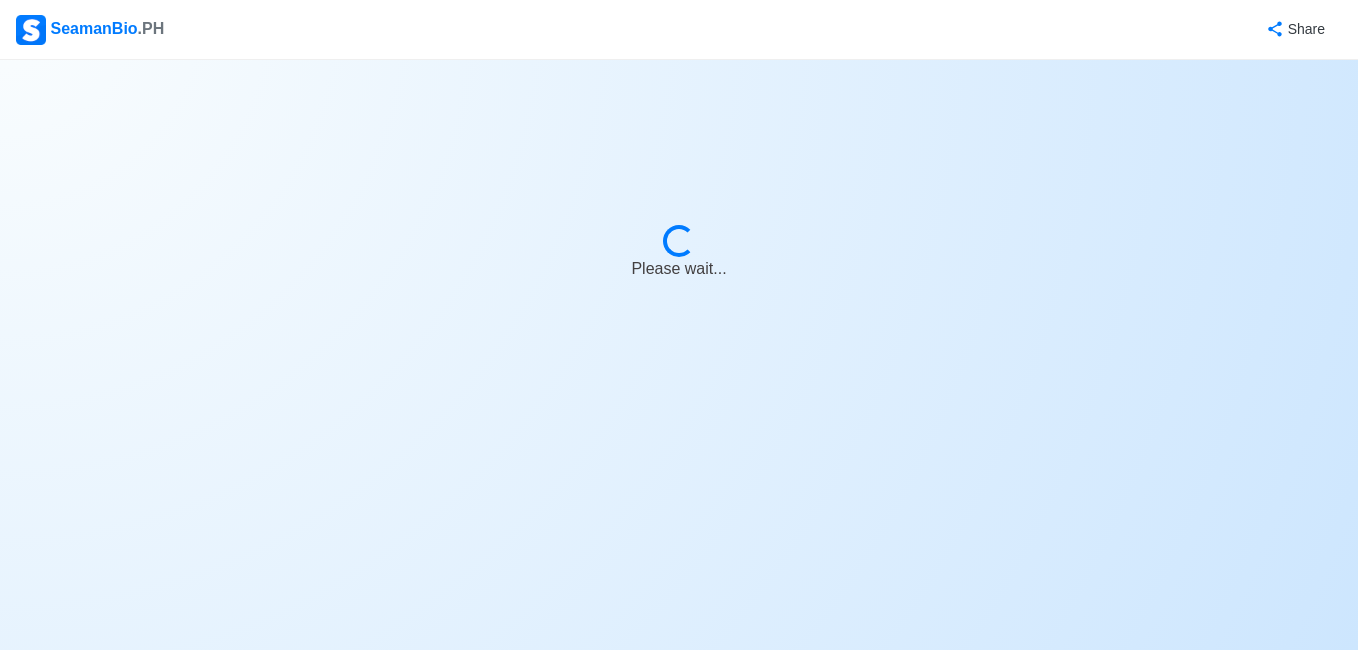 select on "Chief Engineer" 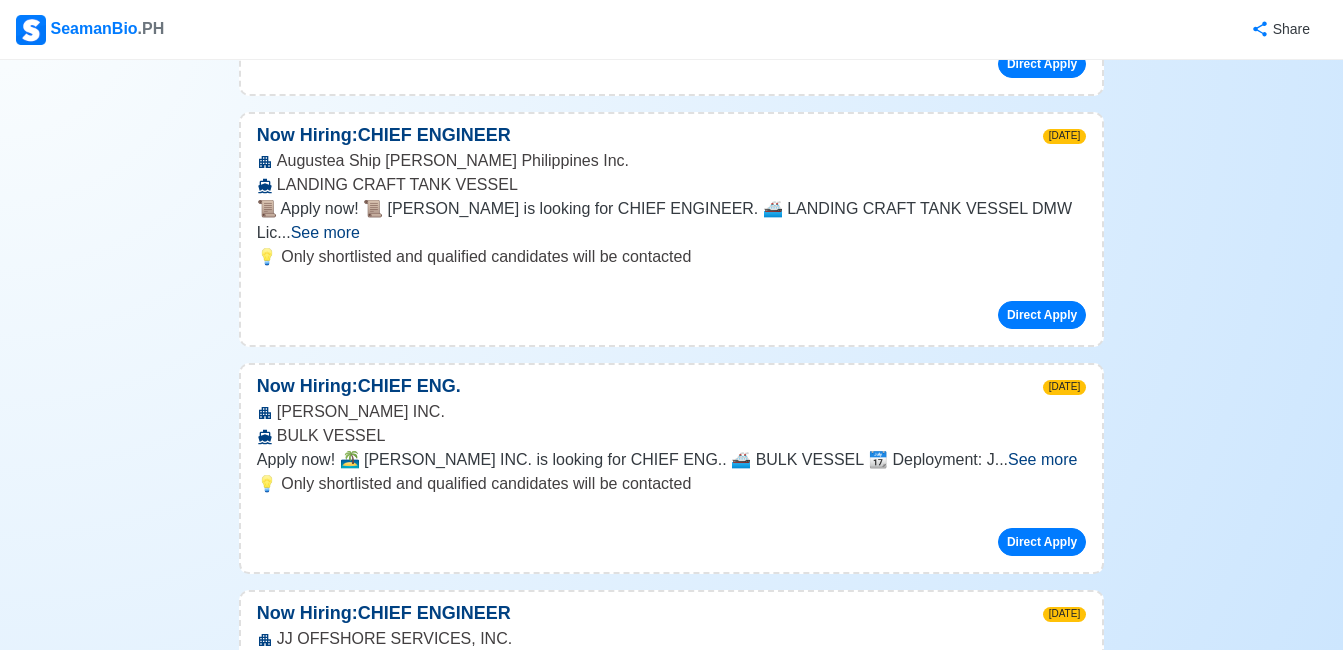 scroll, scrollTop: 3700, scrollLeft: 0, axis: vertical 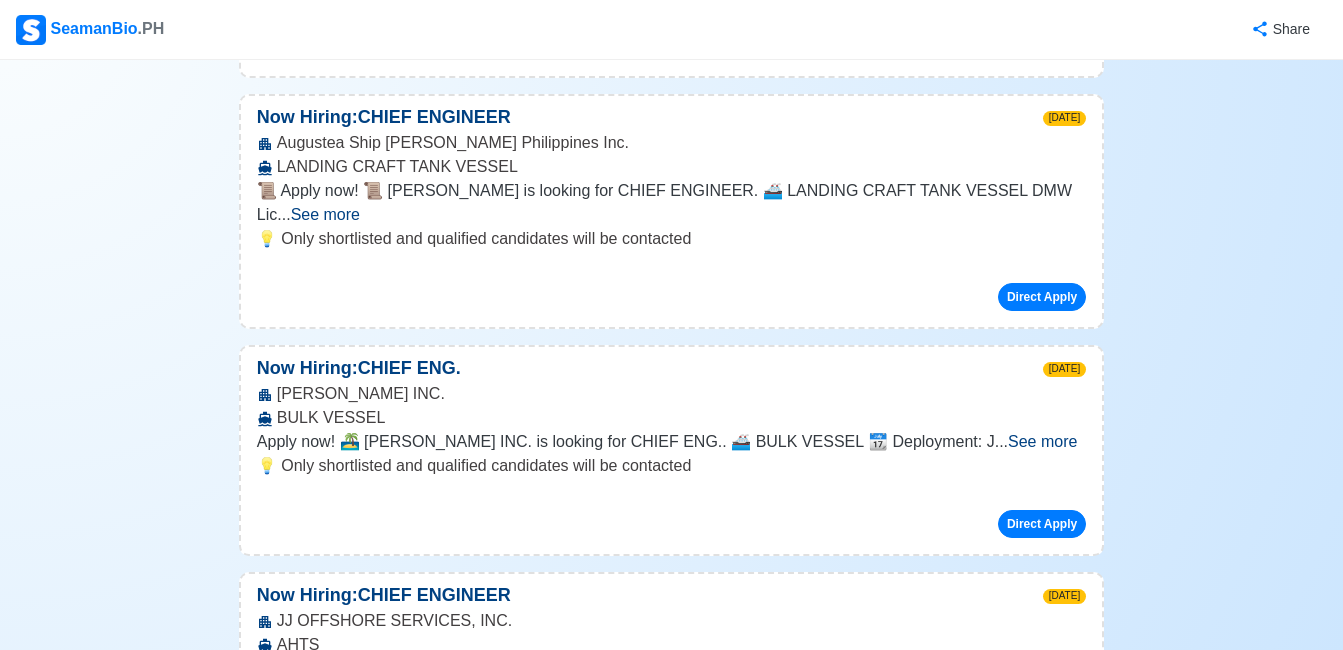 click on "See more" at bounding box center (667, 680) 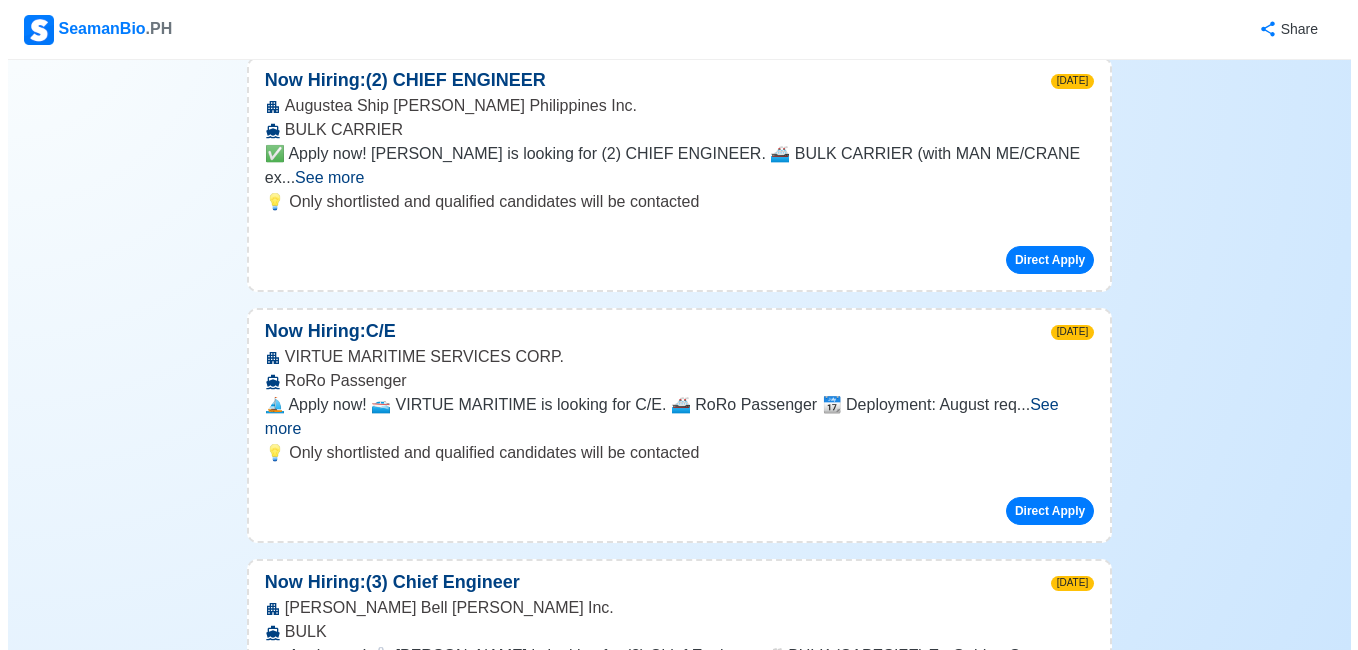 scroll, scrollTop: 4900, scrollLeft: 0, axis: vertical 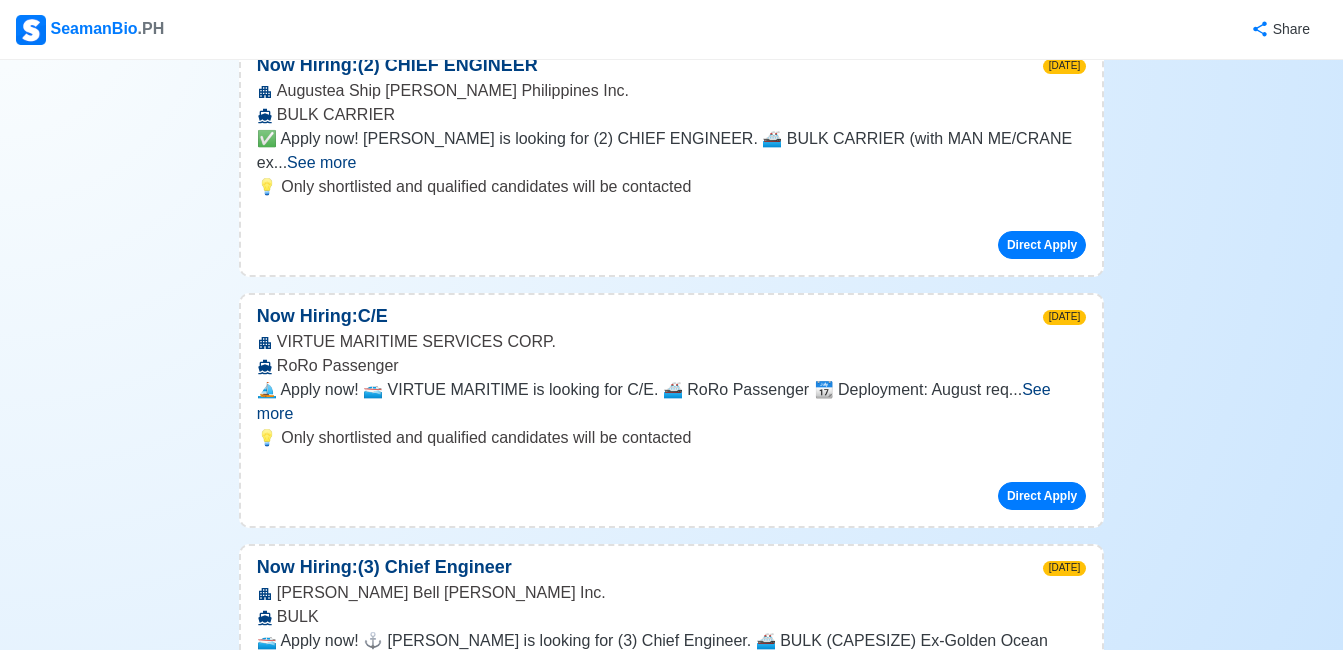 click on "Direct Apply" at bounding box center (1042, 747) 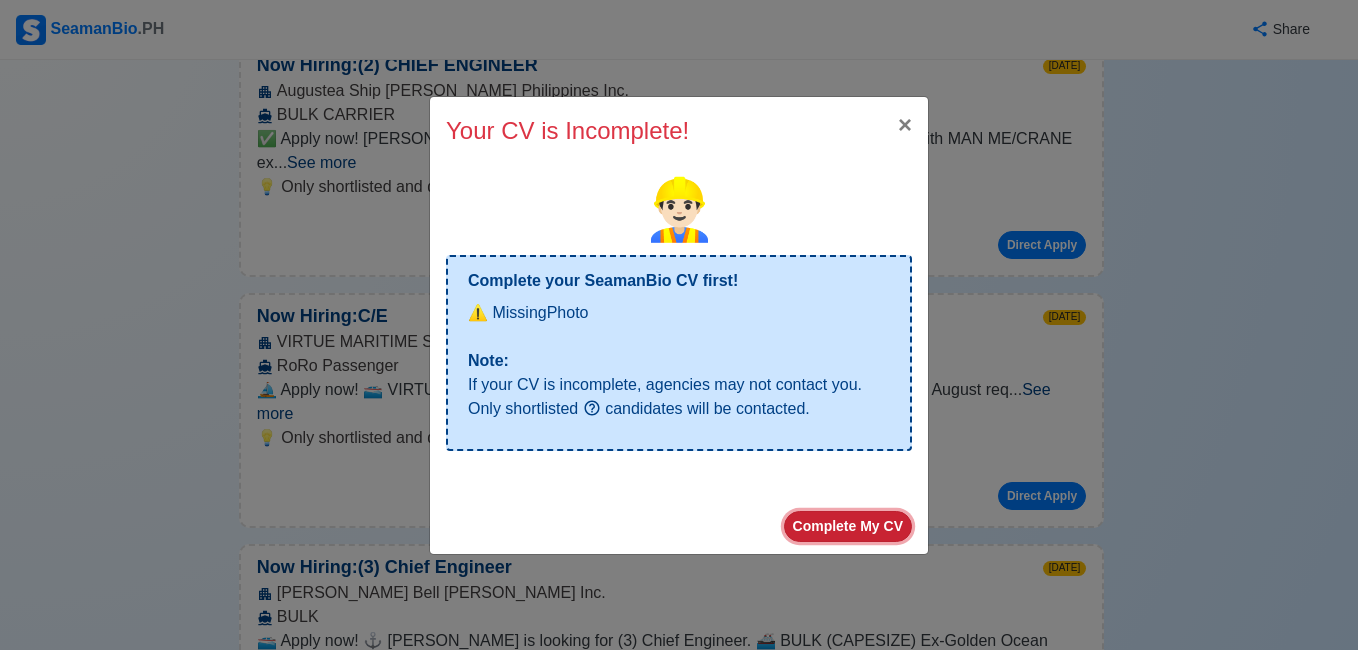 click on "Complete My CV" at bounding box center [848, 526] 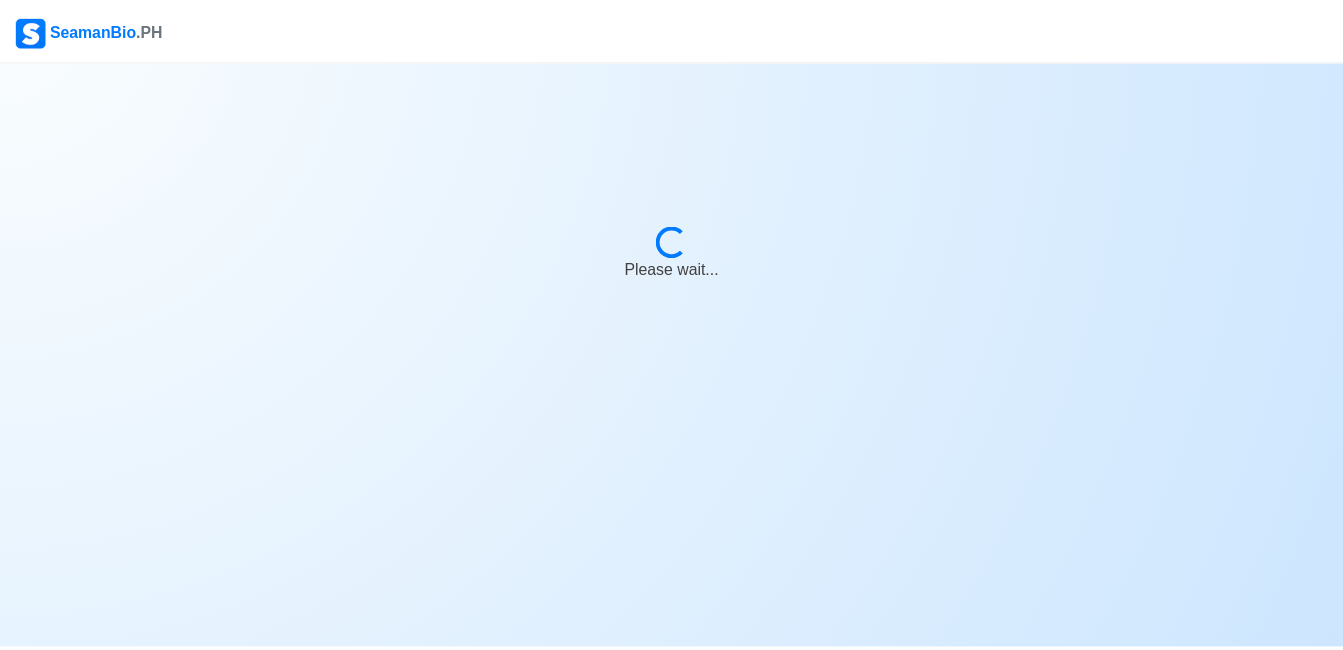 scroll, scrollTop: 0, scrollLeft: 0, axis: both 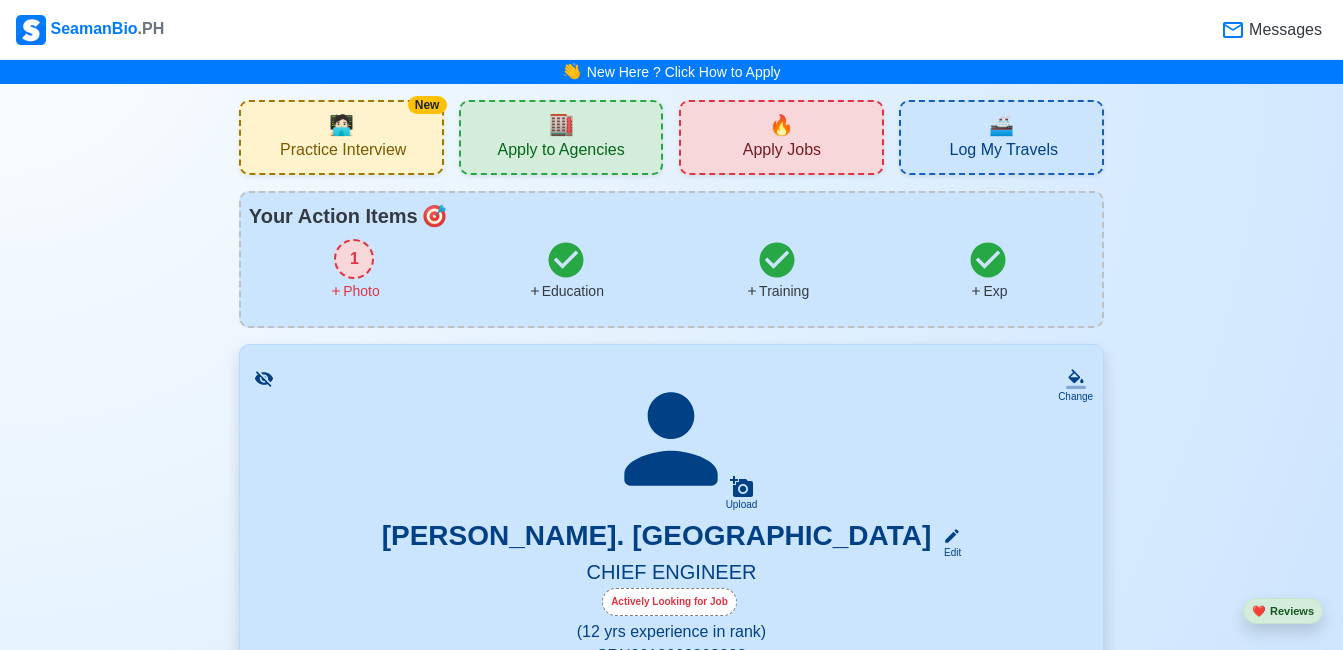 click on "1" at bounding box center (354, 259) 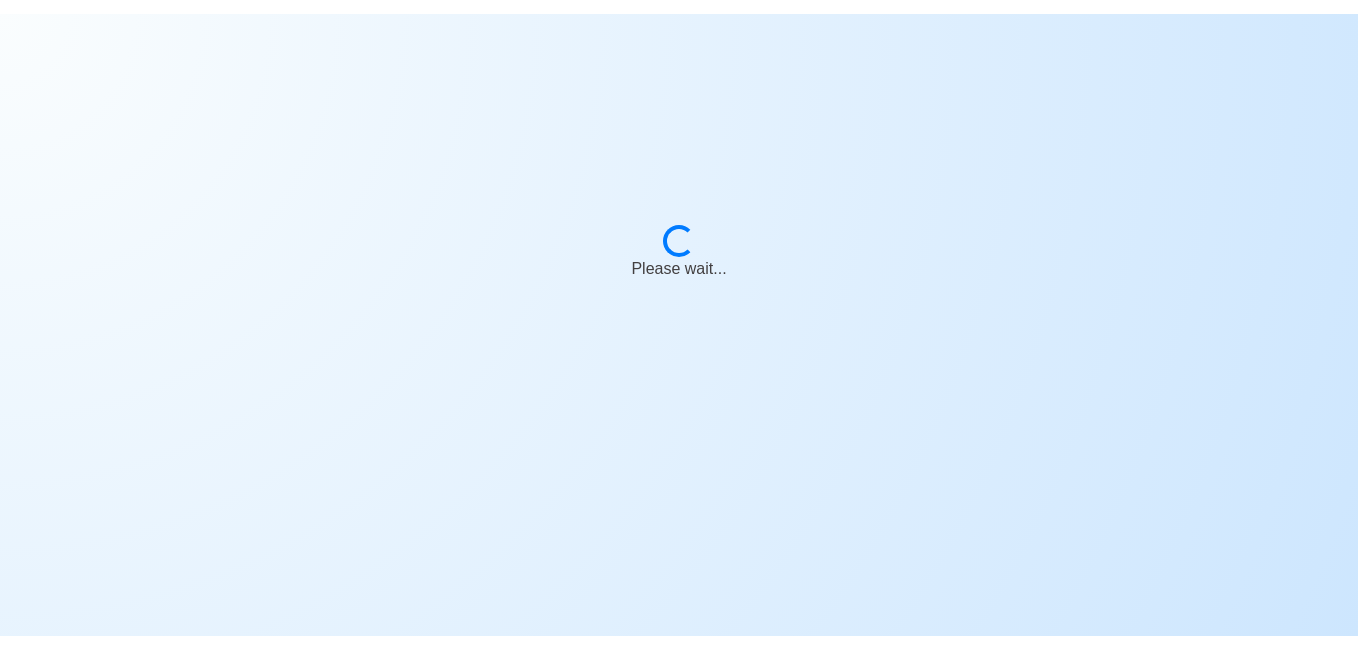 scroll, scrollTop: 0, scrollLeft: 0, axis: both 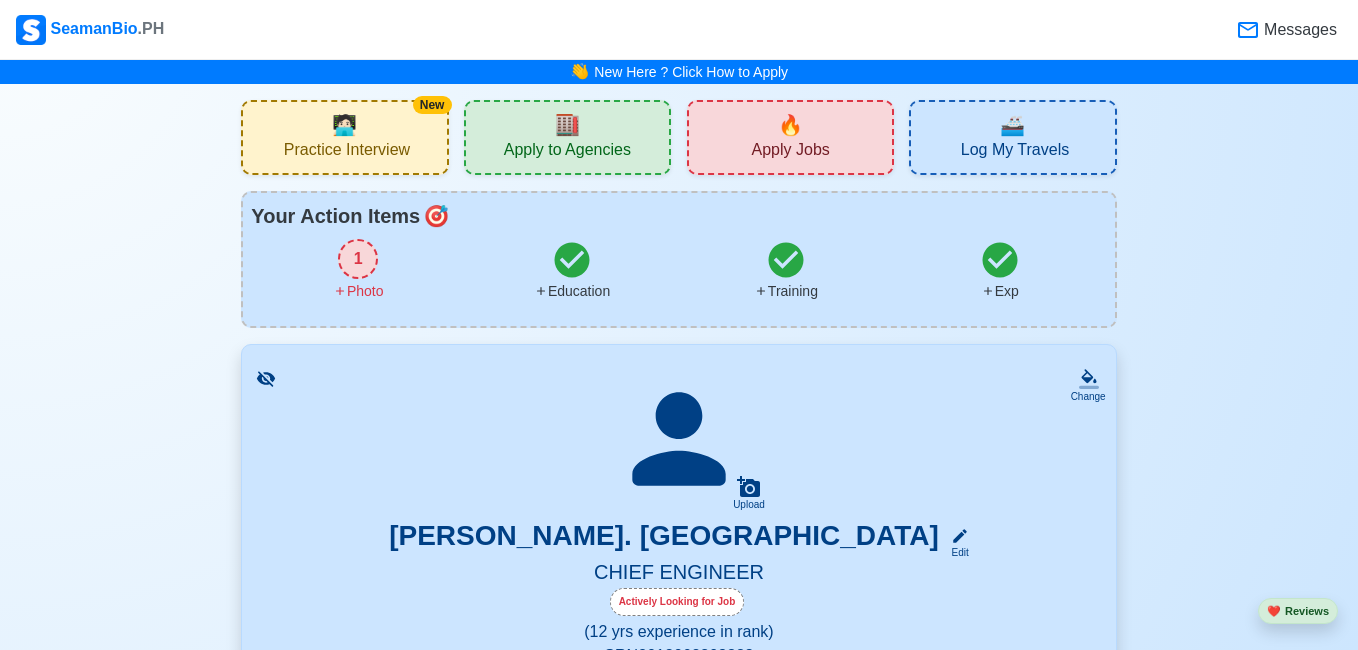 click on "1" at bounding box center [358, 259] 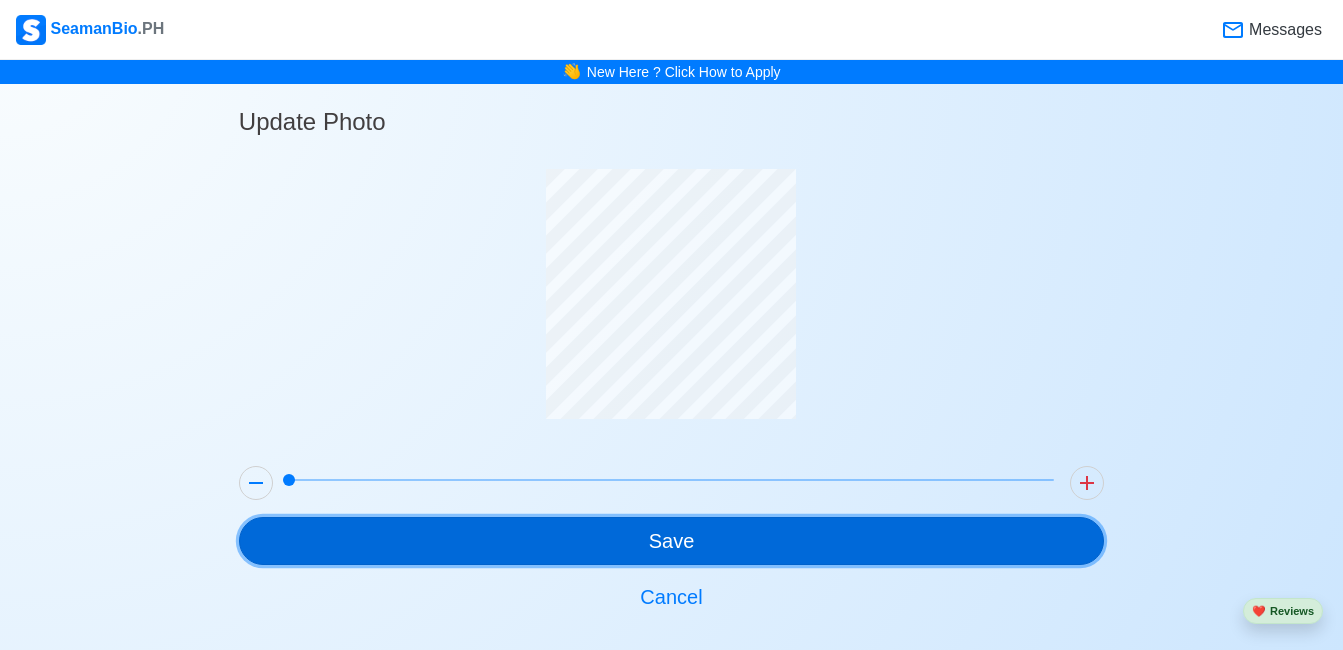 click on "Save" at bounding box center [671, 541] 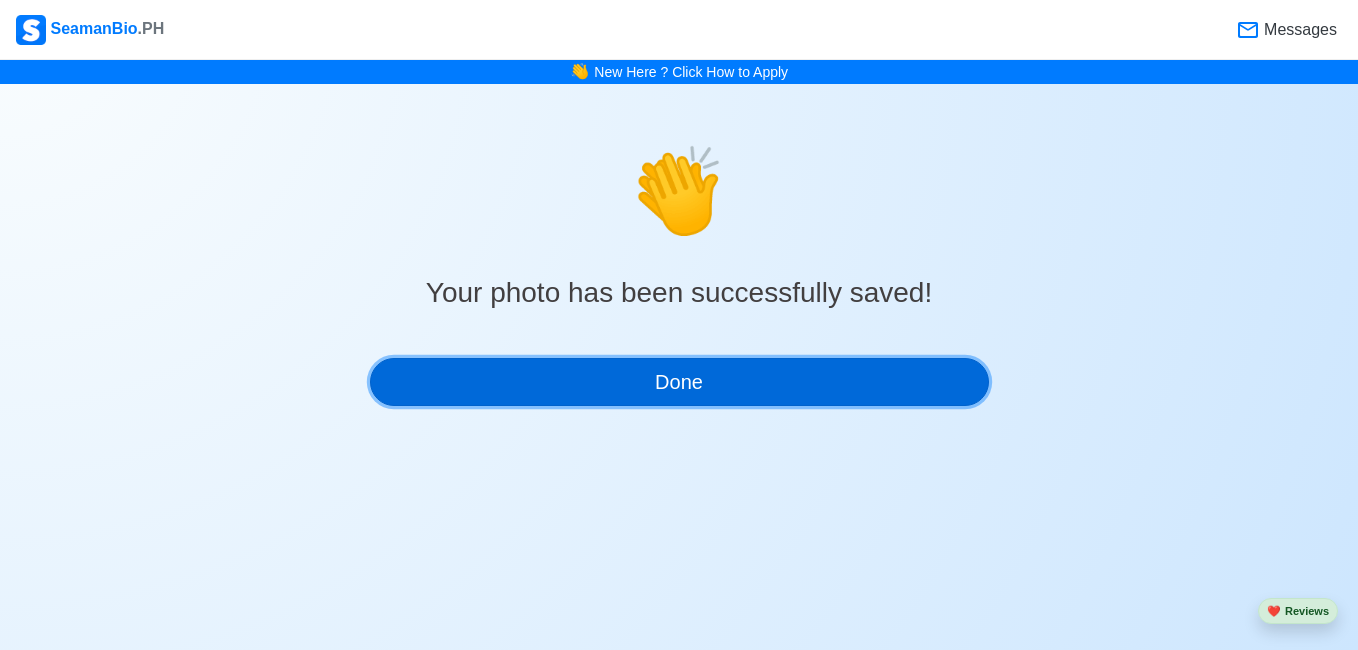 click on "Done" at bounding box center (679, 382) 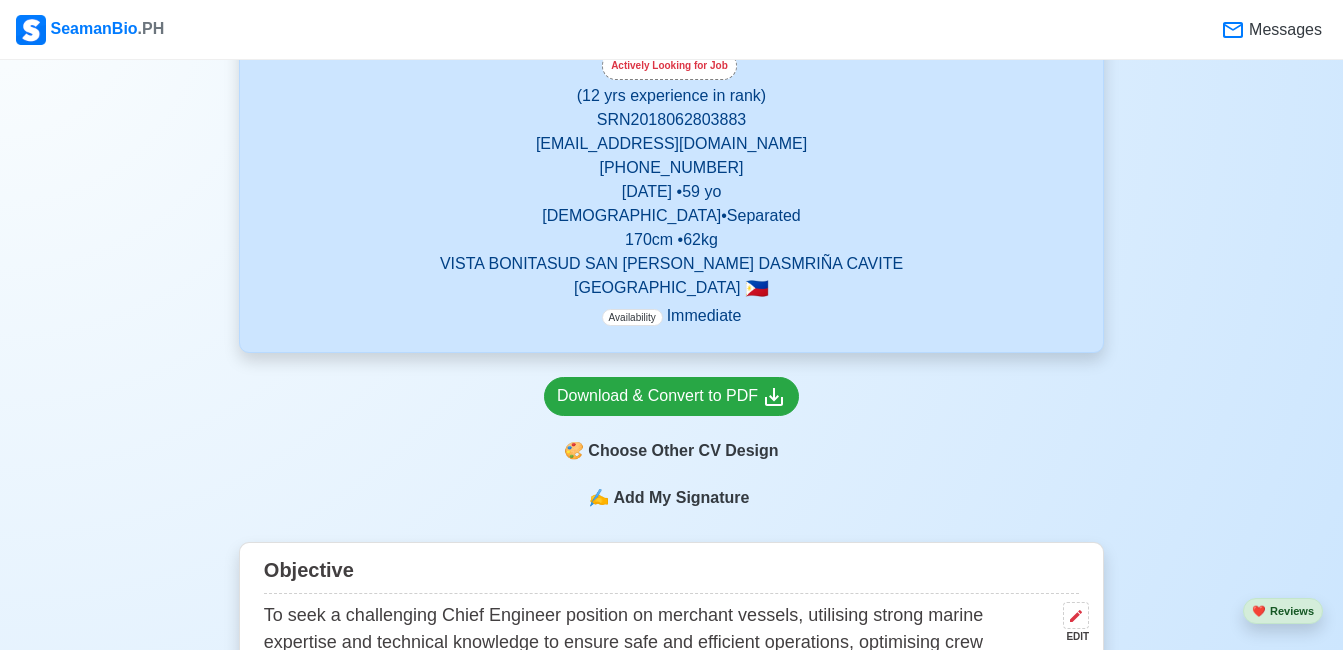 scroll, scrollTop: 400, scrollLeft: 0, axis: vertical 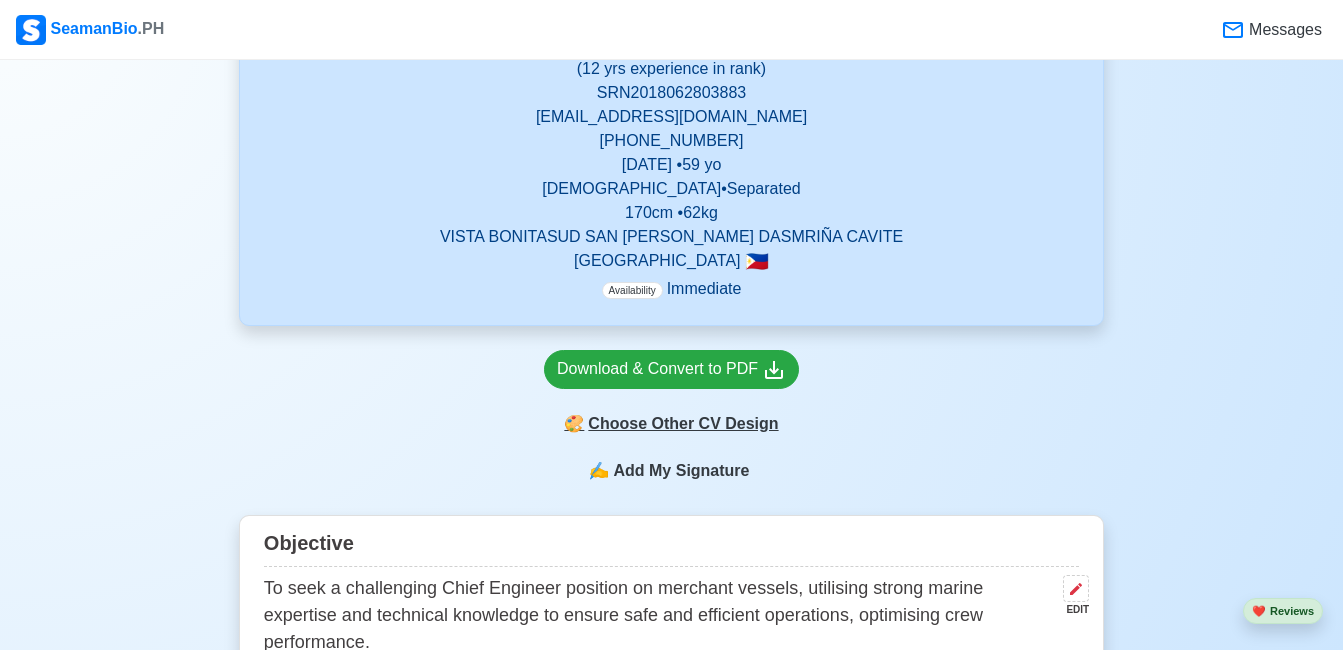 click on "🎨 Choose Other CV Design" at bounding box center [671, 424] 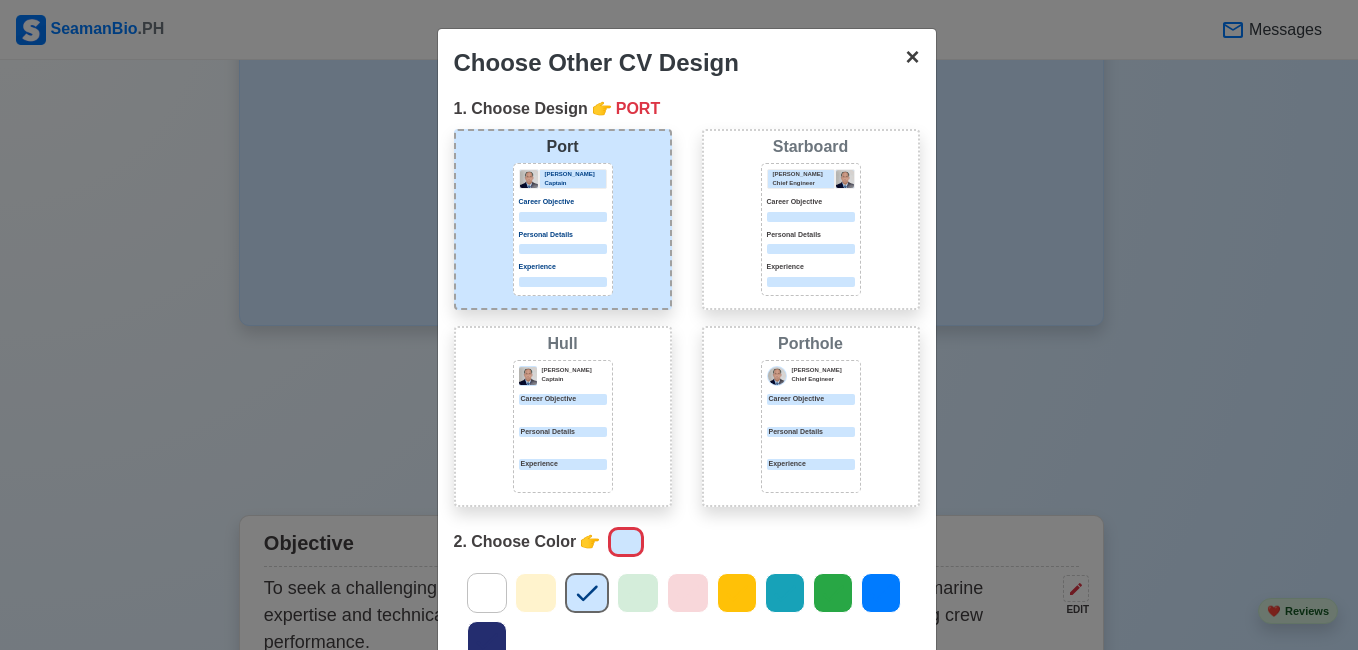 click on "Choose Other CV Design × Close 1. Choose Design 👉 PORT Port Donald Cris Captain Career Objective Personal Details Experience Starboard Jeffrey Gil Chief Engineer Career Objective Personal Details Experience Hull Donald Cris Captain Career Objective Personal Details Experience Porthole Jeffrey Gil Chief Engineer Career Objective Personal Details Experience 2. Choose Color 👉 3. Choose Paper Size 👉 SHORT Short Long A4 Close" at bounding box center [679, 325] 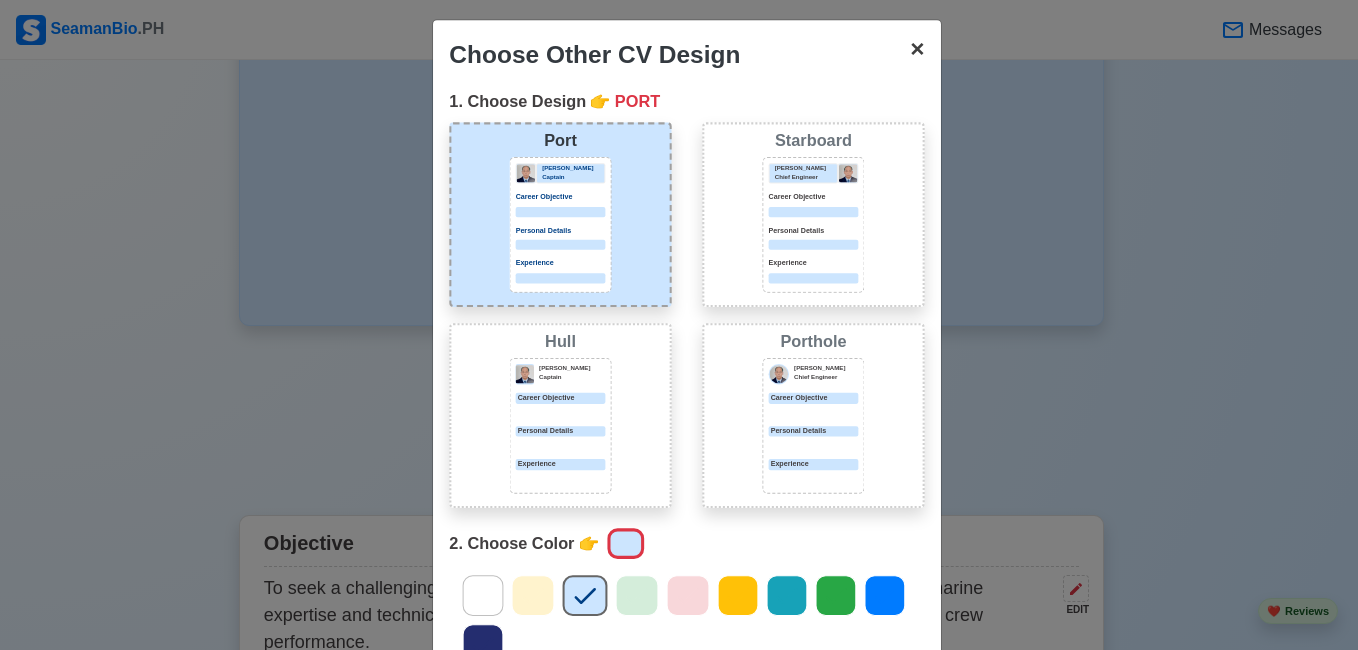 click on "× Close" at bounding box center (917, 48) 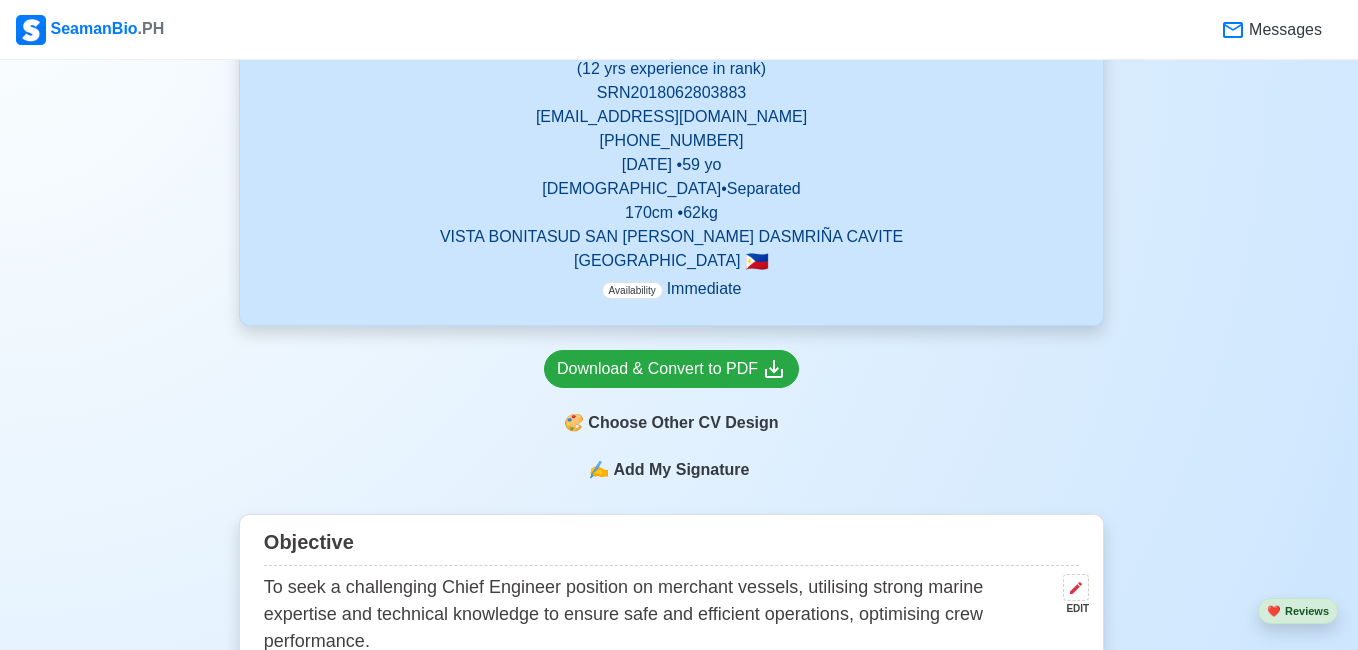 click on "×" at bounding box center (917, 49) 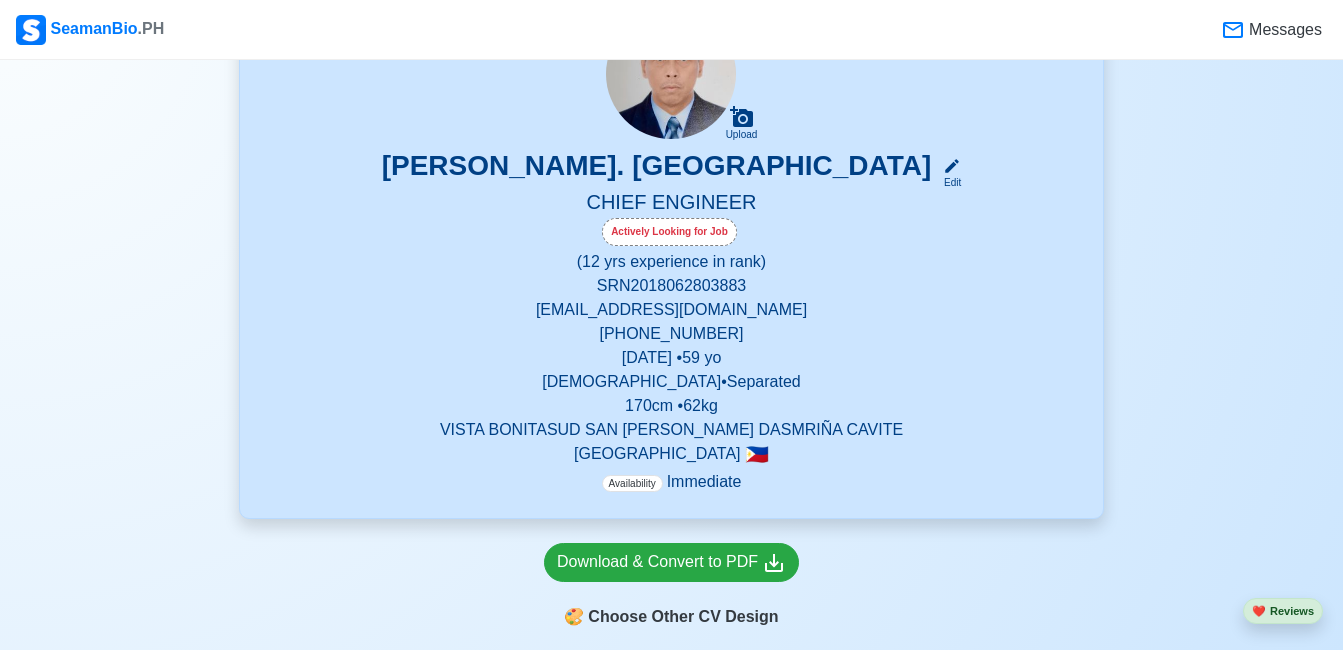 scroll, scrollTop: 0, scrollLeft: 0, axis: both 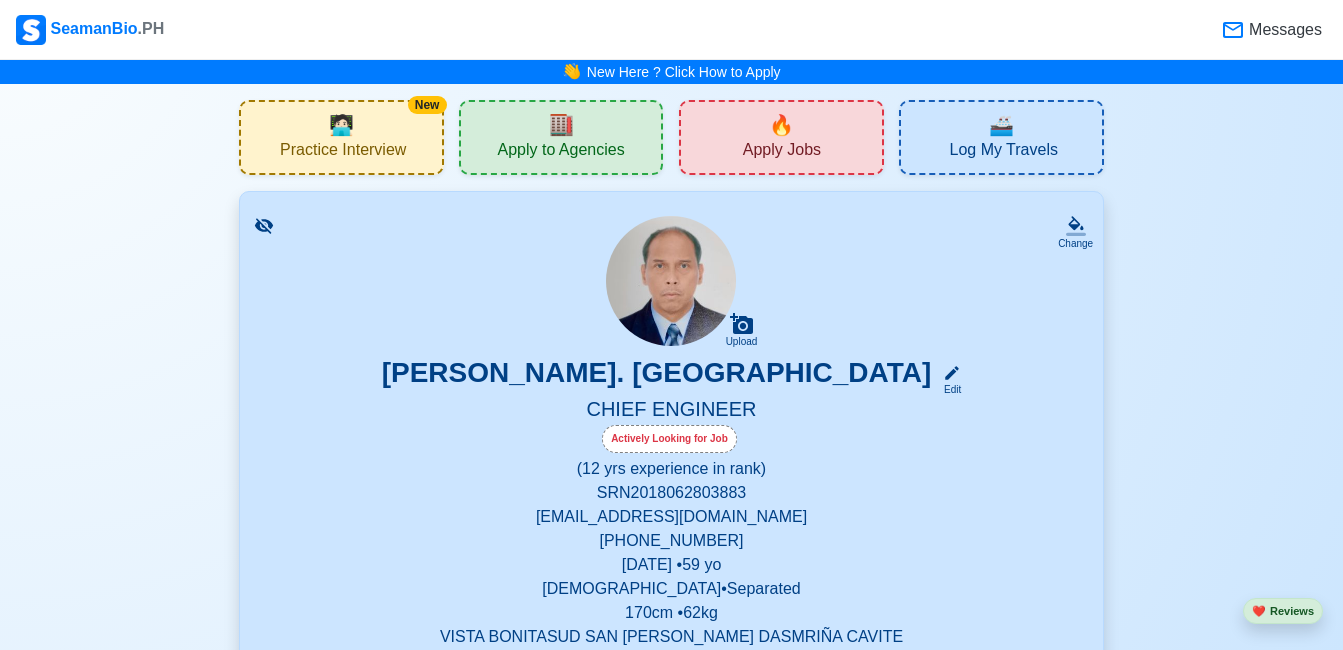 click on "🔥 Apply Jobs" at bounding box center [781, 137] 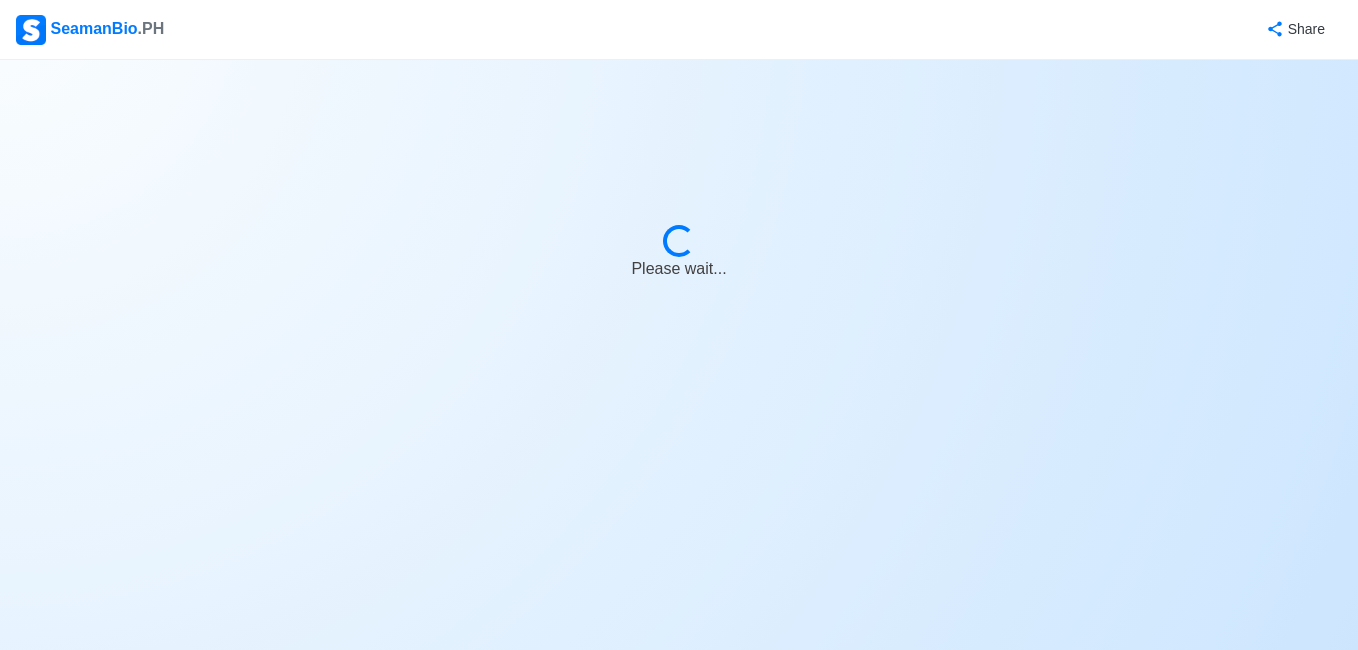 select on "Chief Engineer" 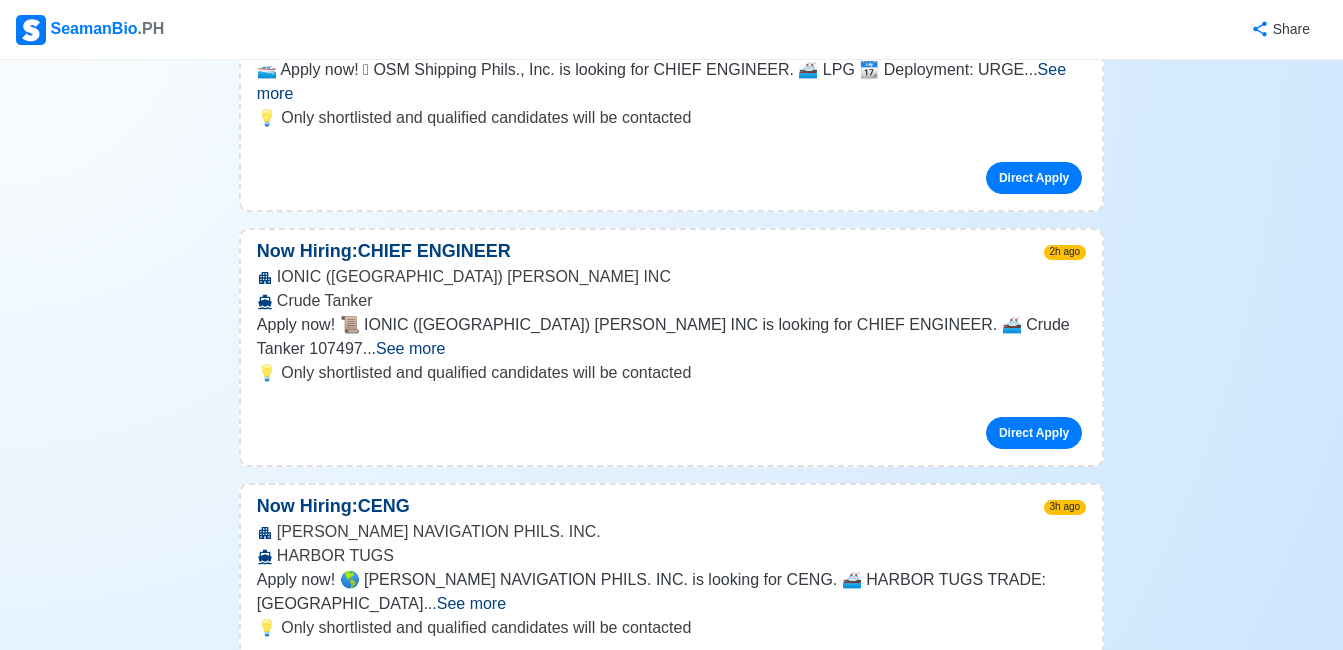 scroll, scrollTop: 1200, scrollLeft: 0, axis: vertical 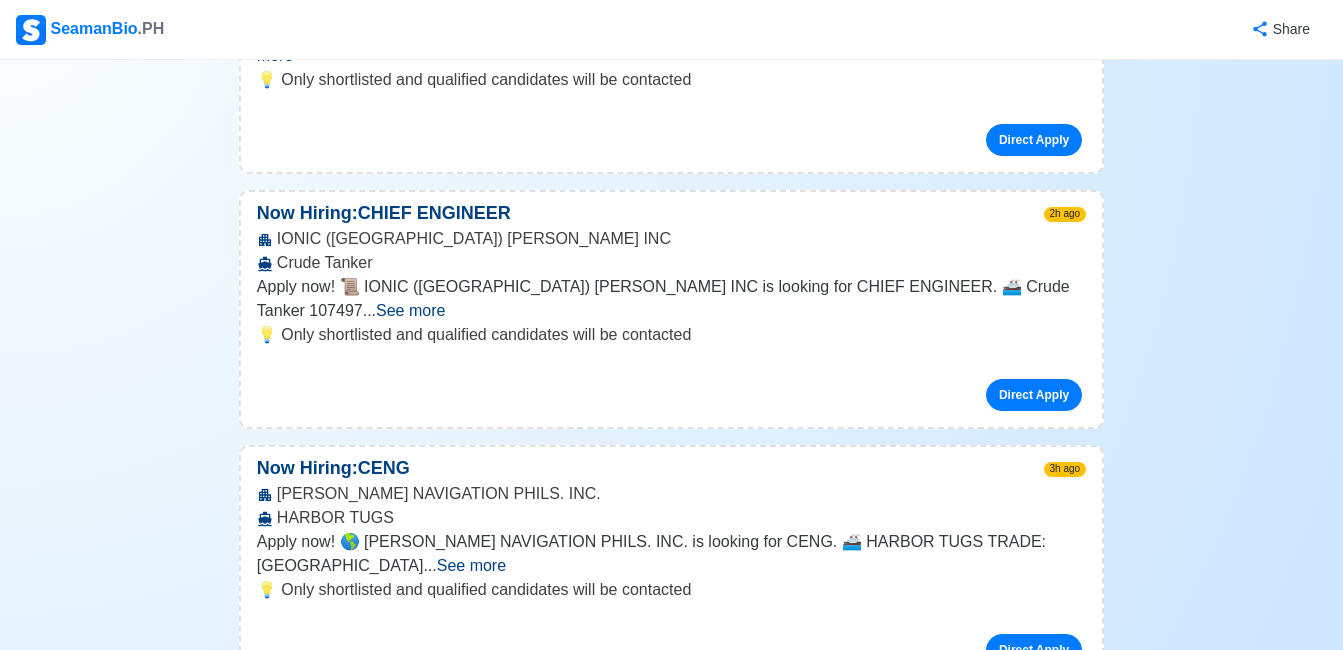 click on "See more" at bounding box center (471, 565) 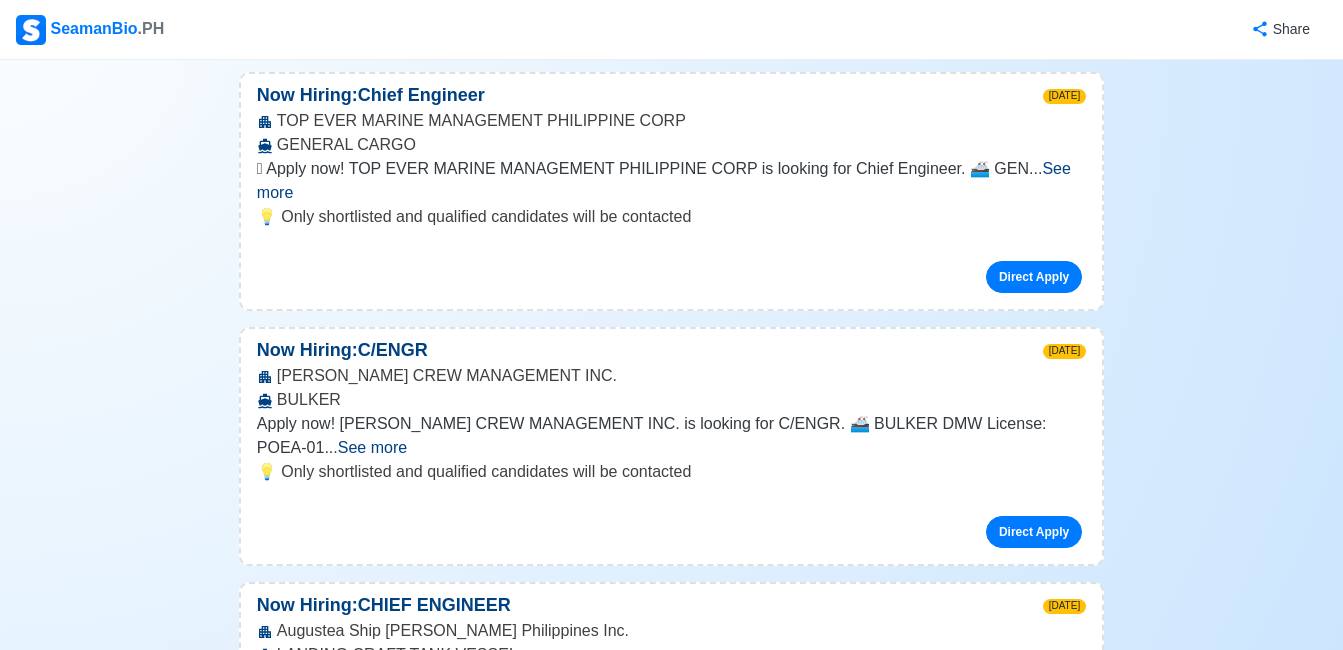 scroll, scrollTop: 3300, scrollLeft: 0, axis: vertical 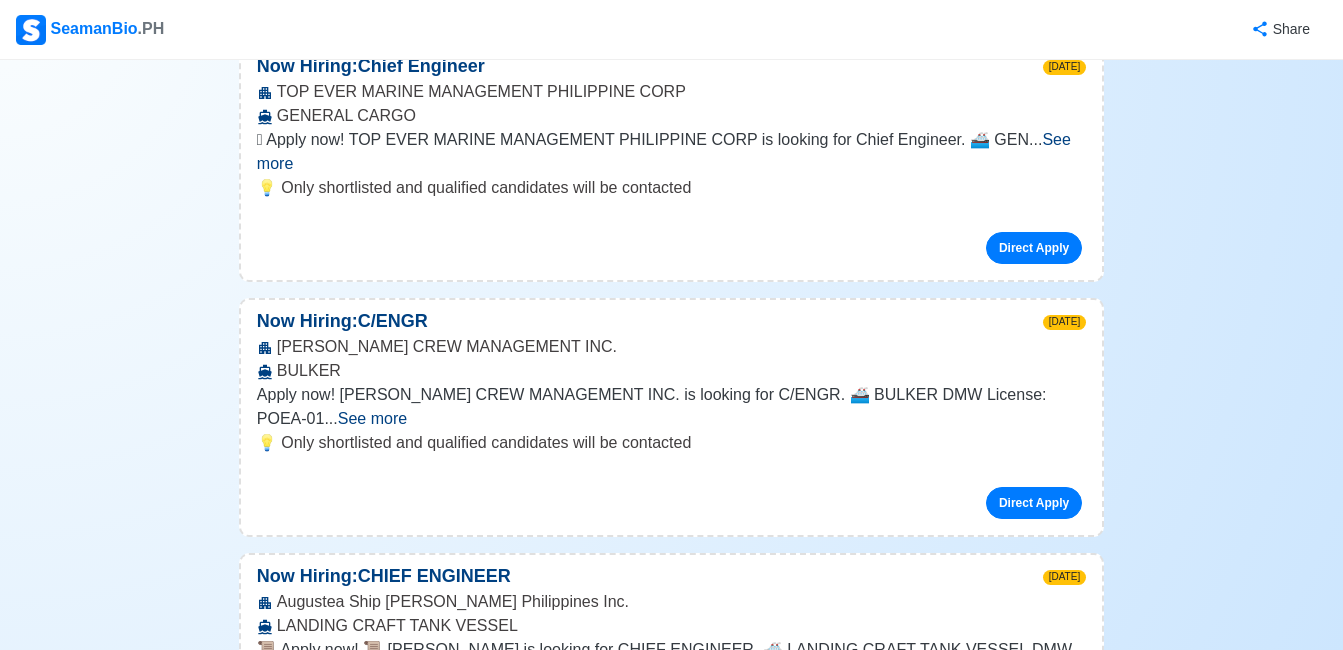 click on "See more" at bounding box center [372, 418] 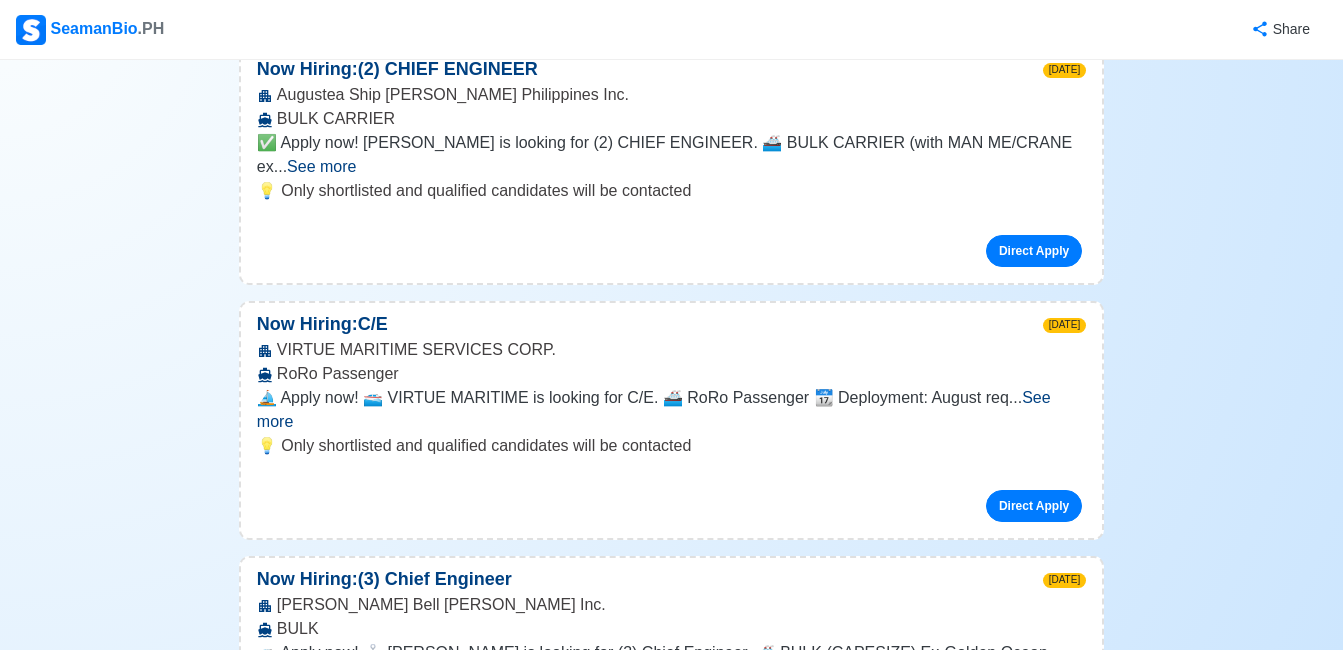 scroll, scrollTop: 4900, scrollLeft: 0, axis: vertical 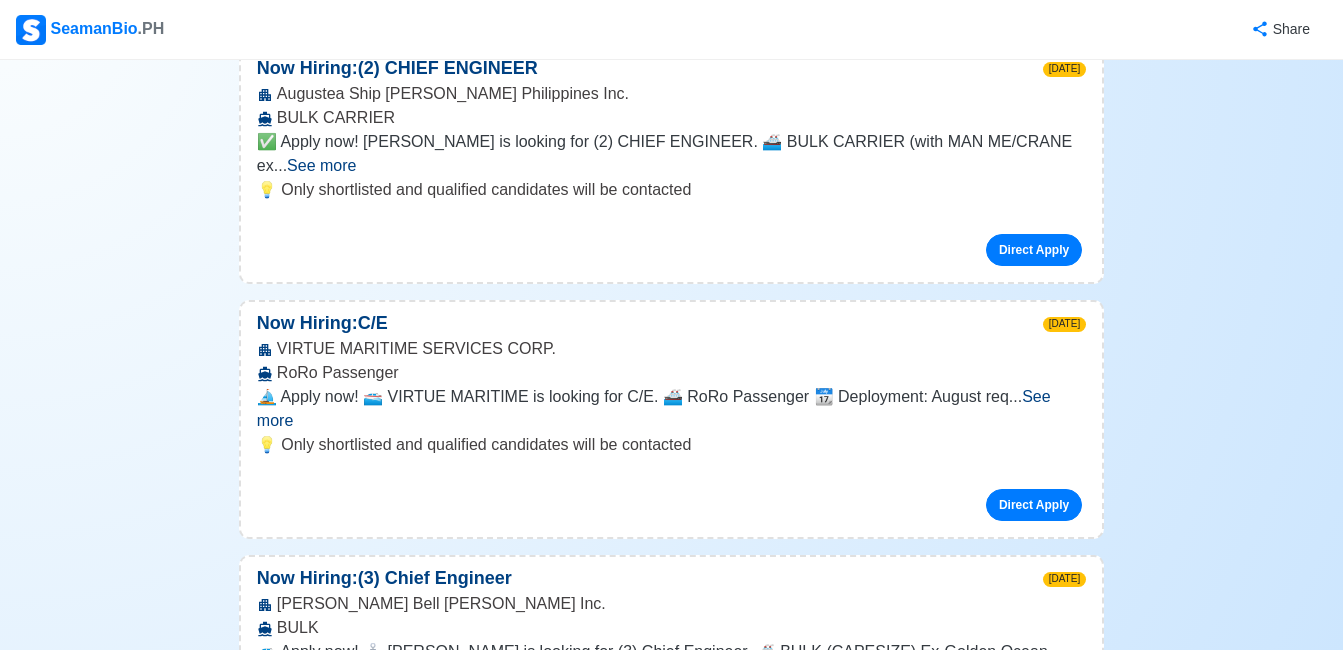 click on "Direct Apply" at bounding box center [1034, 760] 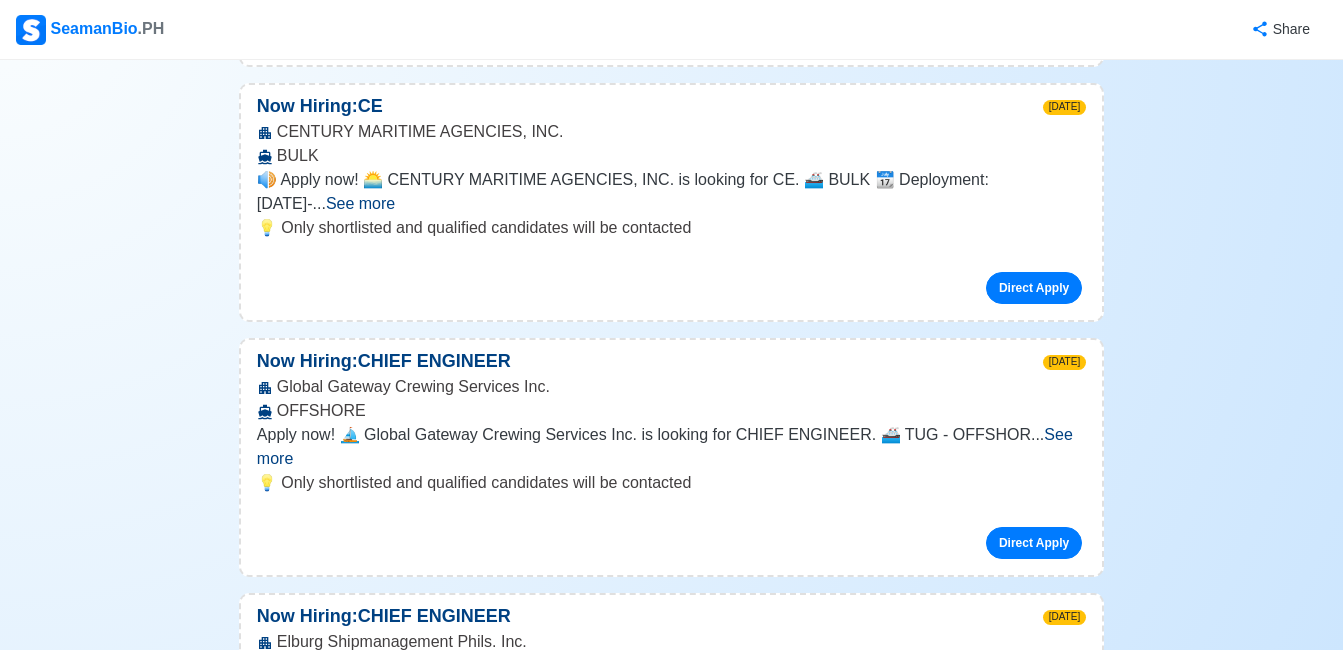 scroll, scrollTop: 6200, scrollLeft: 0, axis: vertical 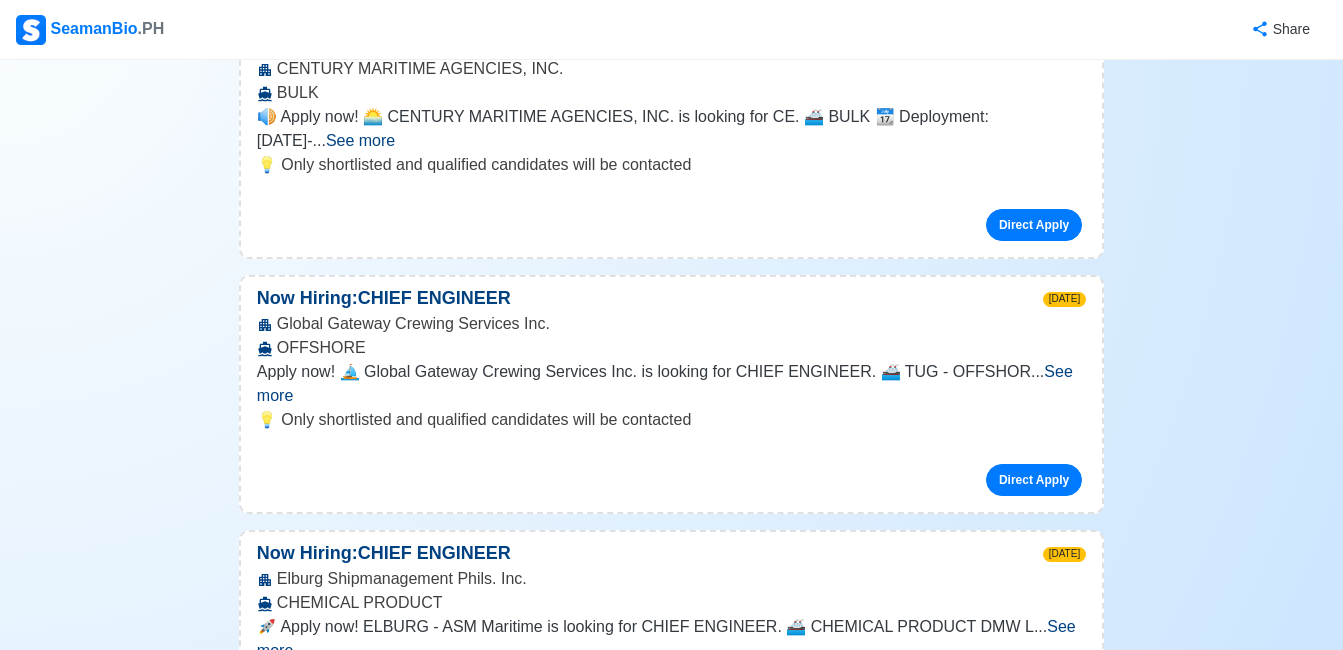 click on "Direct Apply" at bounding box center [1034, 990] 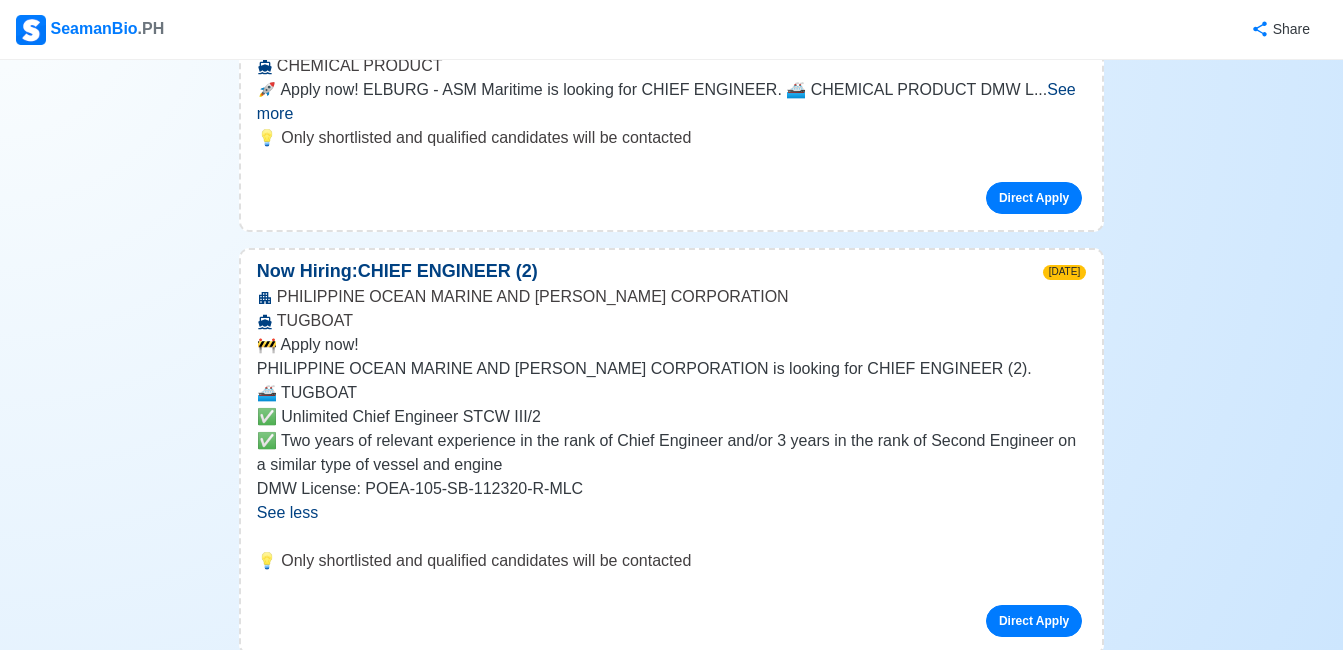 scroll, scrollTop: 6800, scrollLeft: 0, axis: vertical 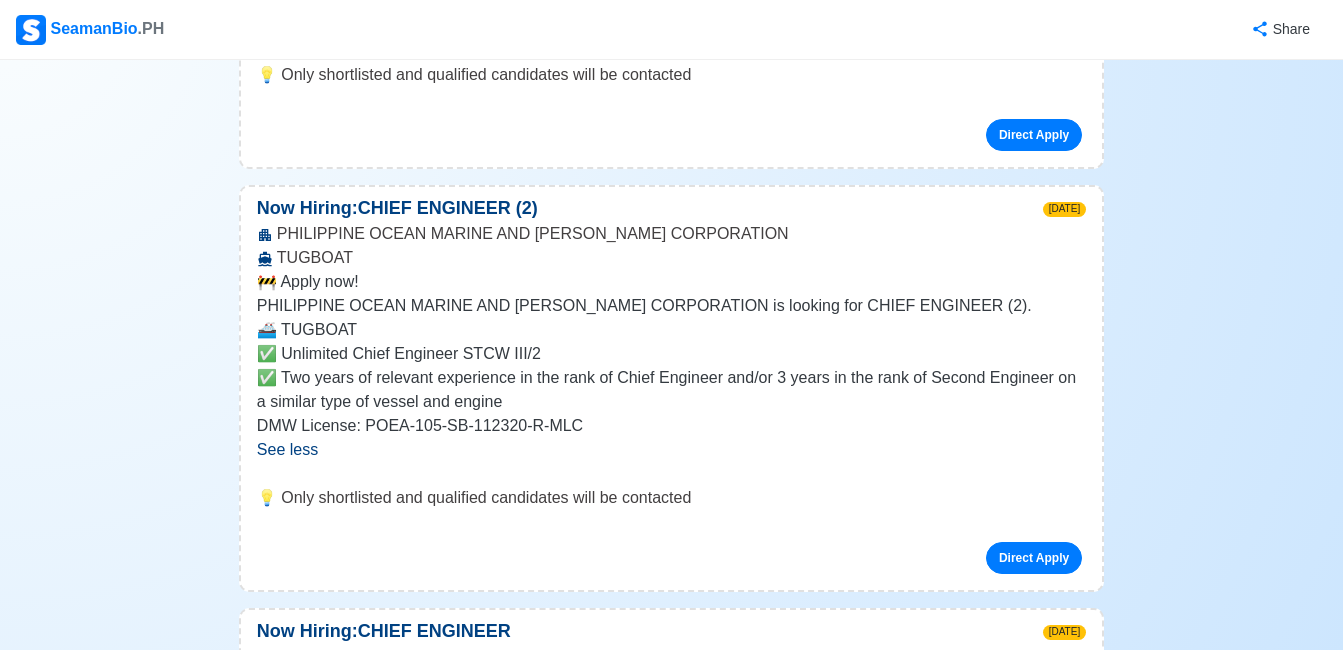 click on "See more" at bounding box center [665, 971] 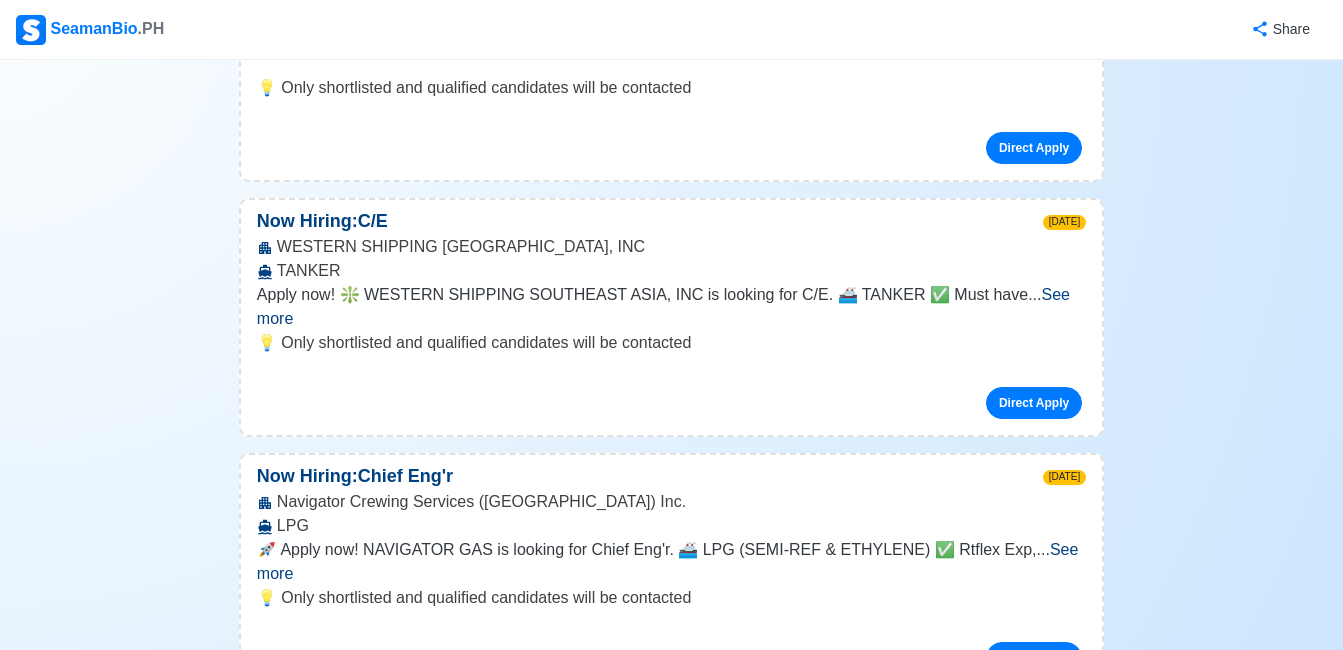 scroll, scrollTop: 8000, scrollLeft: 0, axis: vertical 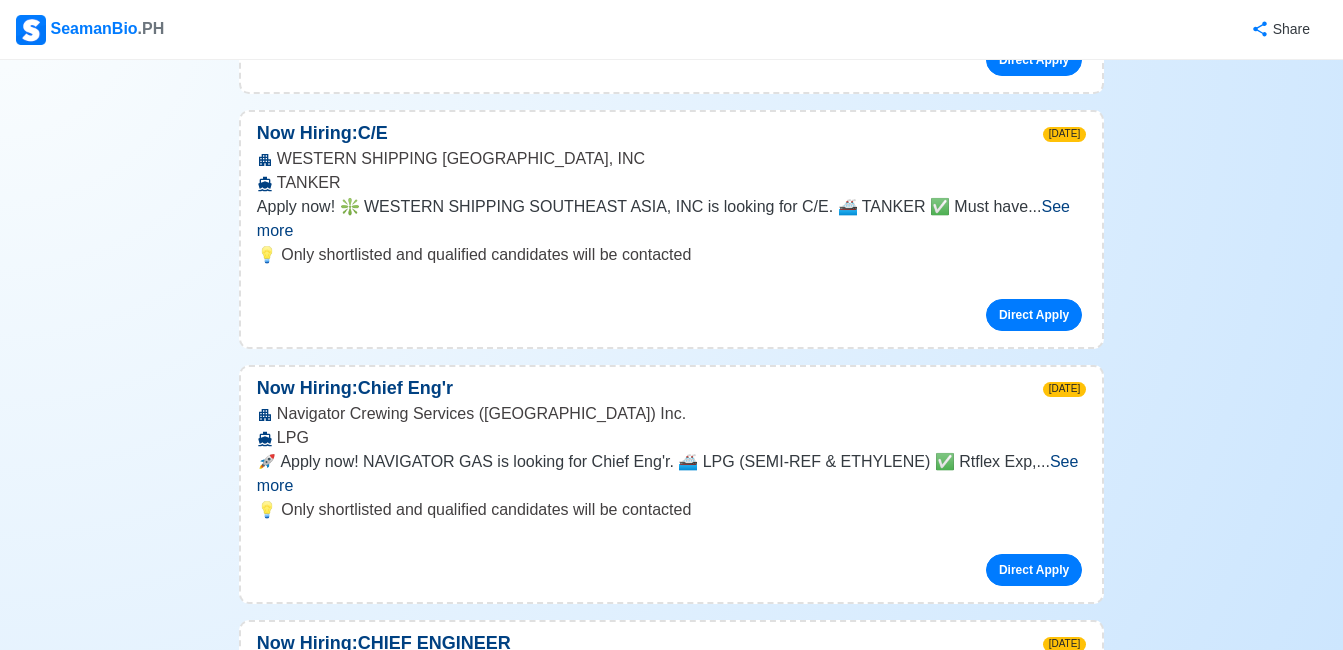 click on "See more" at bounding box center [1037, 971] 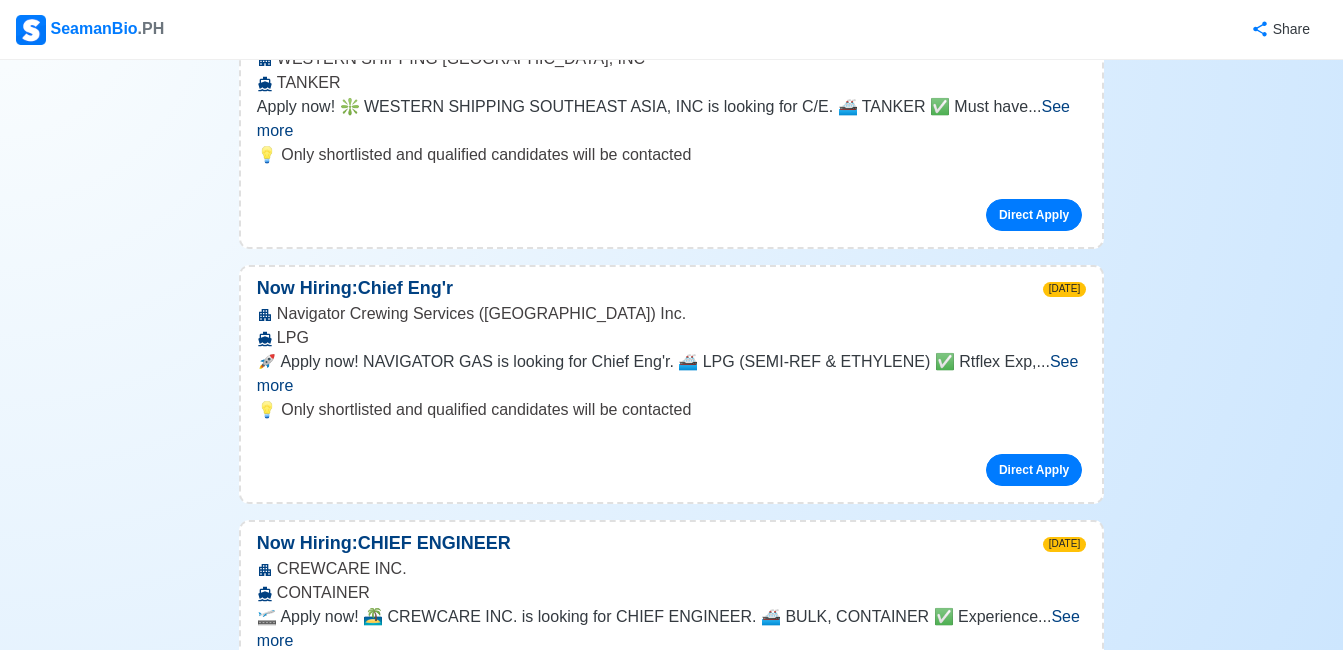 click on "Direct Apply" at bounding box center [1034, 1100] 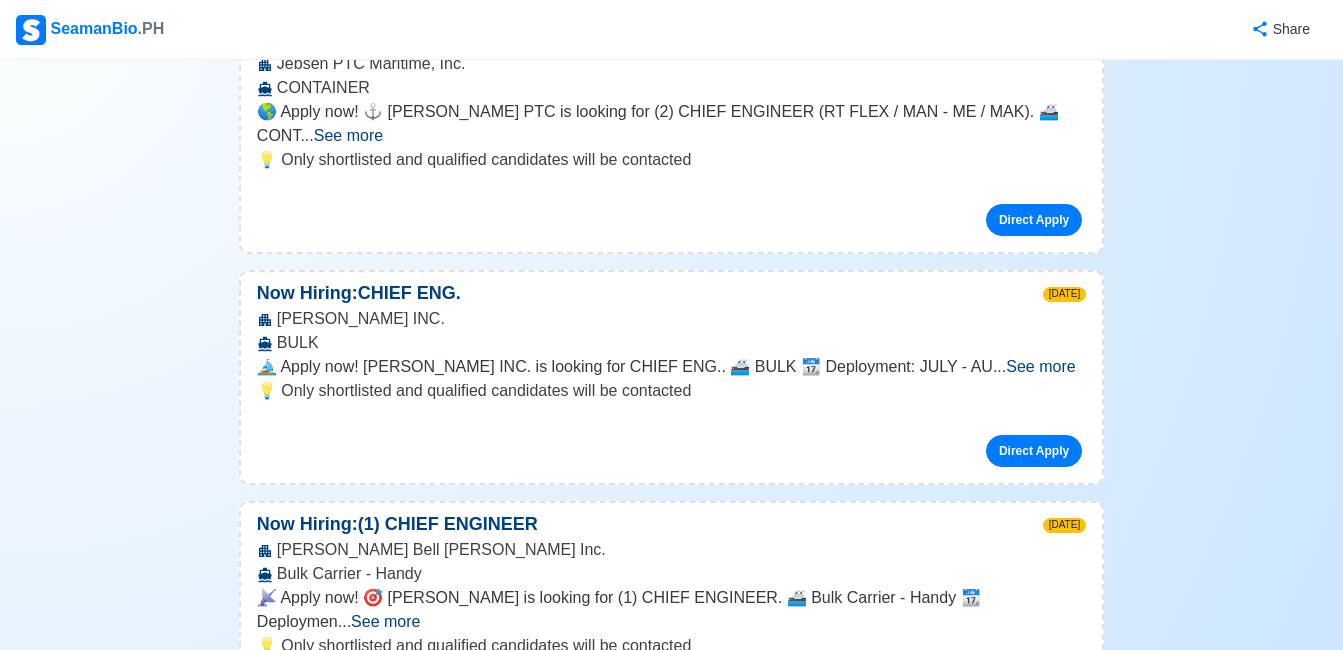 scroll, scrollTop: 10200, scrollLeft: 0, axis: vertical 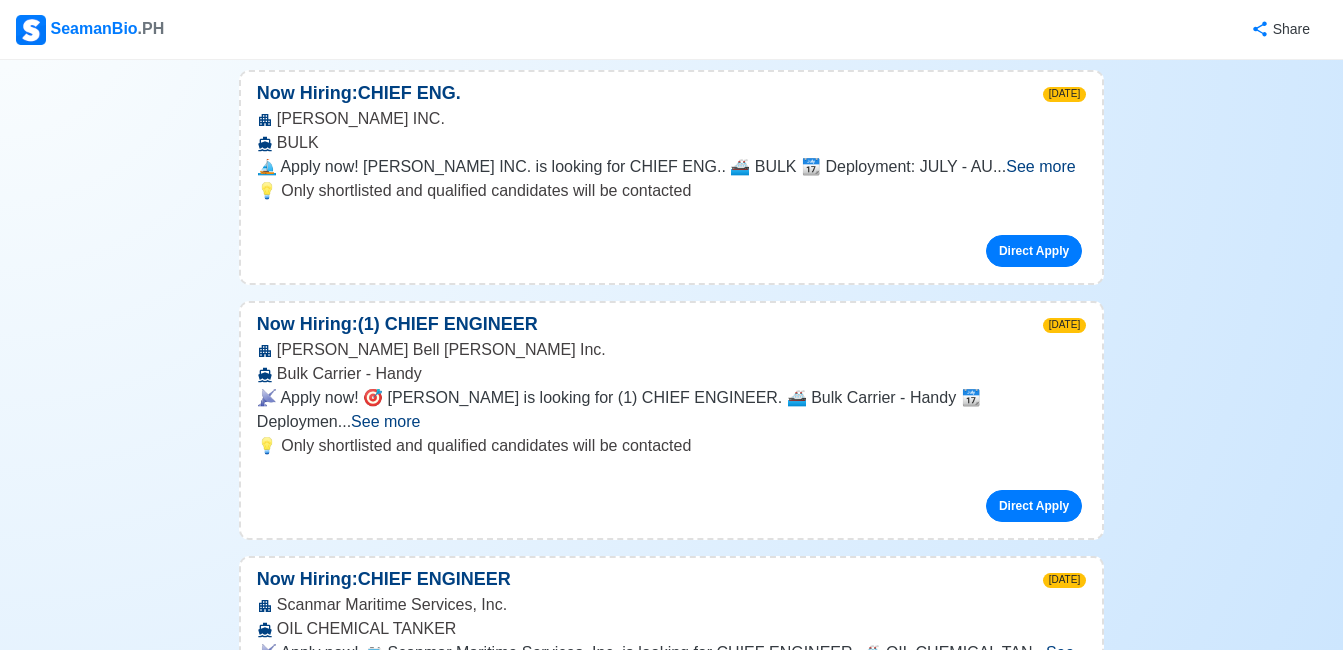 click on "See more" at bounding box center [657, 1174] 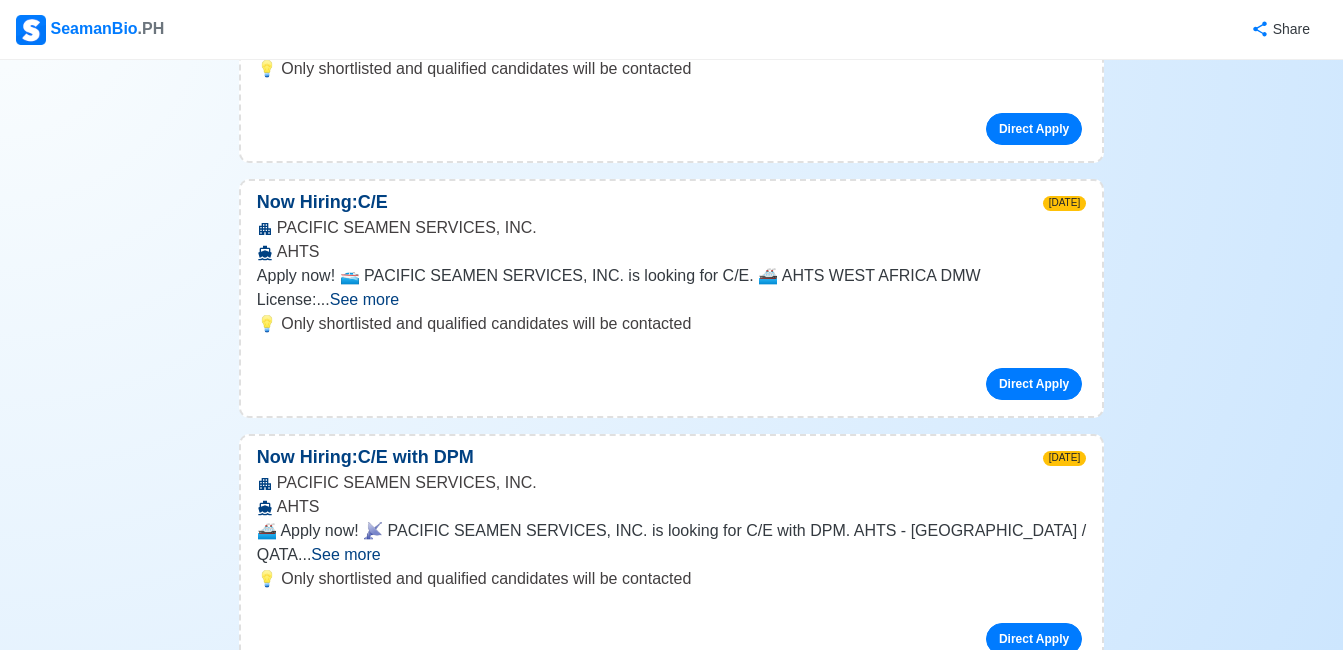 scroll, scrollTop: 11800, scrollLeft: 0, axis: vertical 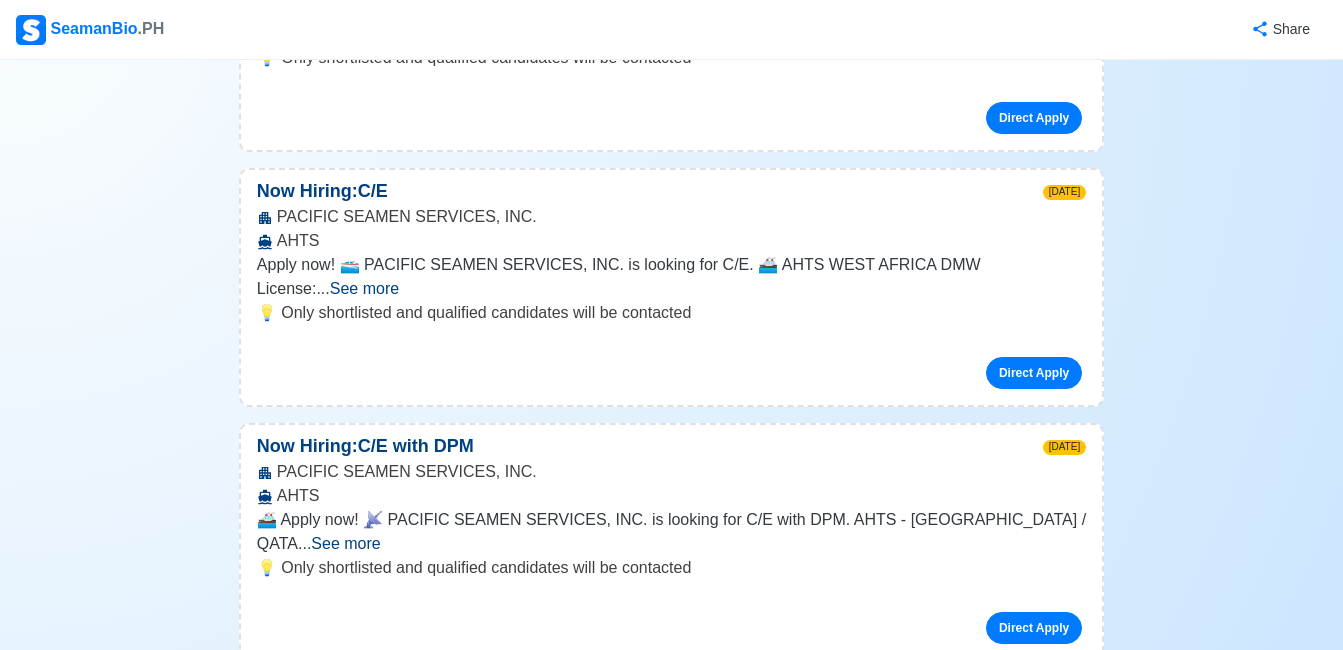 click on "See more" at bounding box center [331, 1308] 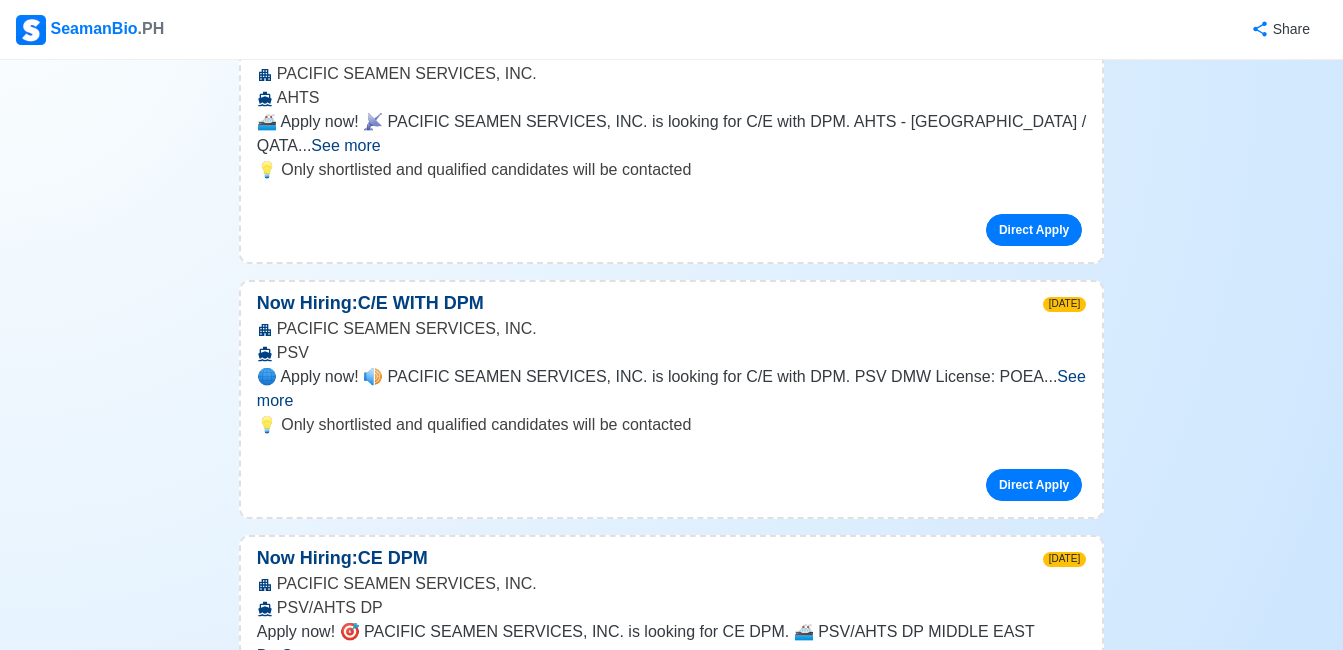 scroll, scrollTop: 12300, scrollLeft: 0, axis: vertical 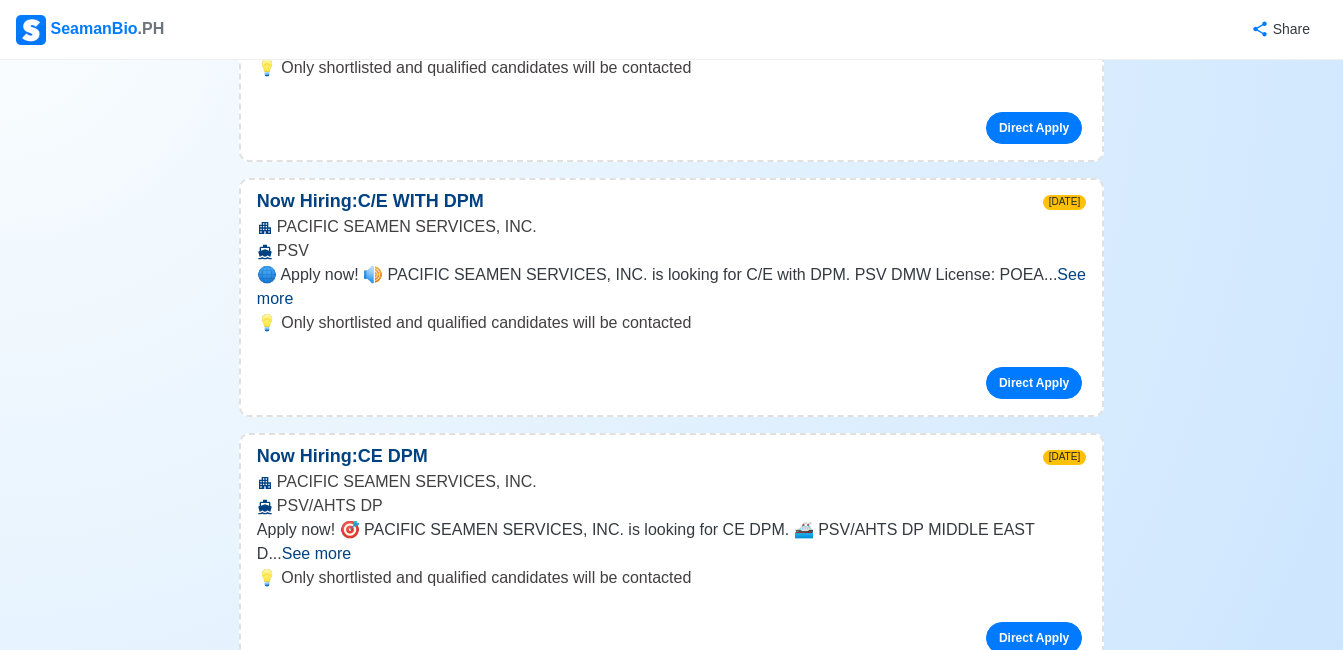 click on "See more" at bounding box center [670, 1219] 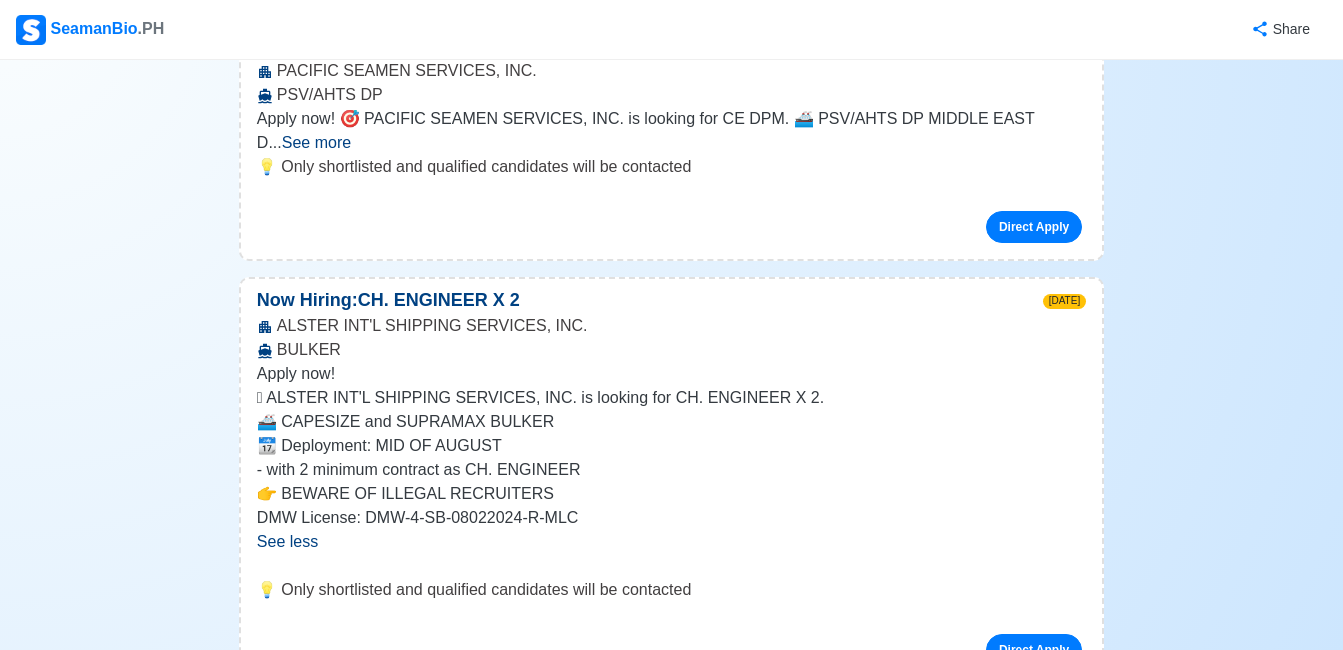 scroll, scrollTop: 12900, scrollLeft: 0, axis: vertical 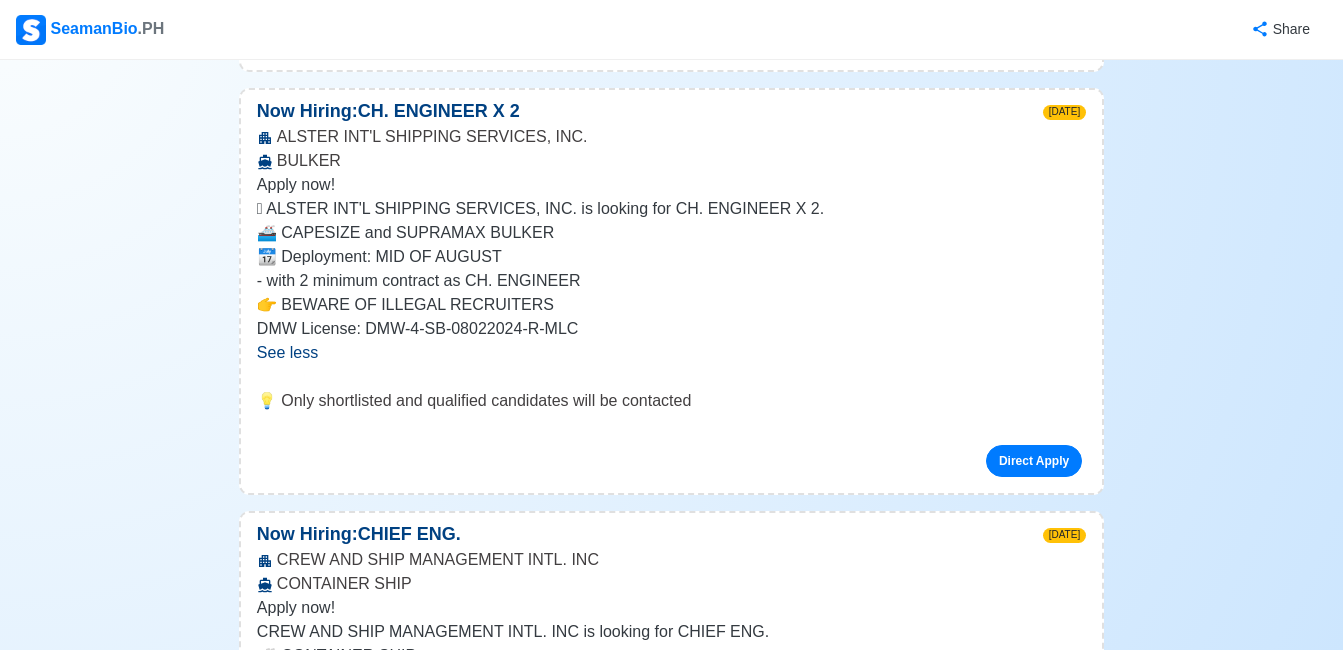 click on "See more" at bounding box center [657, 1273] 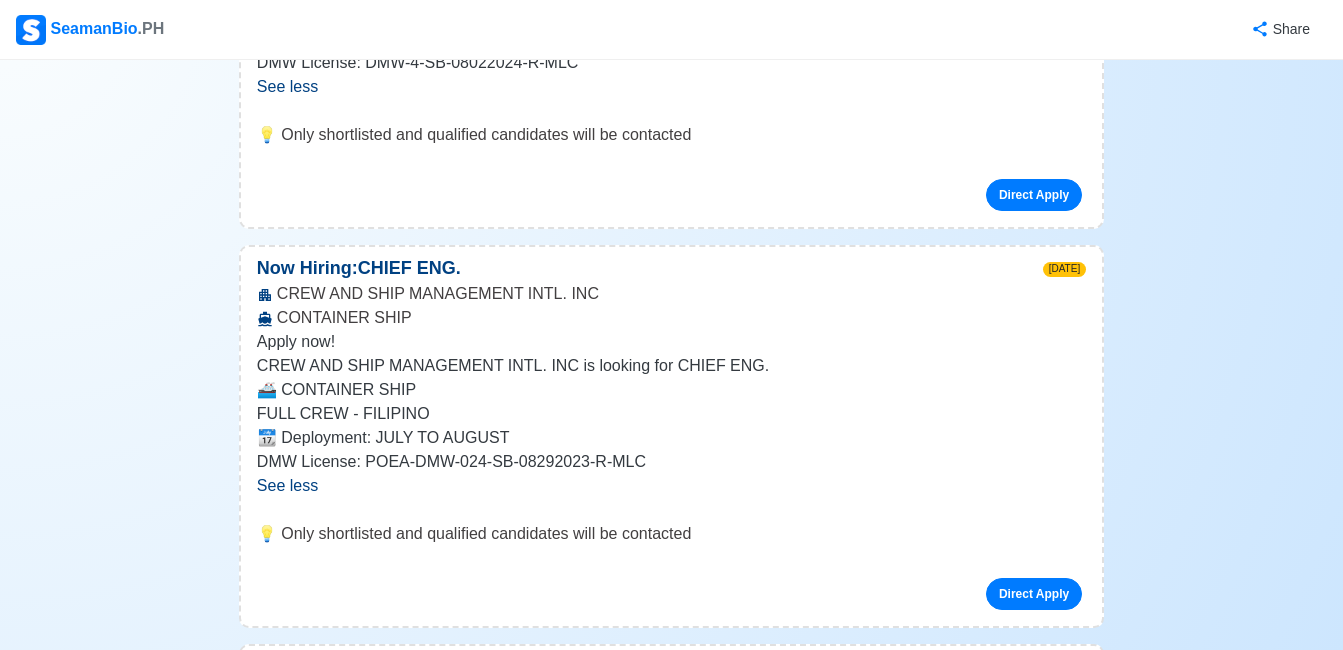 scroll, scrollTop: 13200, scrollLeft: 0, axis: vertical 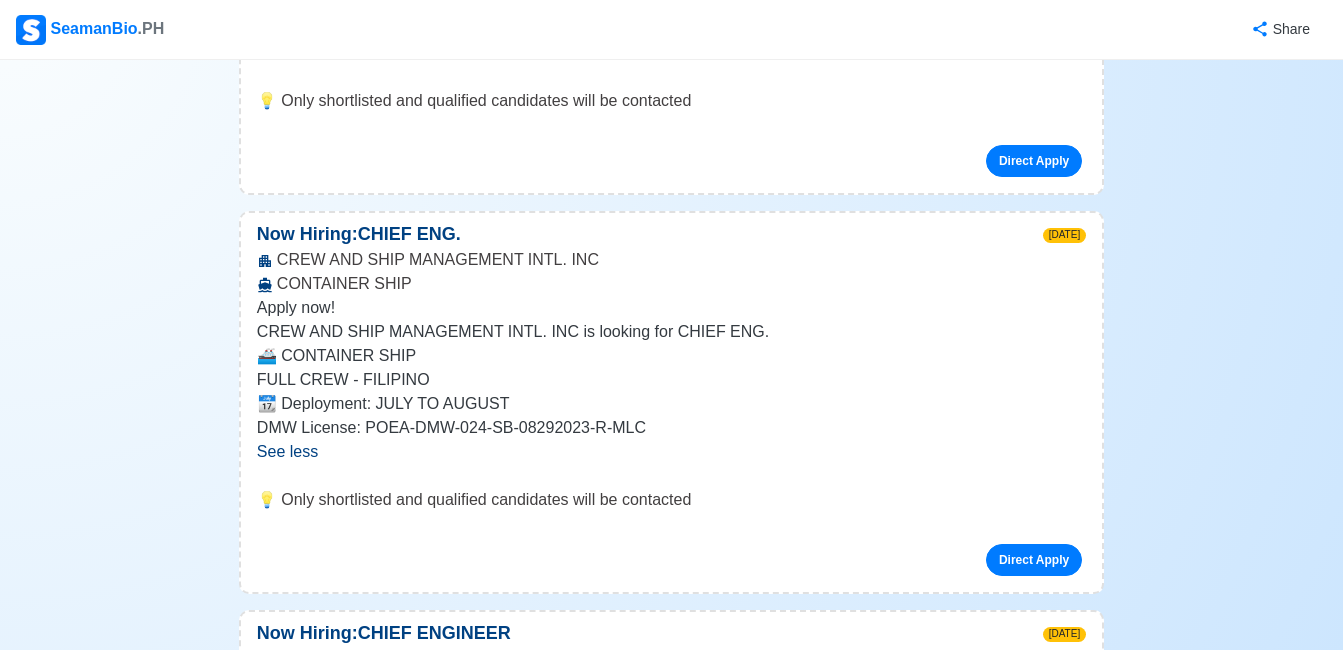 click on "See more" at bounding box center (658, 1444) 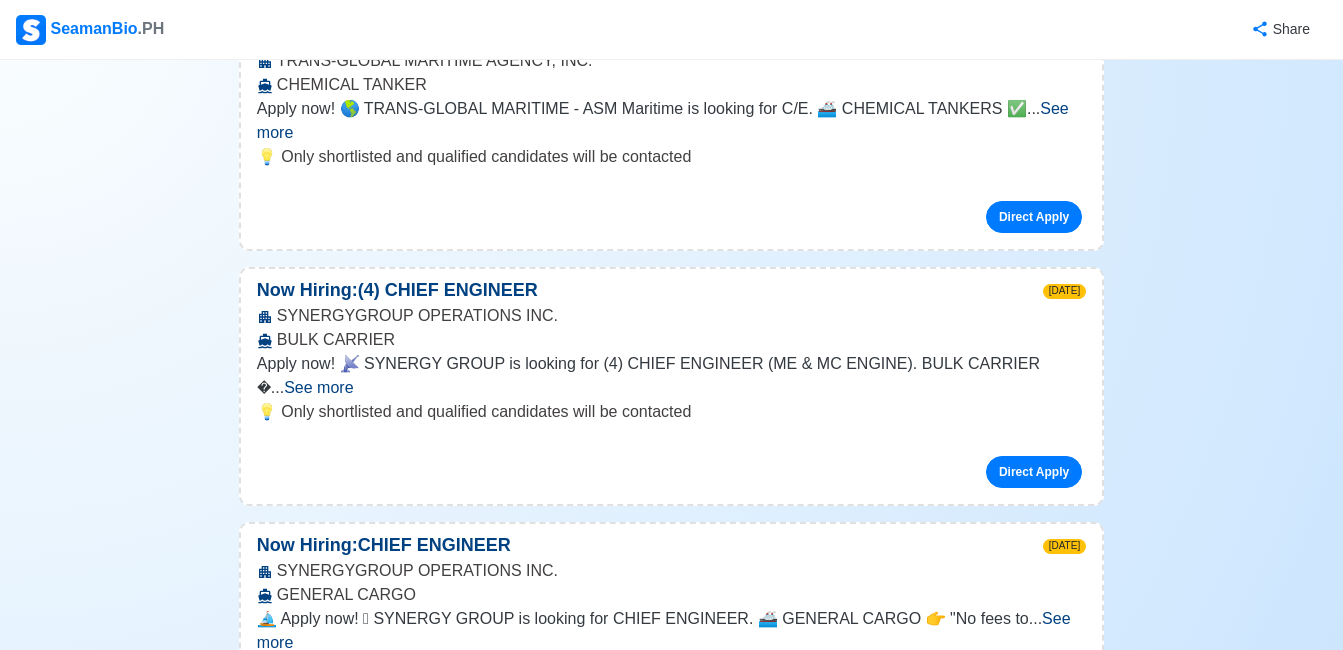 scroll, scrollTop: 18800, scrollLeft: 0, axis: vertical 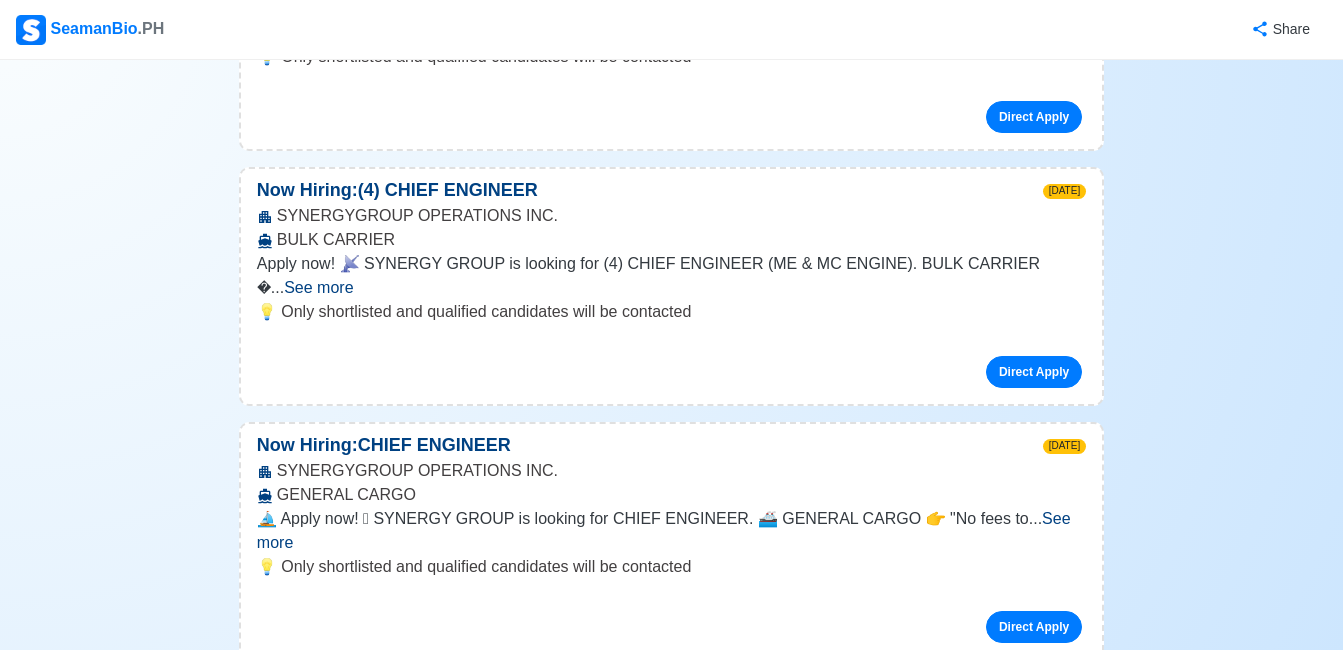 click on "See more" at bounding box center [442, 1817] 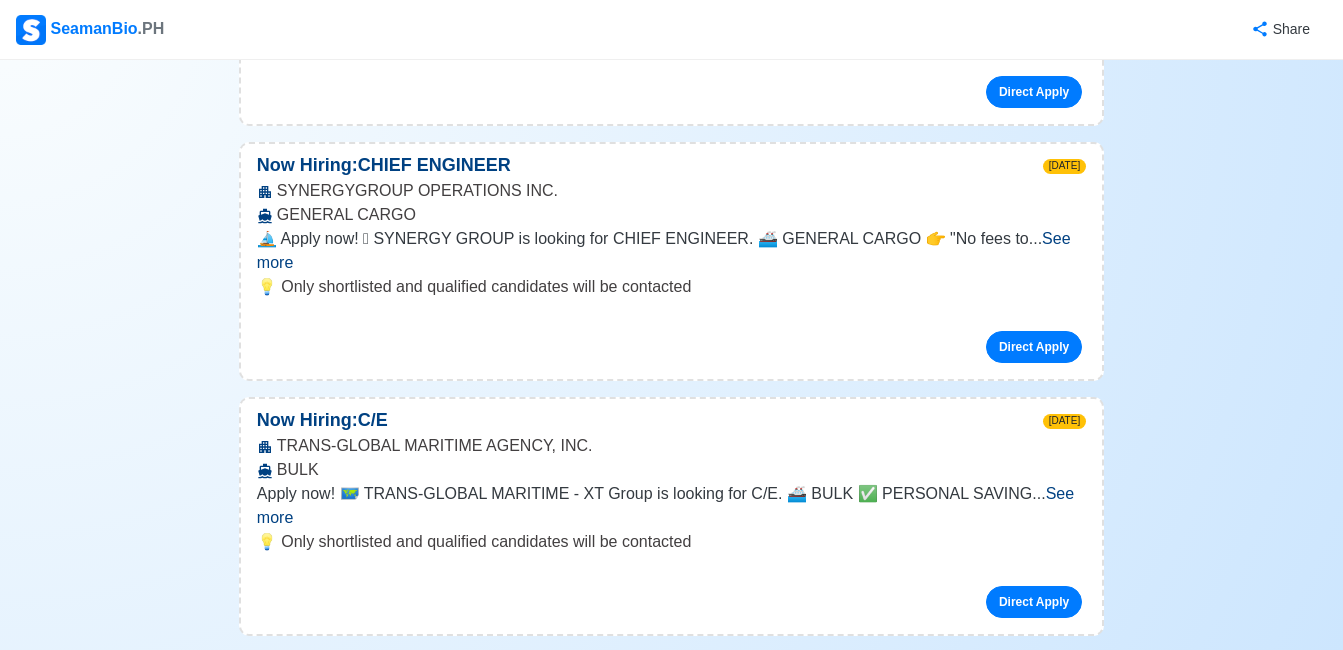 scroll, scrollTop: 19200, scrollLeft: 0, axis: vertical 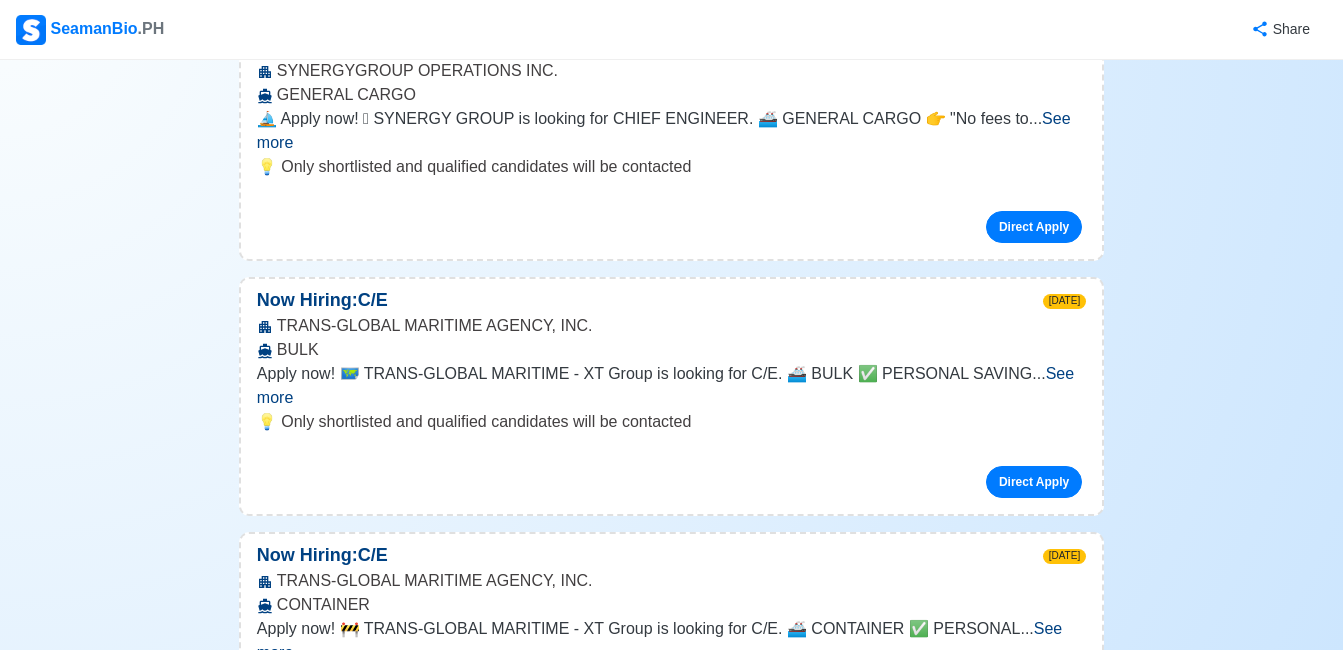 click on "See more" at bounding box center (669, 1780) 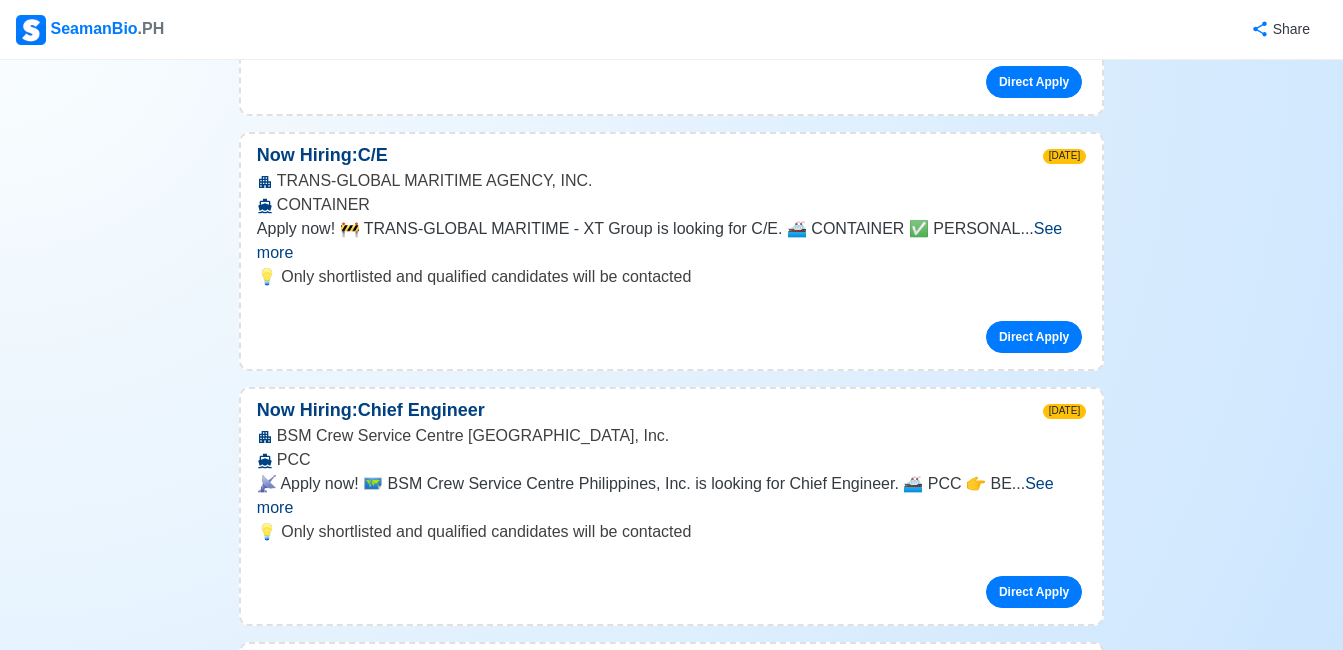 scroll, scrollTop: 19700, scrollLeft: 0, axis: vertical 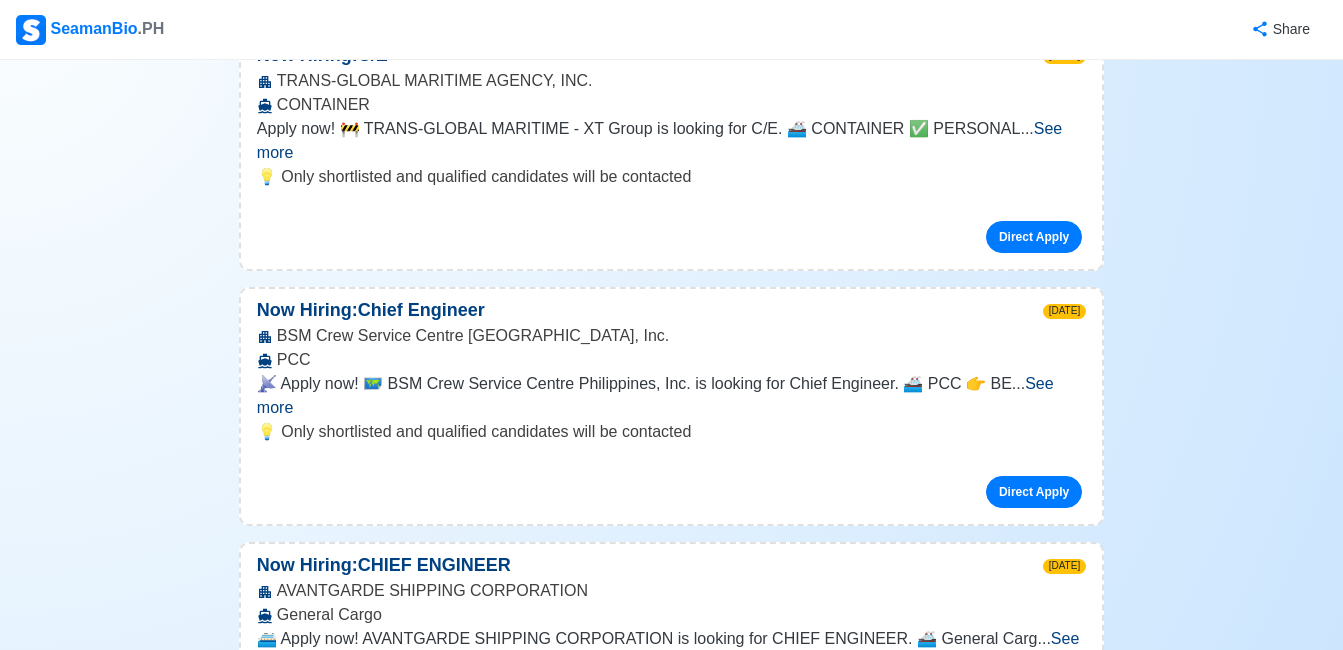 click on "See more" at bounding box center (664, 1934) 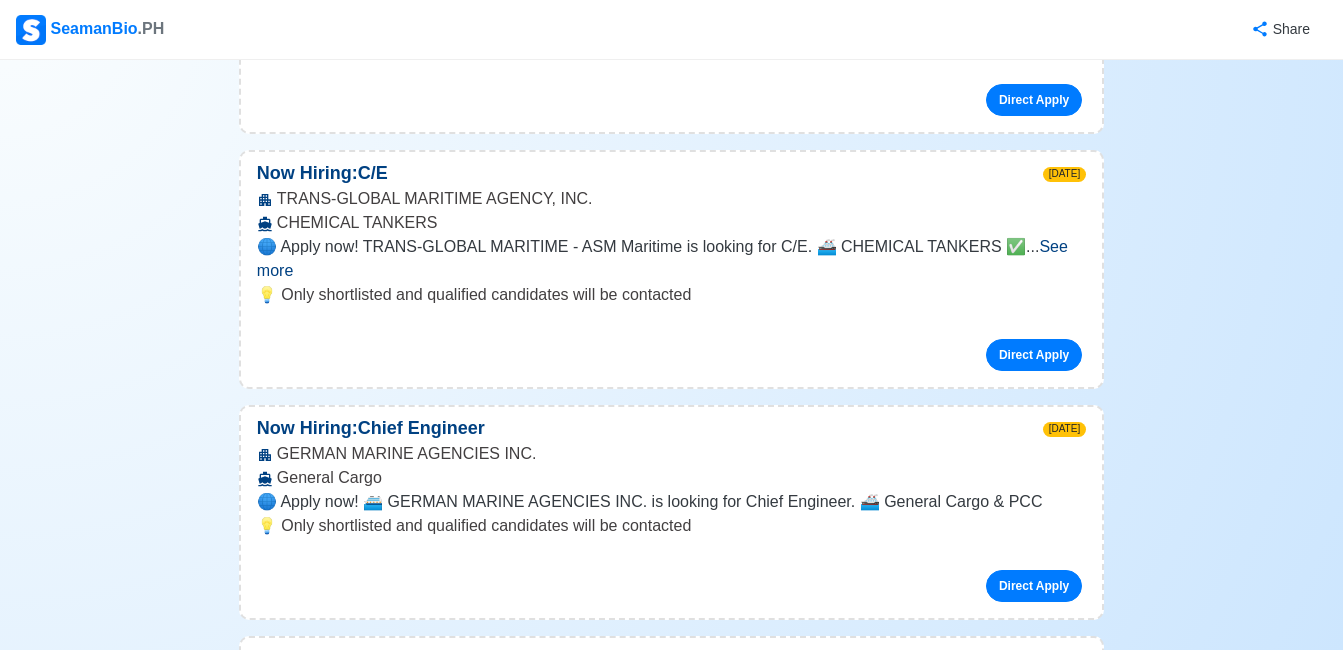 scroll, scrollTop: 25700, scrollLeft: 0, axis: vertical 